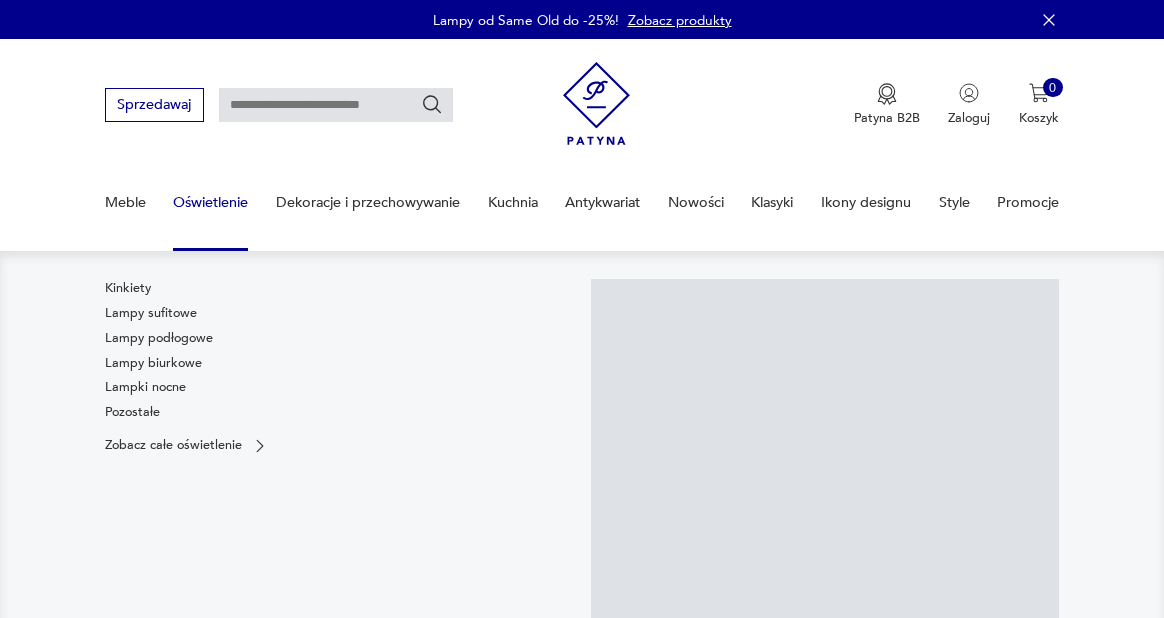 scroll, scrollTop: 0, scrollLeft: 0, axis: both 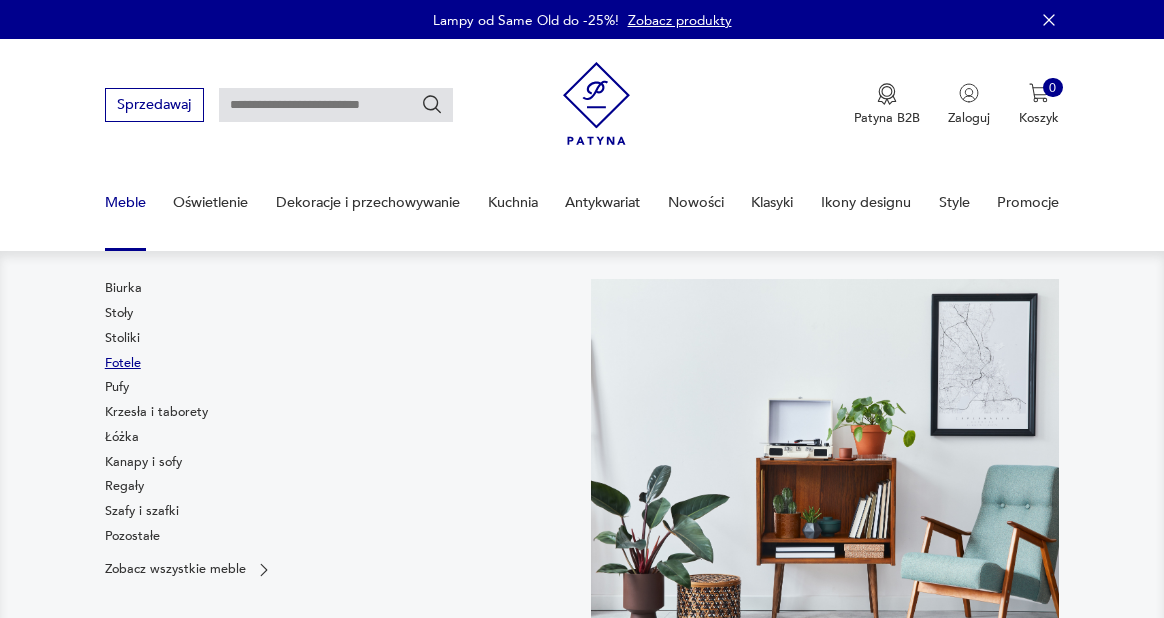 click on "Fotele" at bounding box center [123, 363] 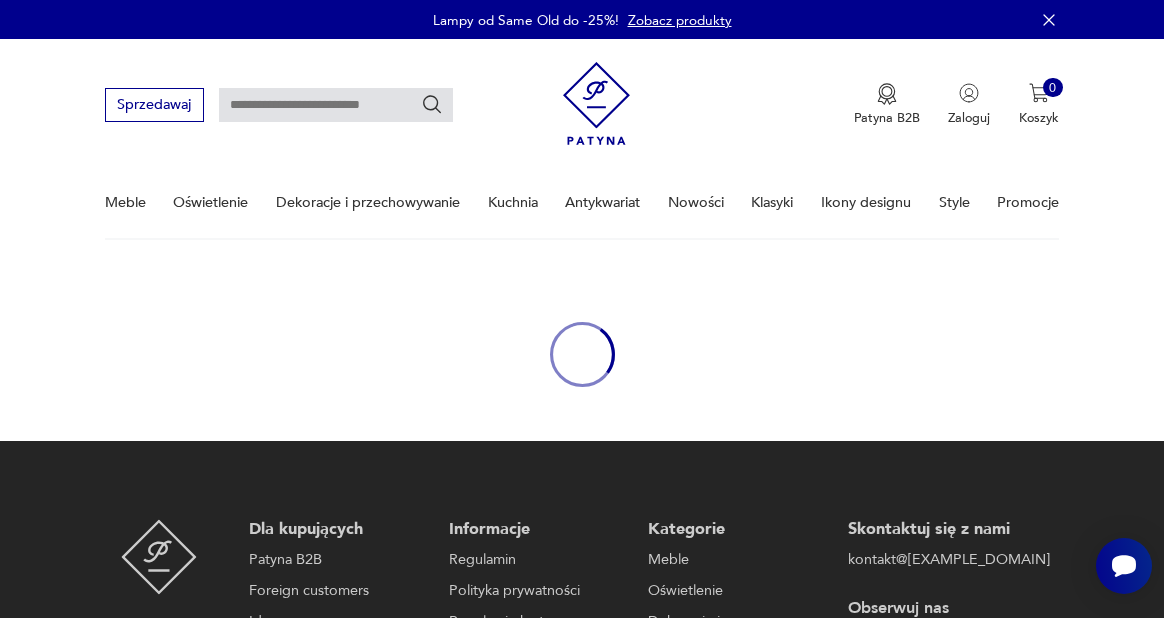 scroll, scrollTop: 0, scrollLeft: 0, axis: both 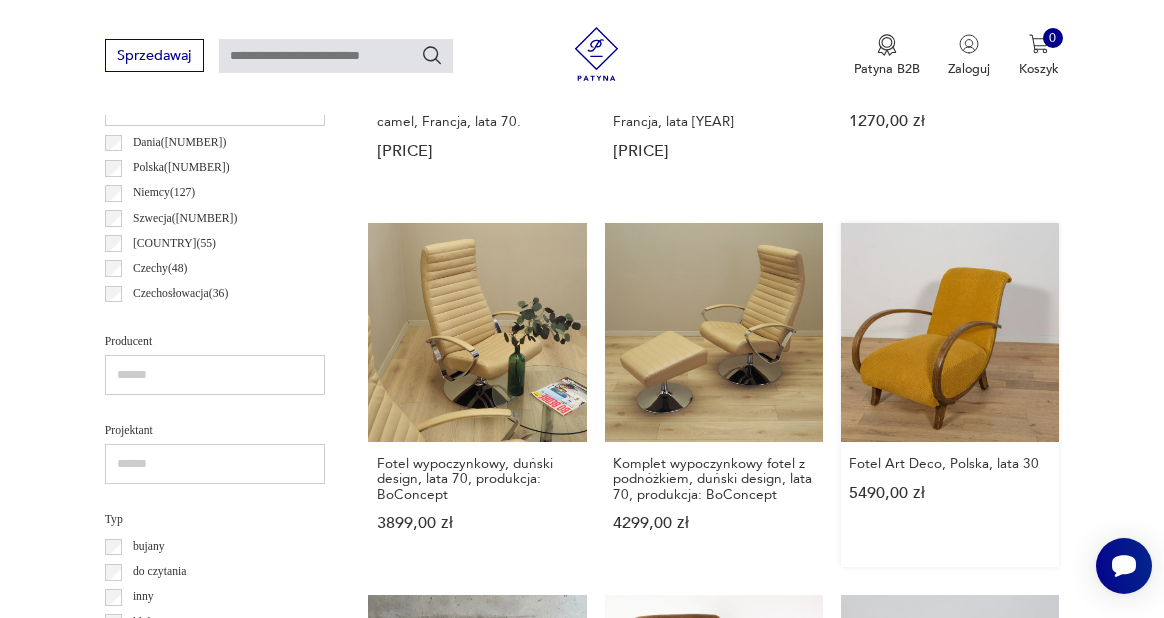 click on "Fotel Art Deco, Polska, lata 30 5490,00 zł" at bounding box center (950, 394) 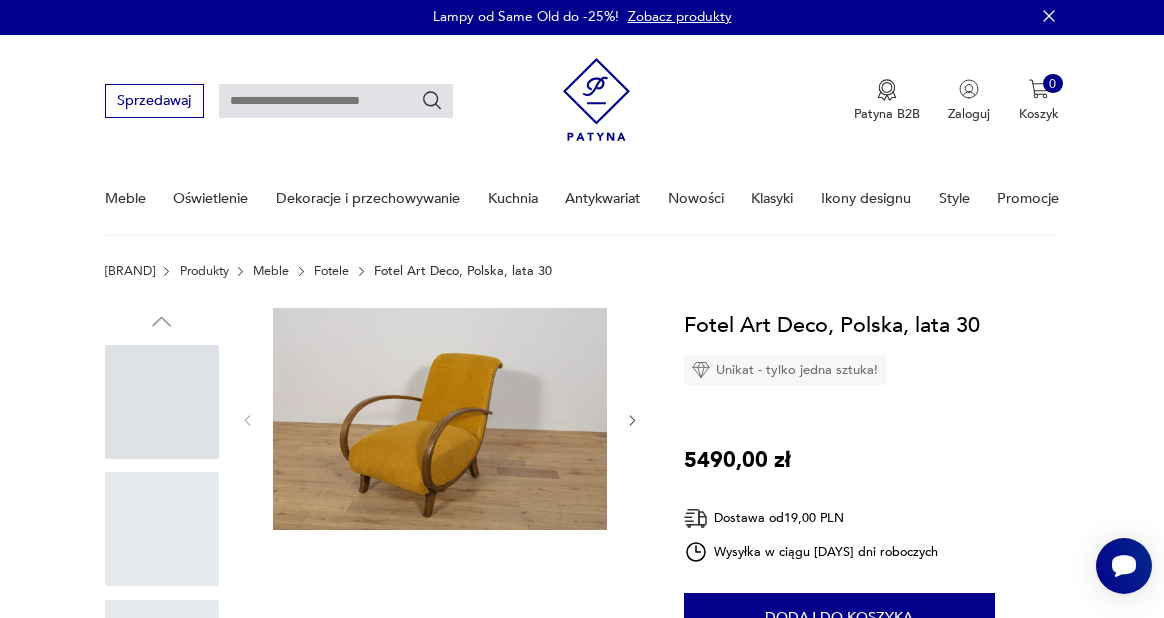 scroll, scrollTop: 0, scrollLeft: 0, axis: both 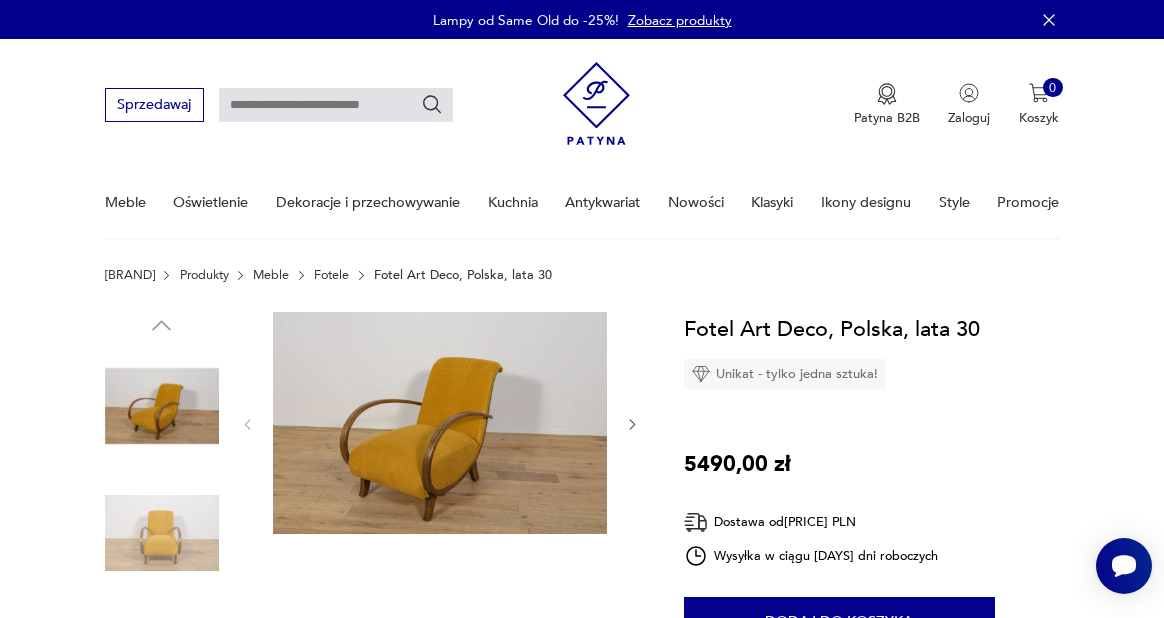 click at bounding box center [632, 424] 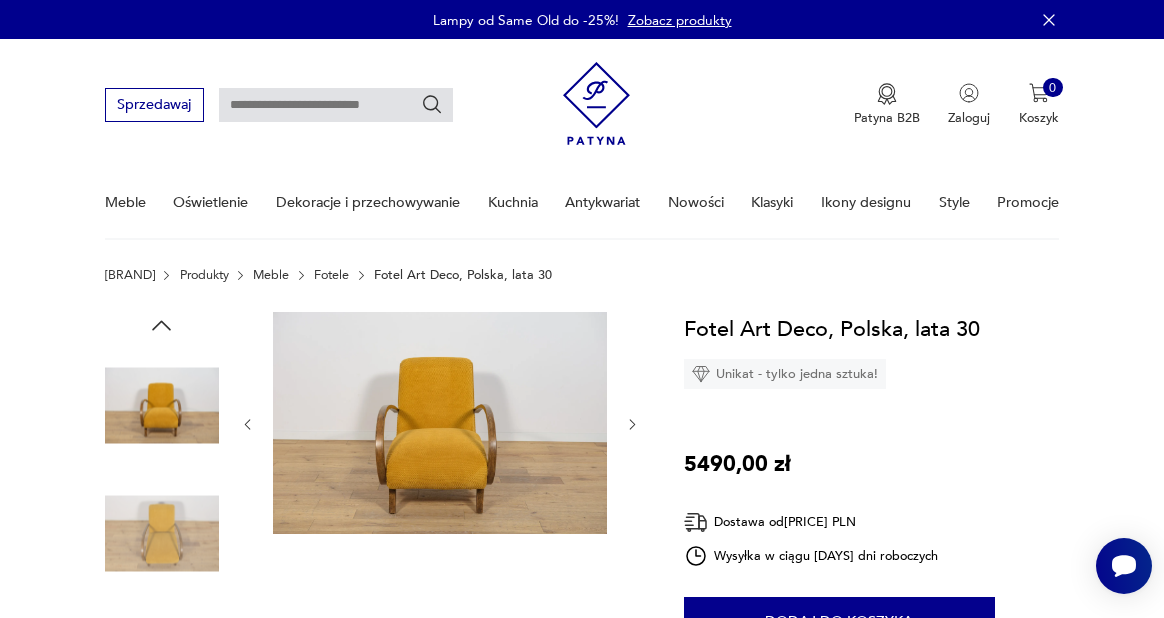 click at bounding box center (632, 424) 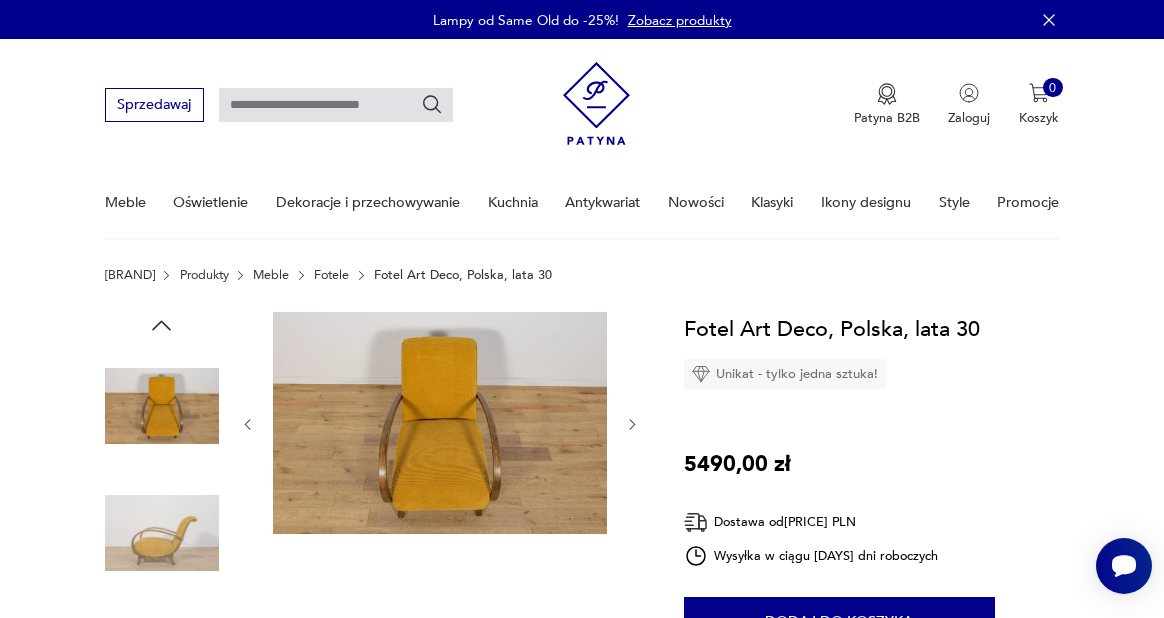 click at bounding box center (632, 424) 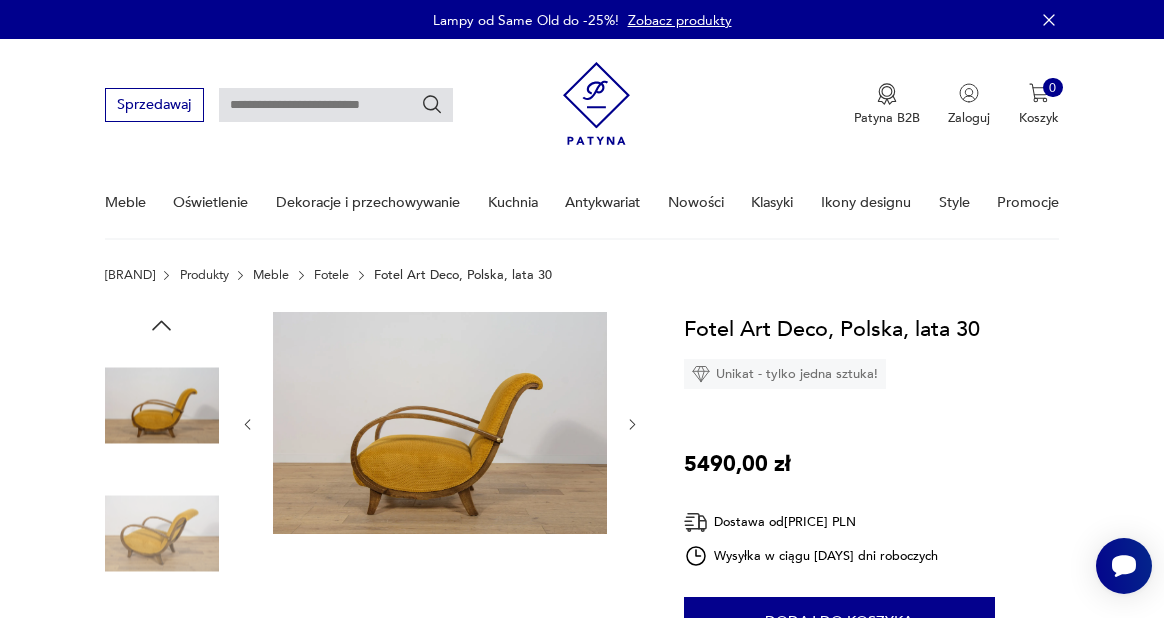 click at bounding box center [632, 424] 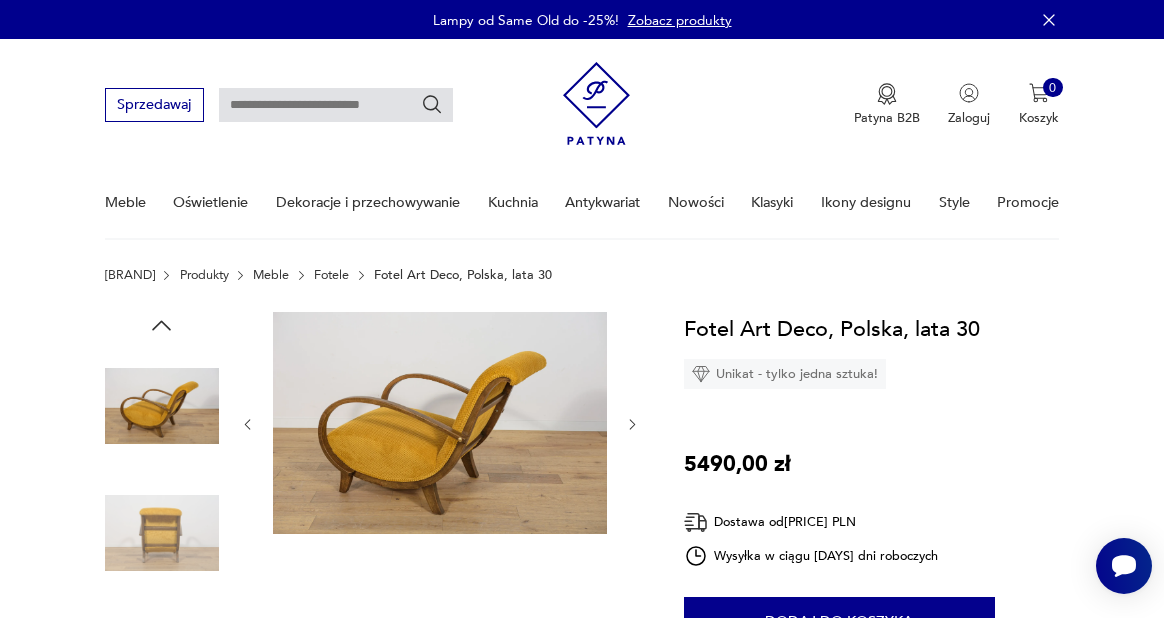 click at bounding box center [632, 424] 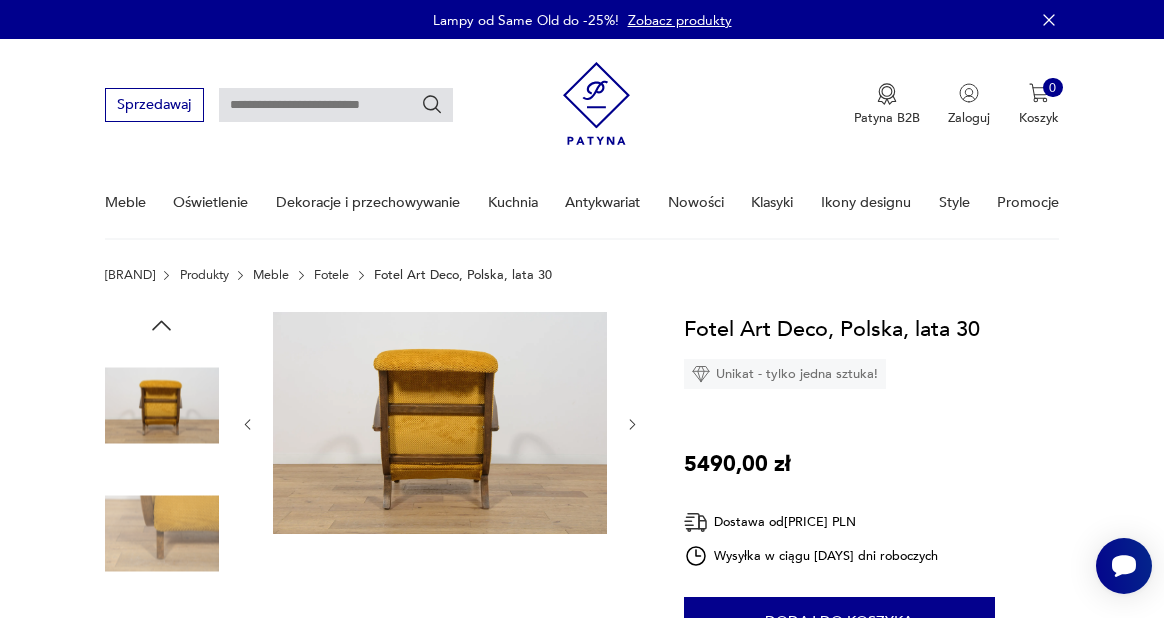 click at bounding box center (632, 424) 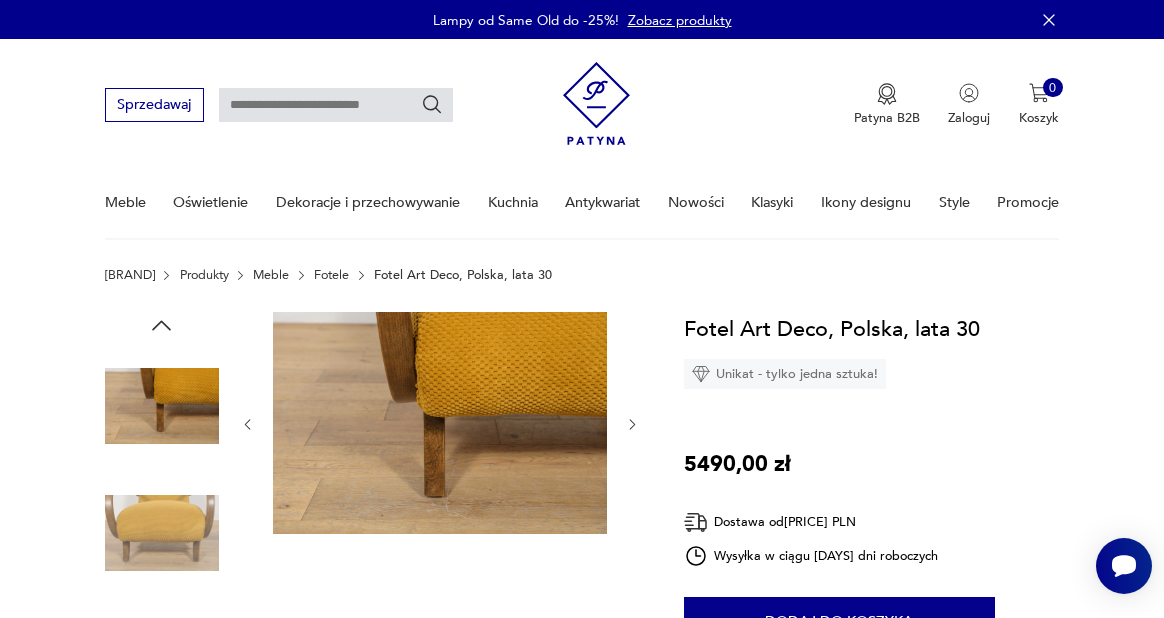 click at bounding box center [632, 424] 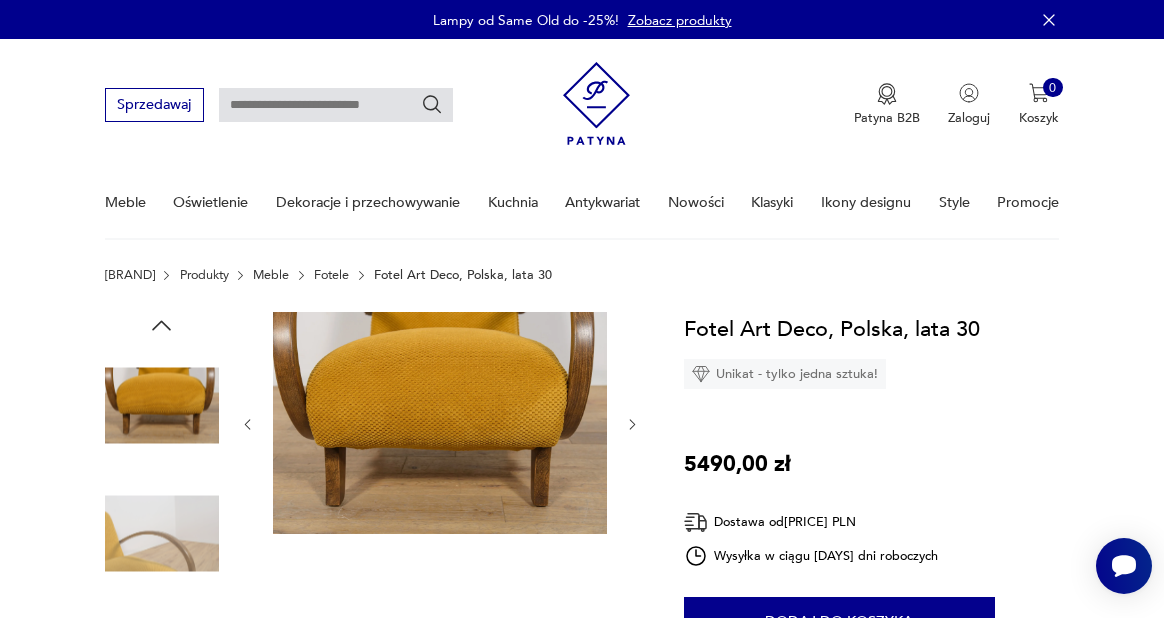 click at bounding box center (632, 424) 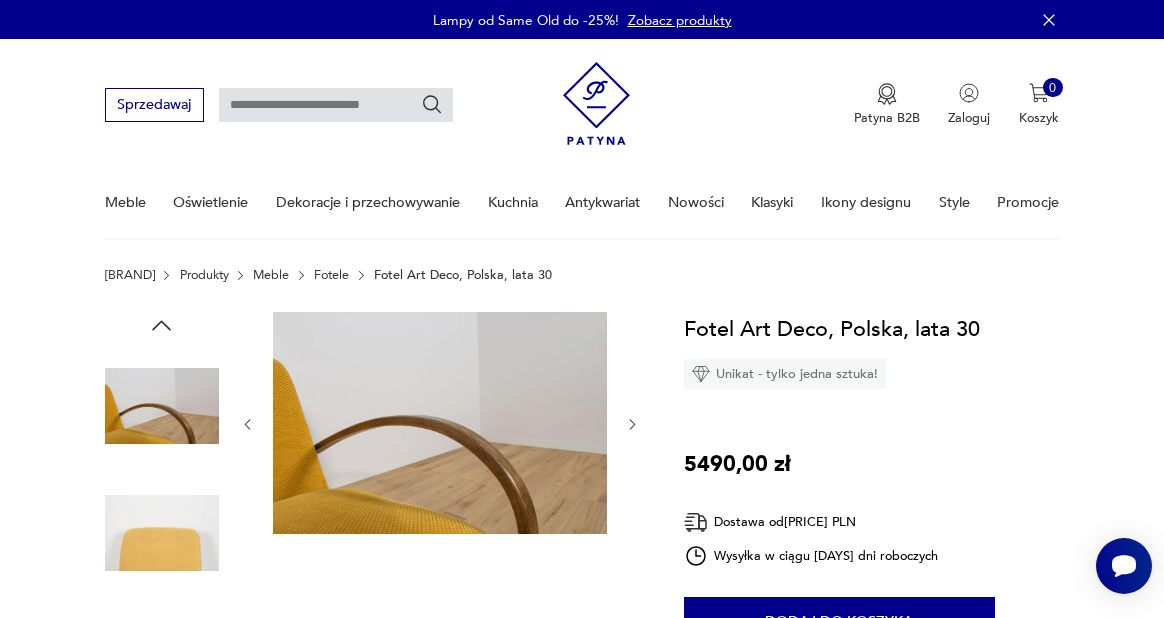 click at bounding box center (632, 424) 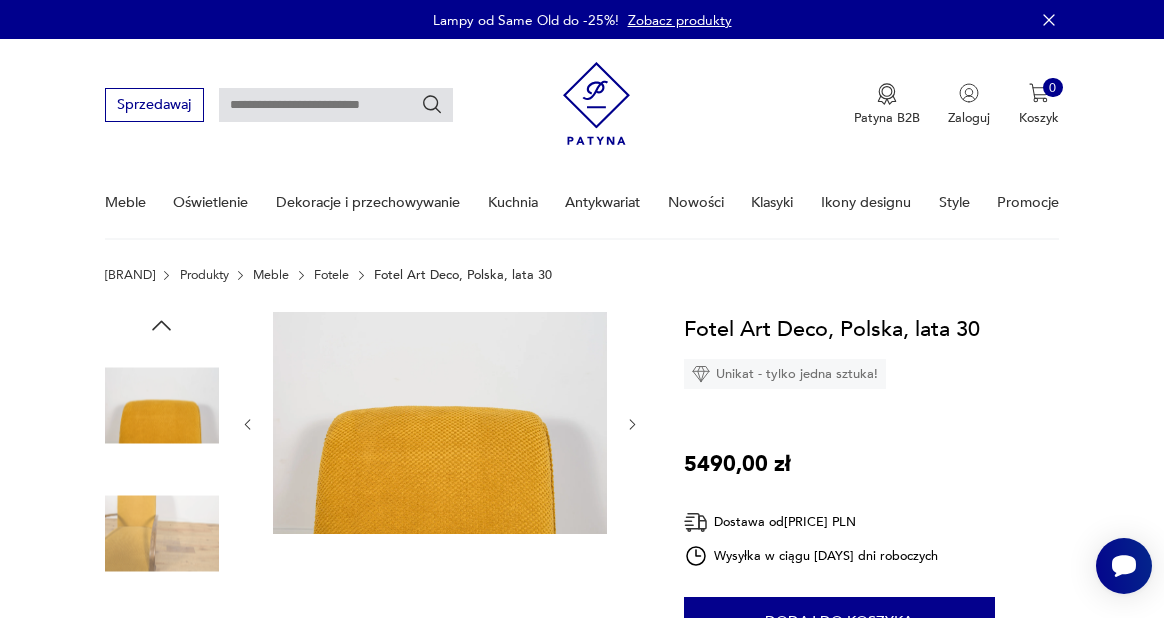 click at bounding box center [632, 424] 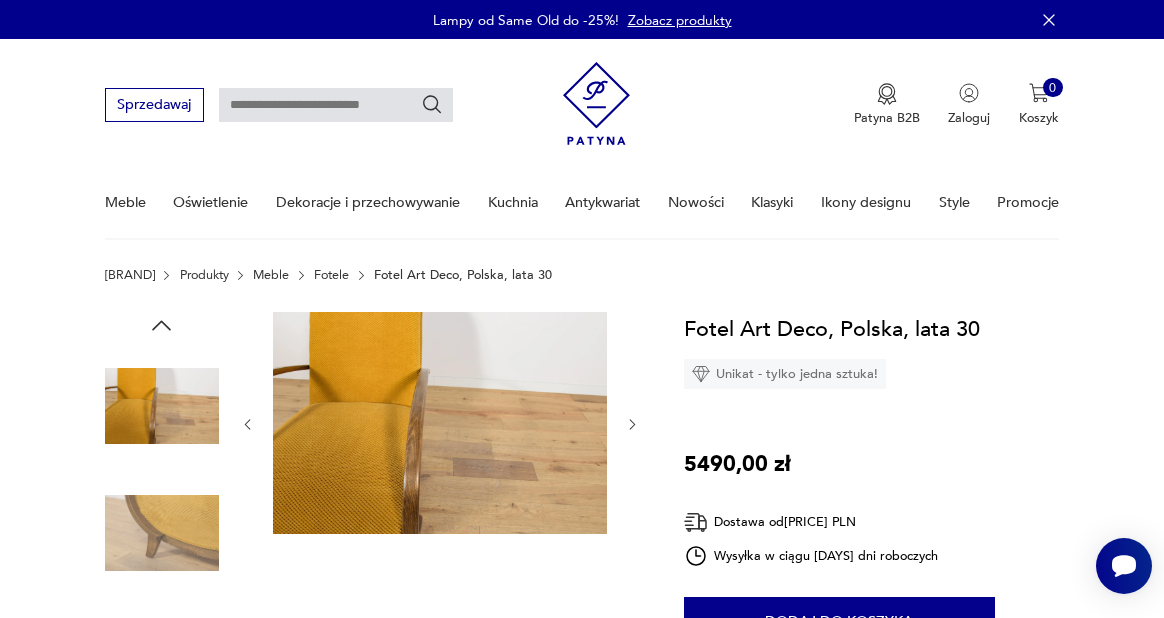 click at bounding box center [632, 424] 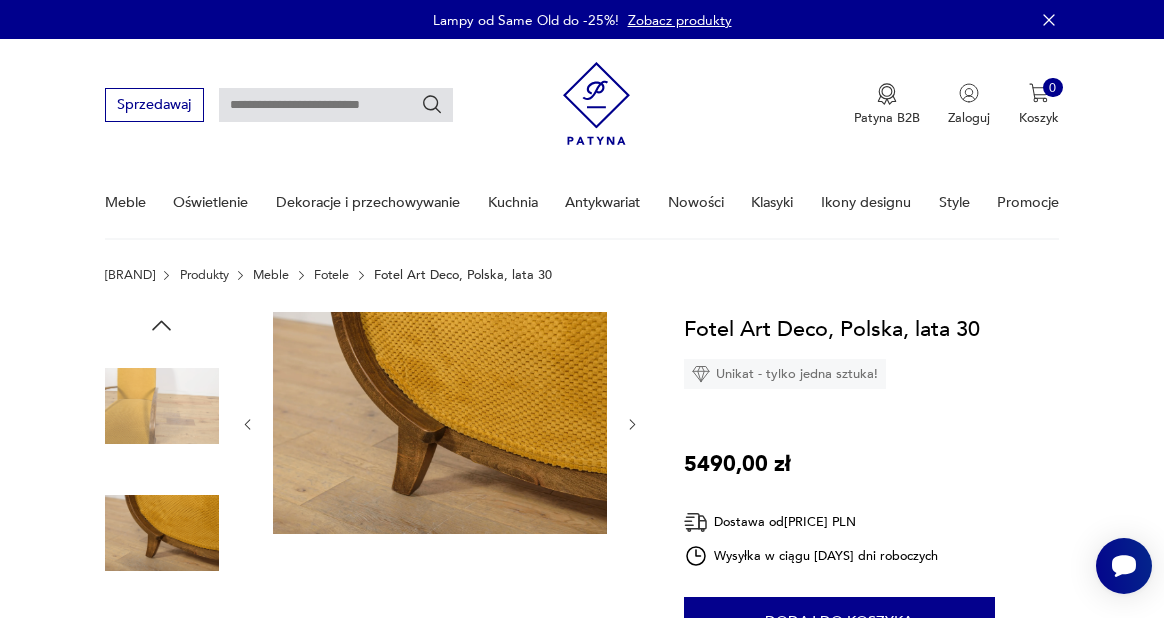 click at bounding box center [632, 424] 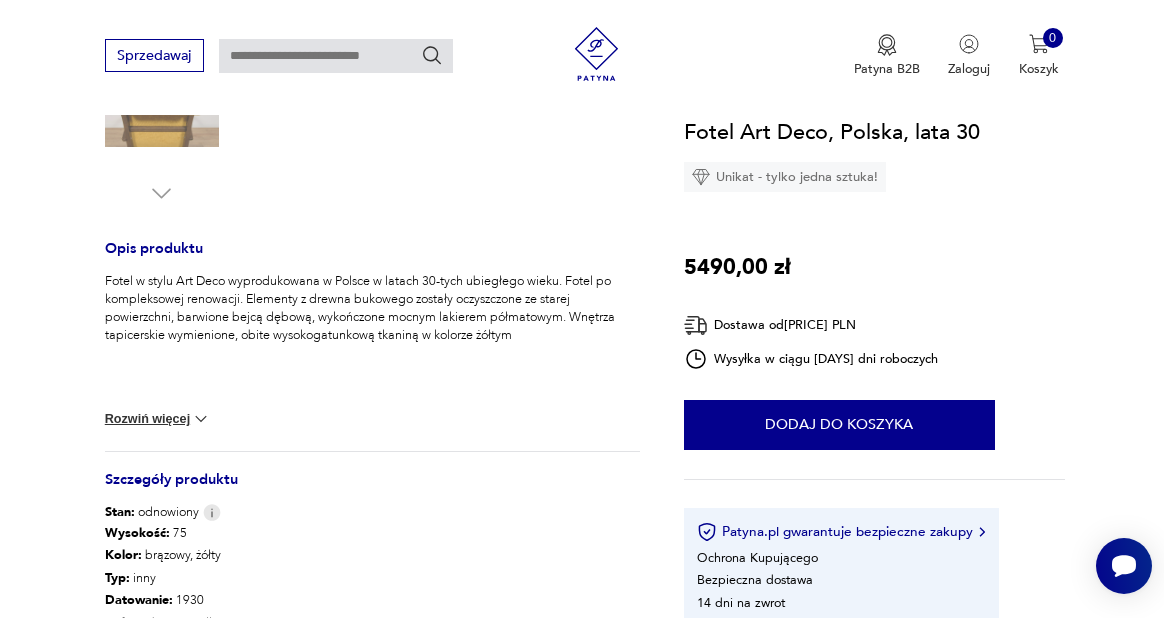 scroll, scrollTop: 680, scrollLeft: 0, axis: vertical 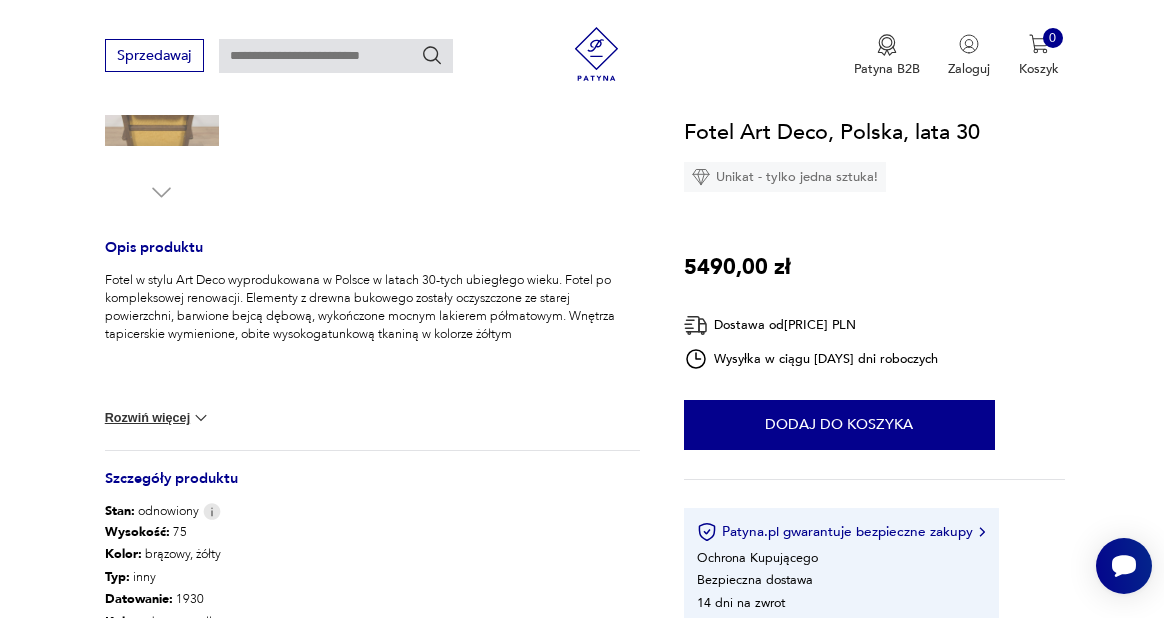 click at bounding box center (201, 418) 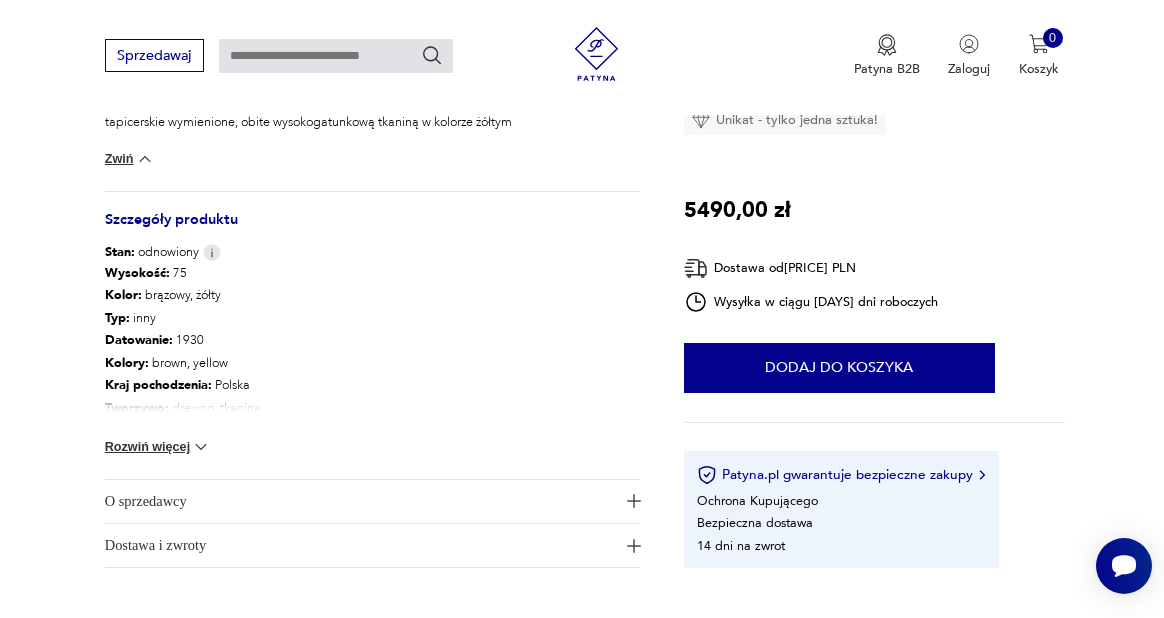 scroll, scrollTop: 911, scrollLeft: 0, axis: vertical 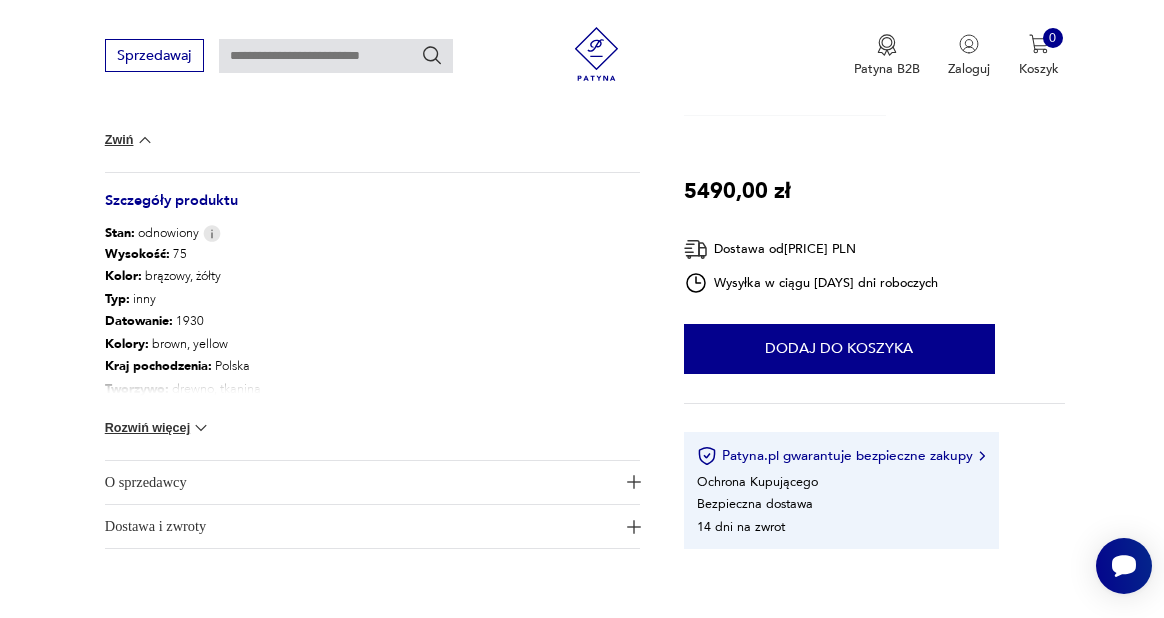 click at bounding box center (145, 140) 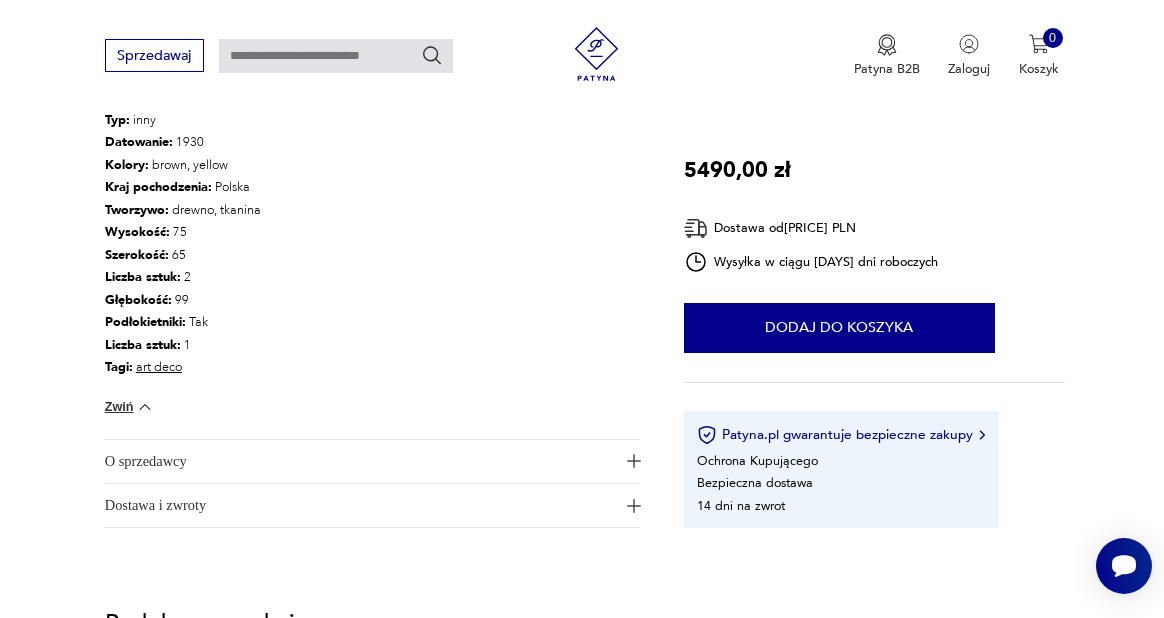 scroll, scrollTop: 1143, scrollLeft: 0, axis: vertical 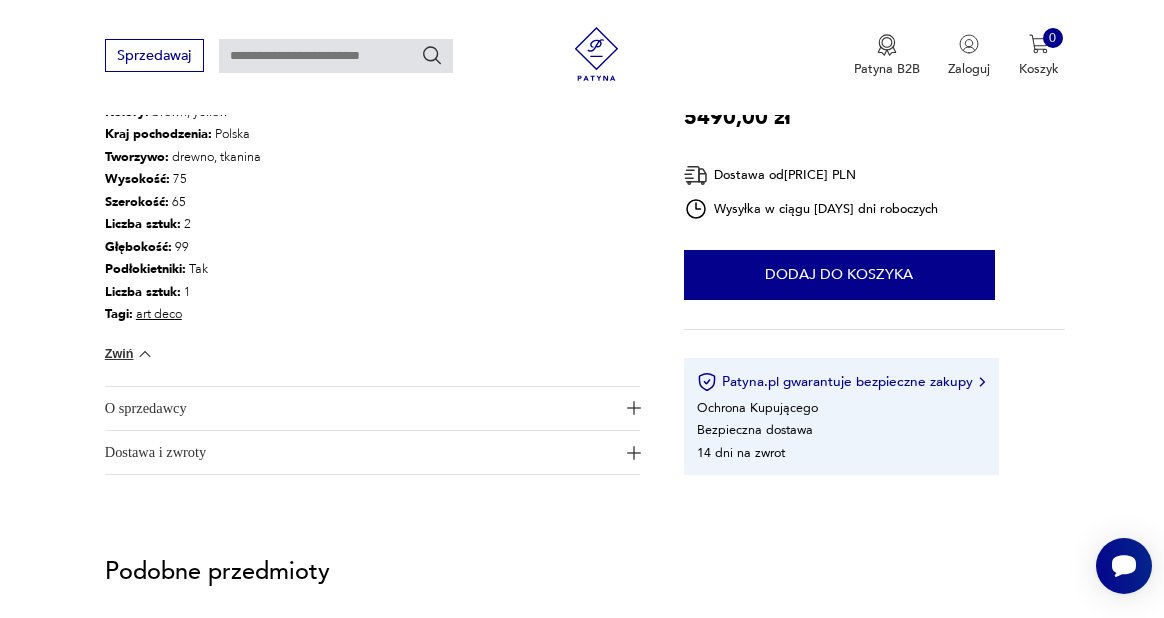 click on "O sprzedawcy" at bounding box center [360, 408] 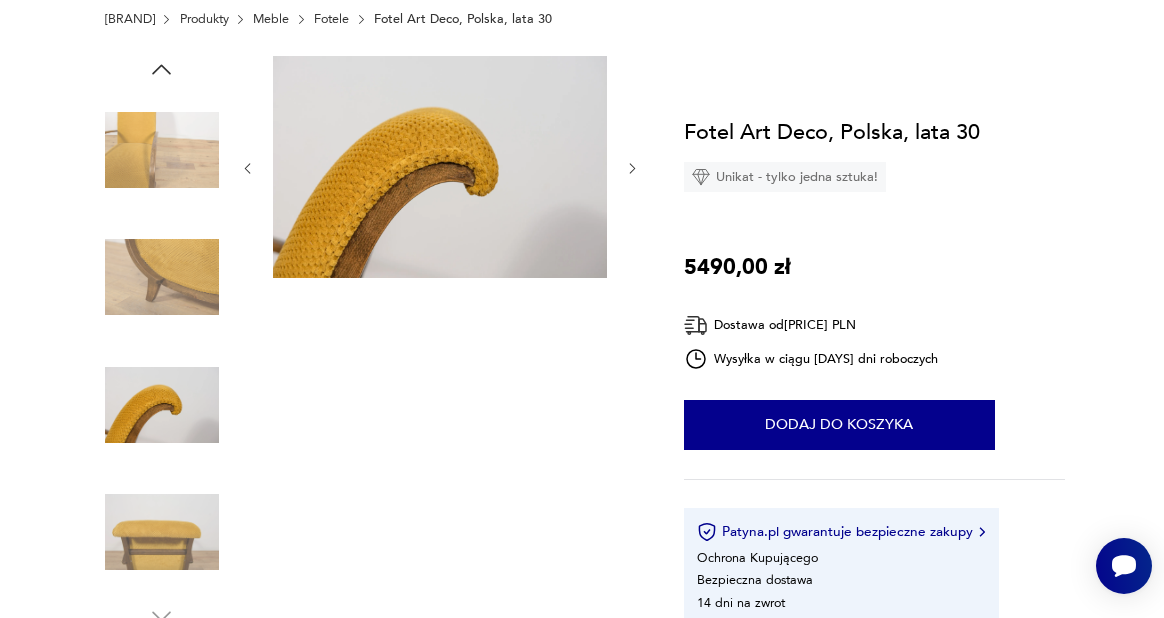 scroll, scrollTop: 0, scrollLeft: 0, axis: both 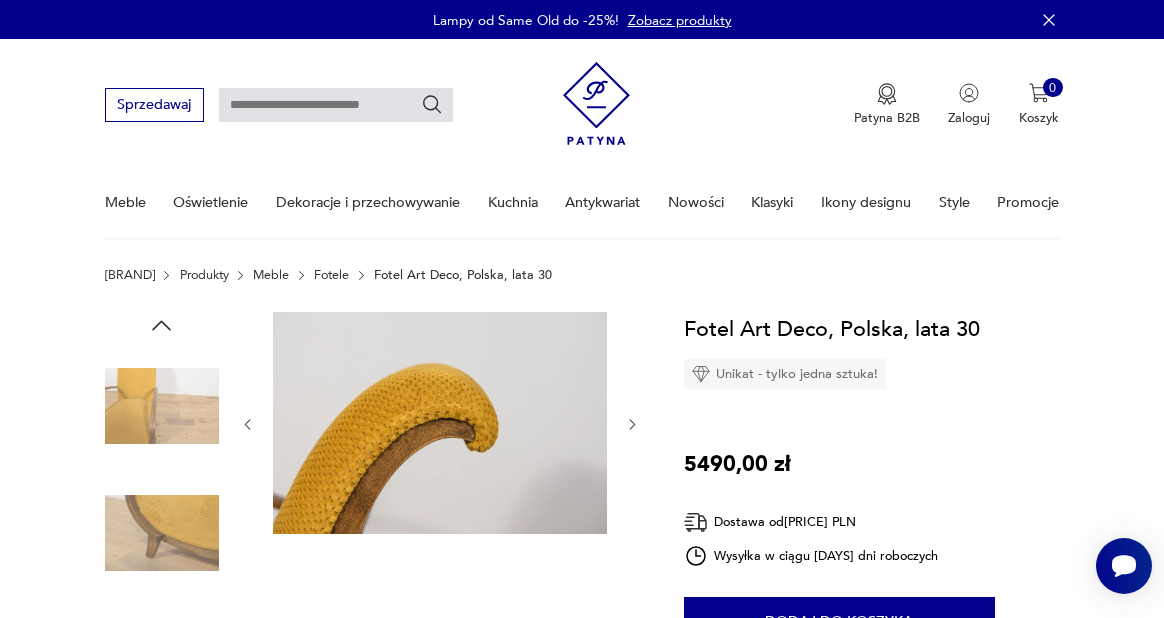 click at bounding box center [0, 0] 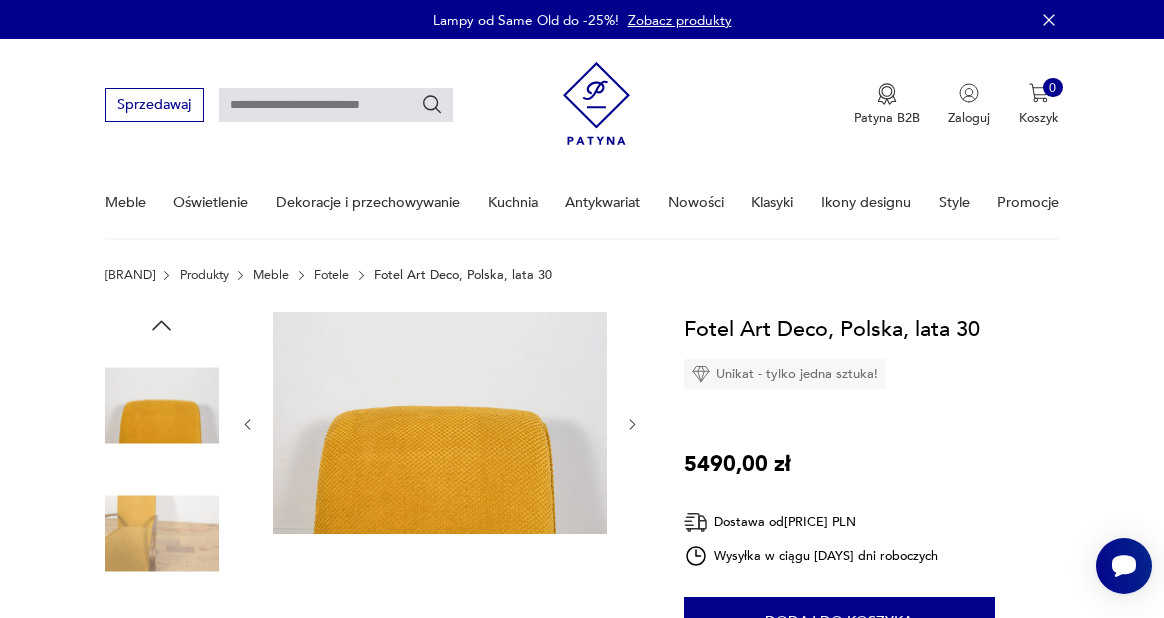 click at bounding box center [0, 0] 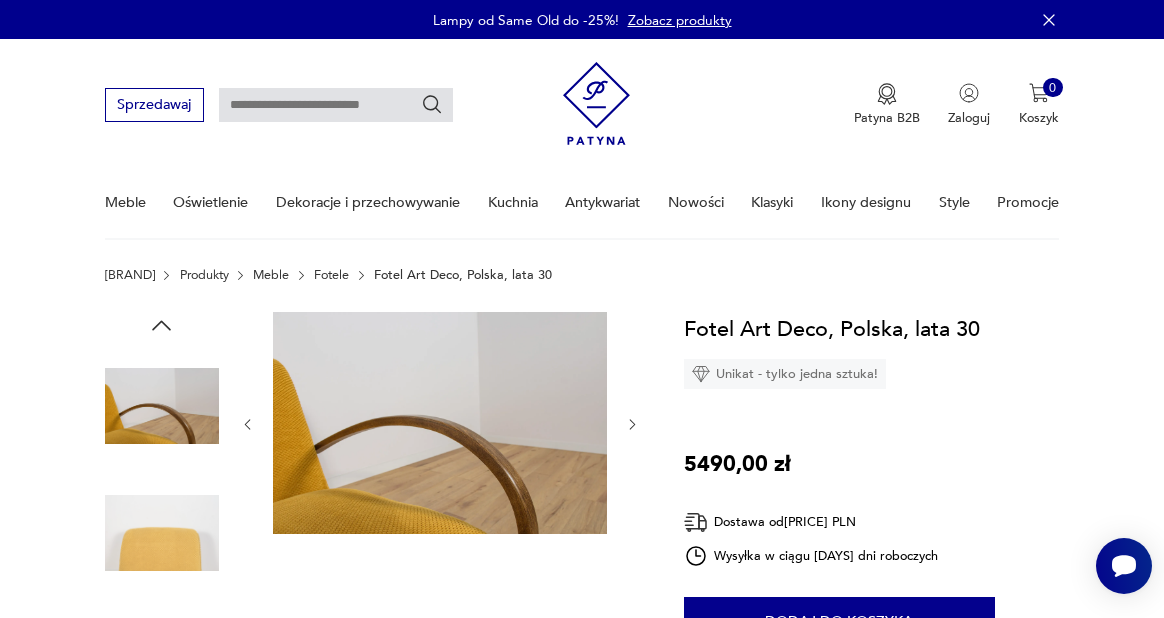 click at bounding box center (0, 0) 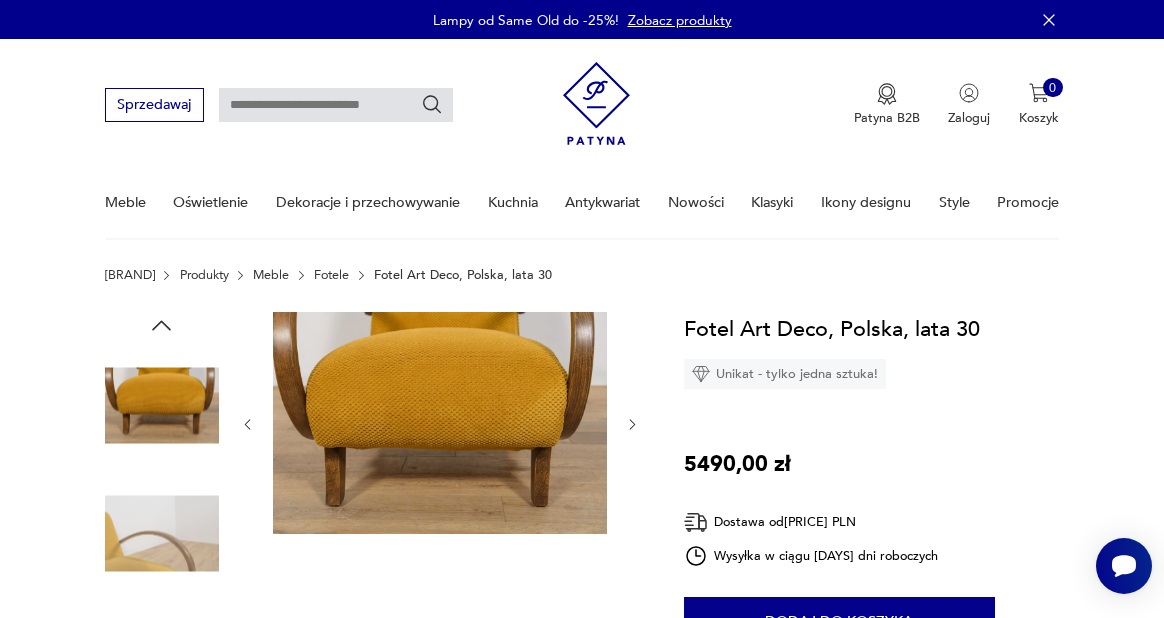 click at bounding box center [0, 0] 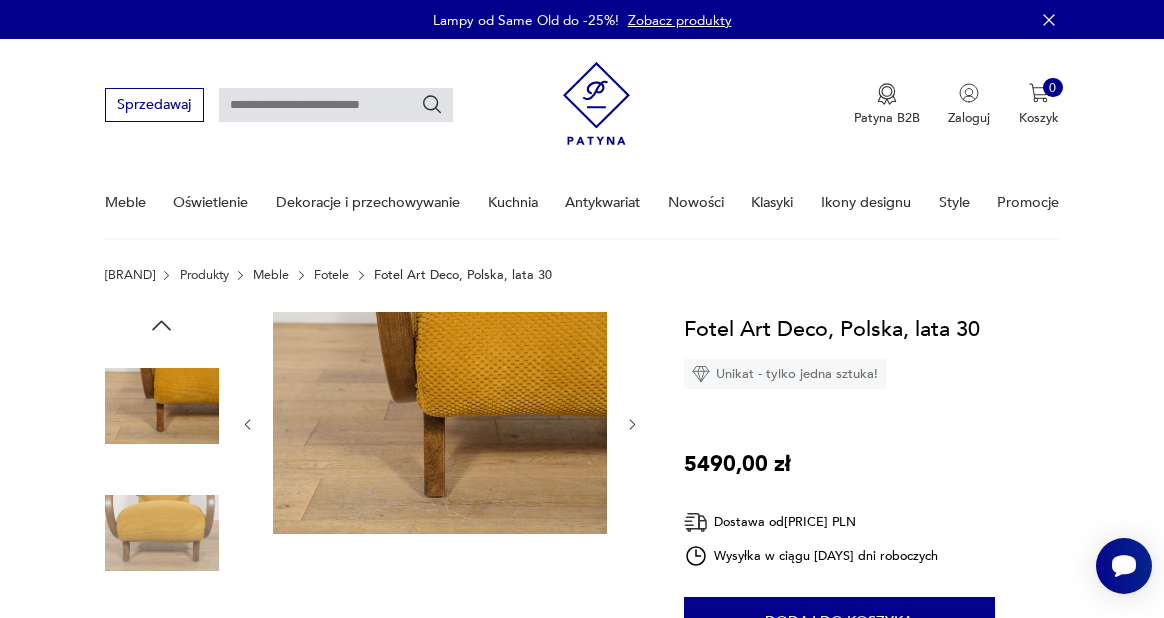 click at bounding box center [0, 0] 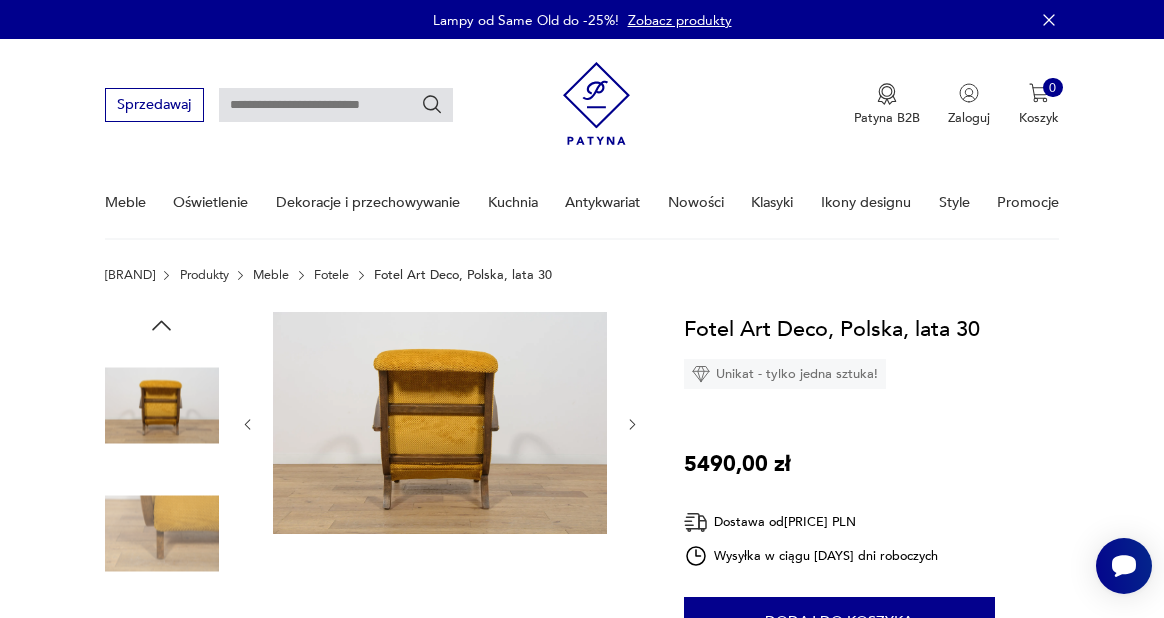click at bounding box center [0, 0] 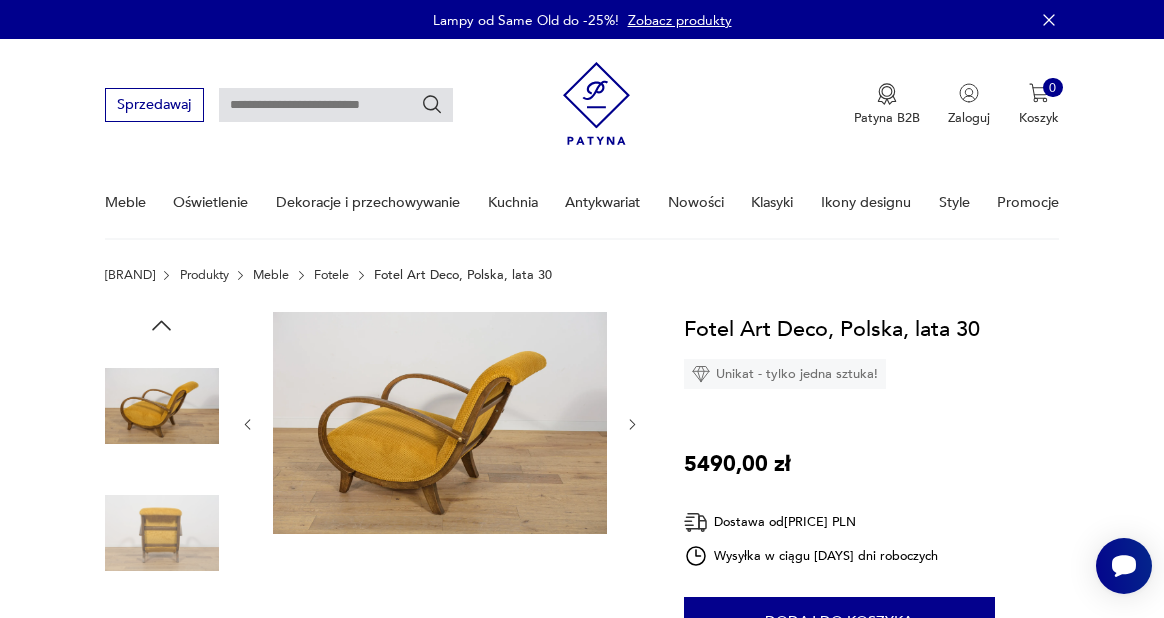 click at bounding box center [0, 0] 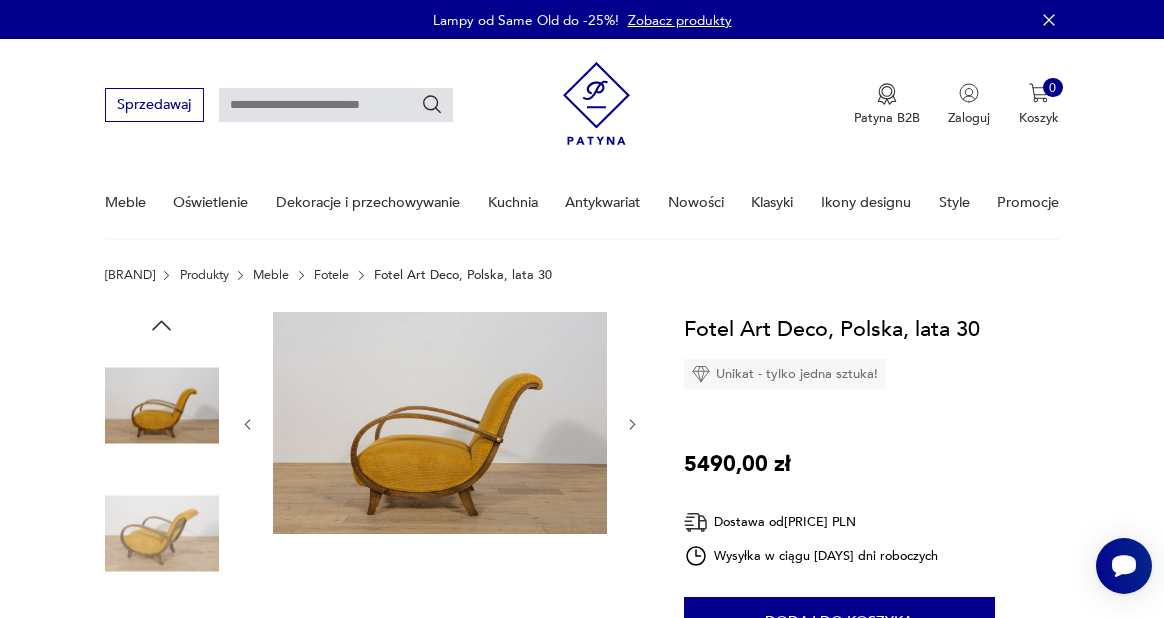 click at bounding box center [0, 0] 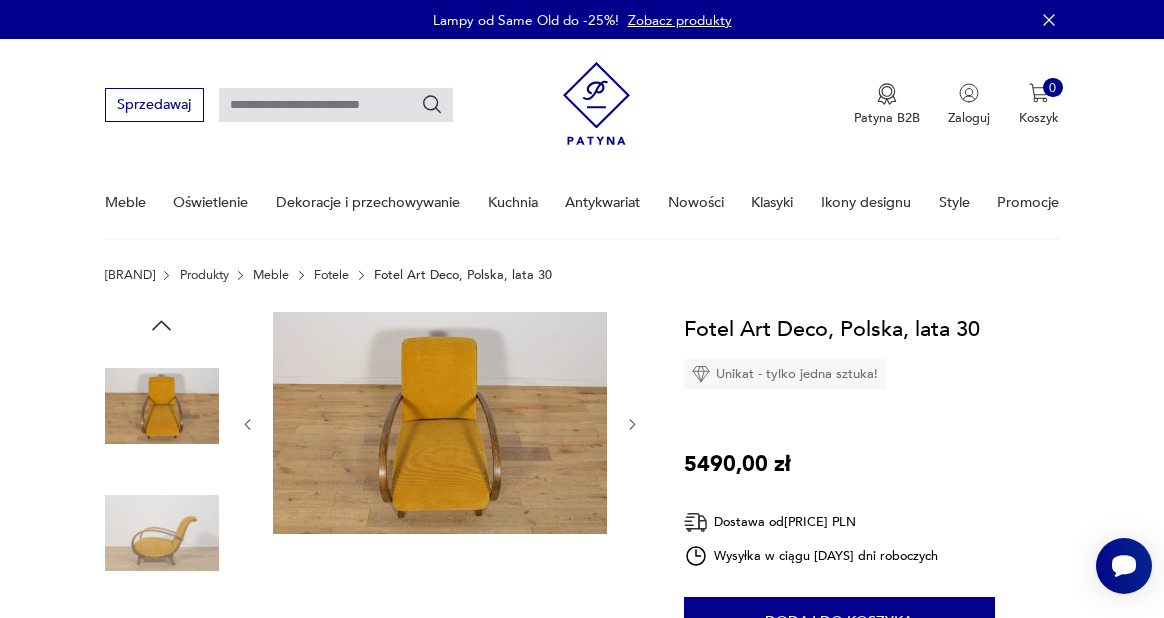 click at bounding box center (0, 0) 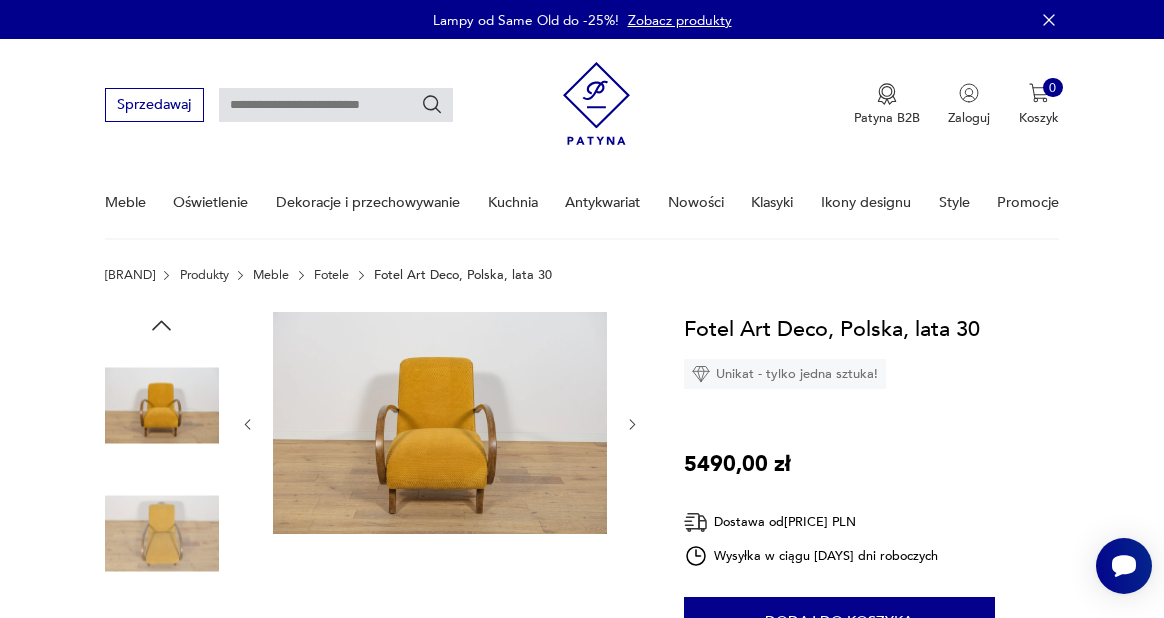 click at bounding box center [0, 0] 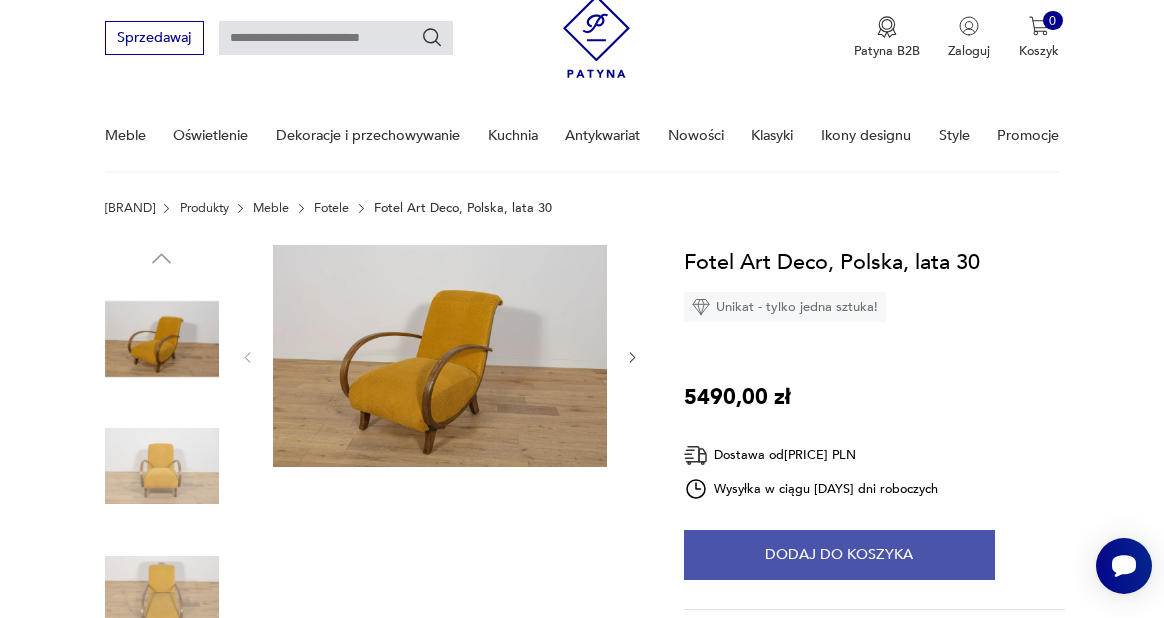 scroll, scrollTop: 66, scrollLeft: 0, axis: vertical 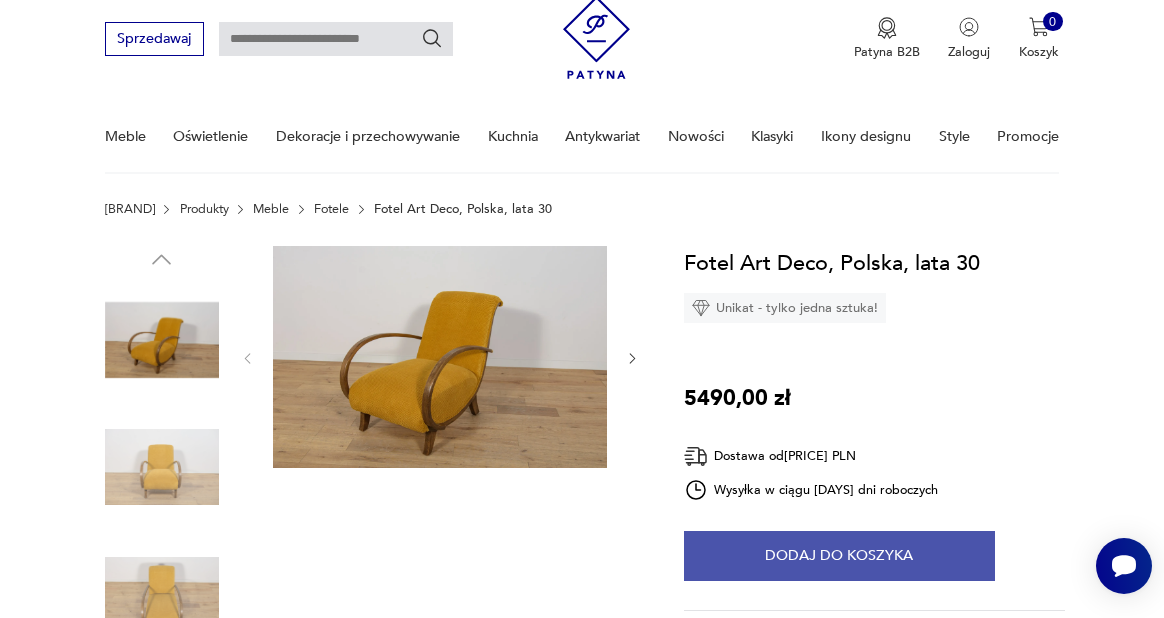 click on "Dodaj do koszyka" at bounding box center [839, 556] 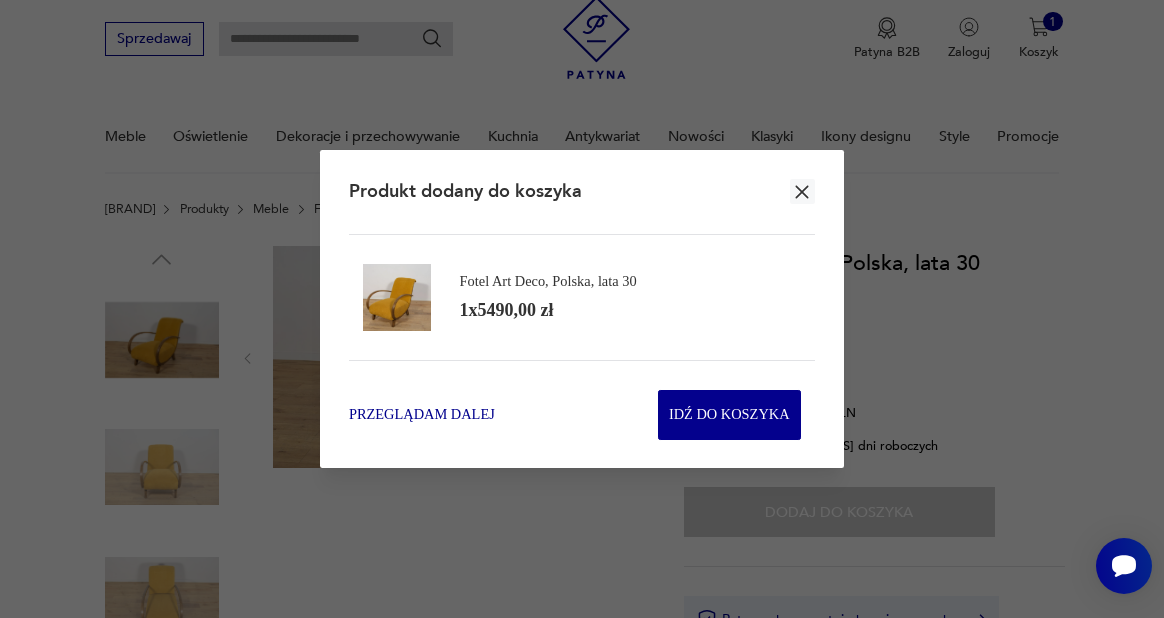 click on "Przeglądam dalej" at bounding box center [422, 415] 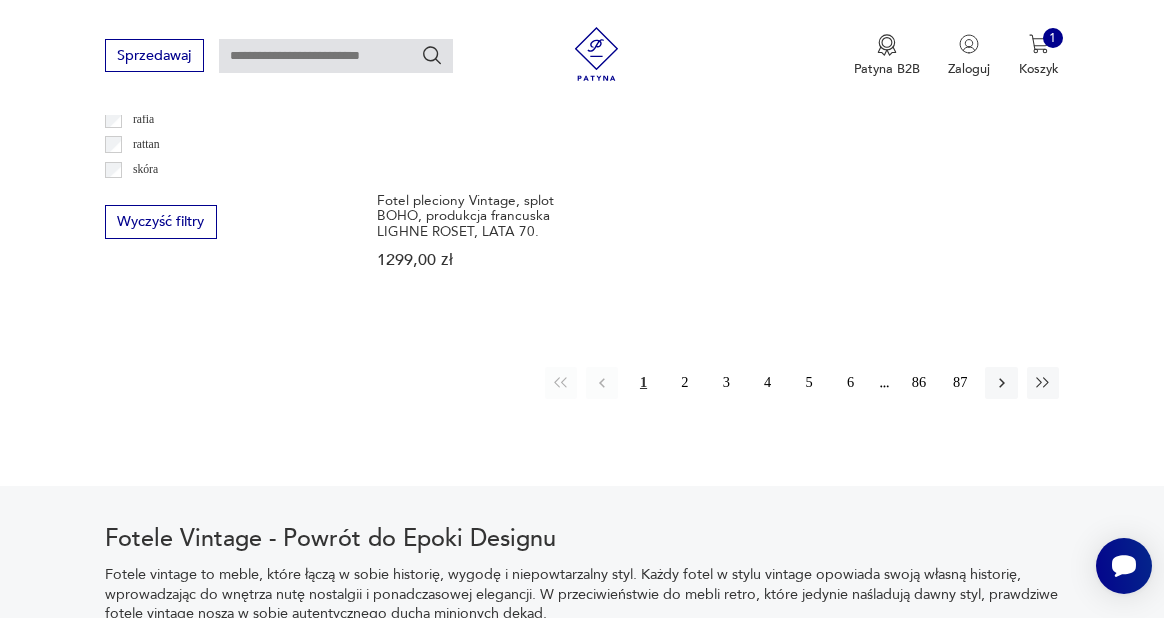 scroll, scrollTop: 2738, scrollLeft: 0, axis: vertical 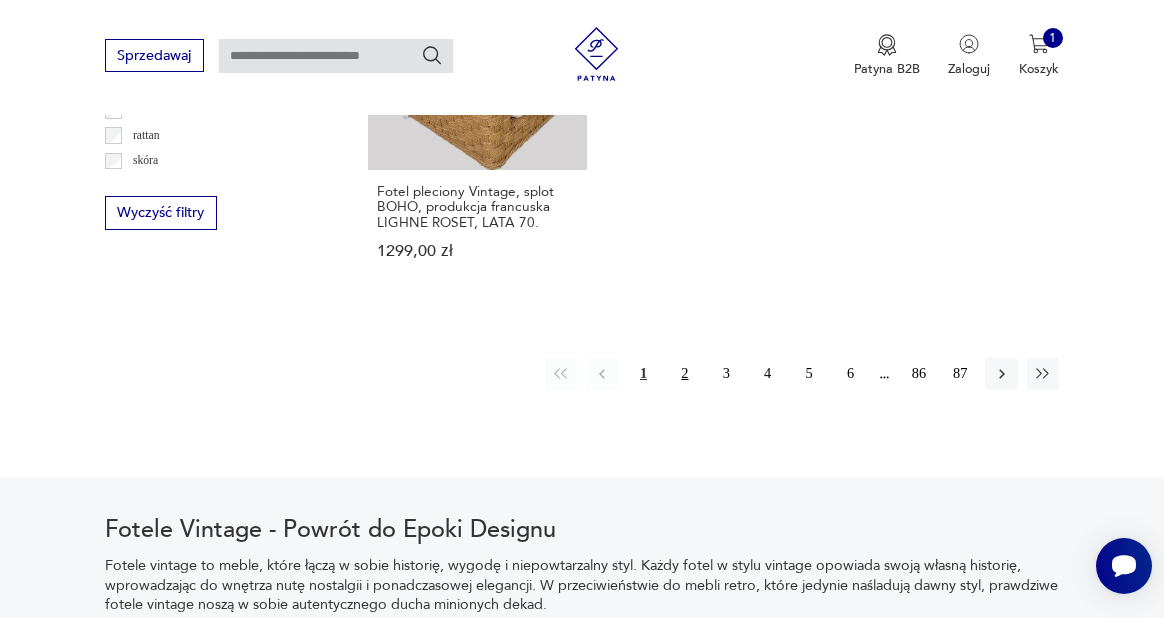click on "2" at bounding box center (685, 374) 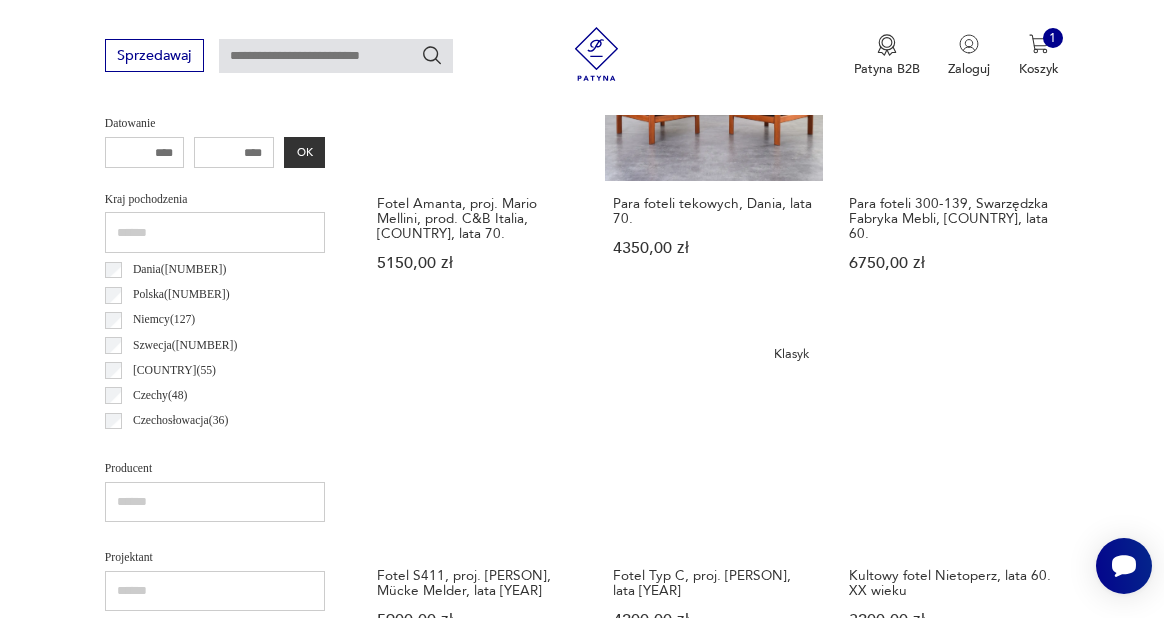 scroll, scrollTop: 930, scrollLeft: 0, axis: vertical 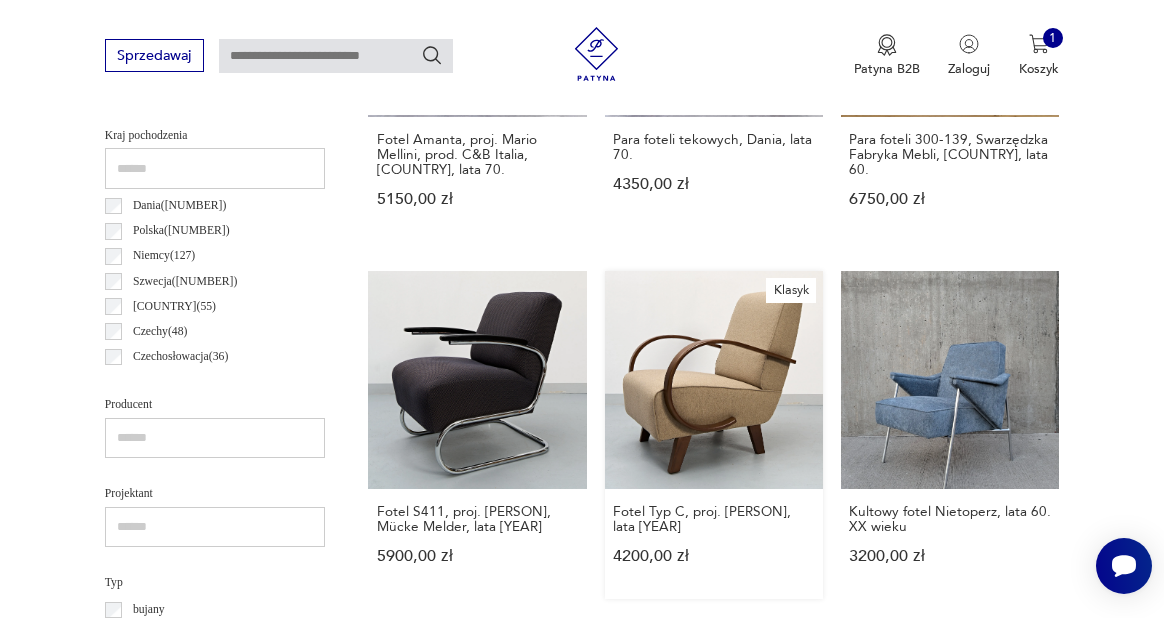 click on "Klasyk Fotel Typ C, proj. [PERSON], lata [YEAR] [PRICE] zł" at bounding box center [714, 435] 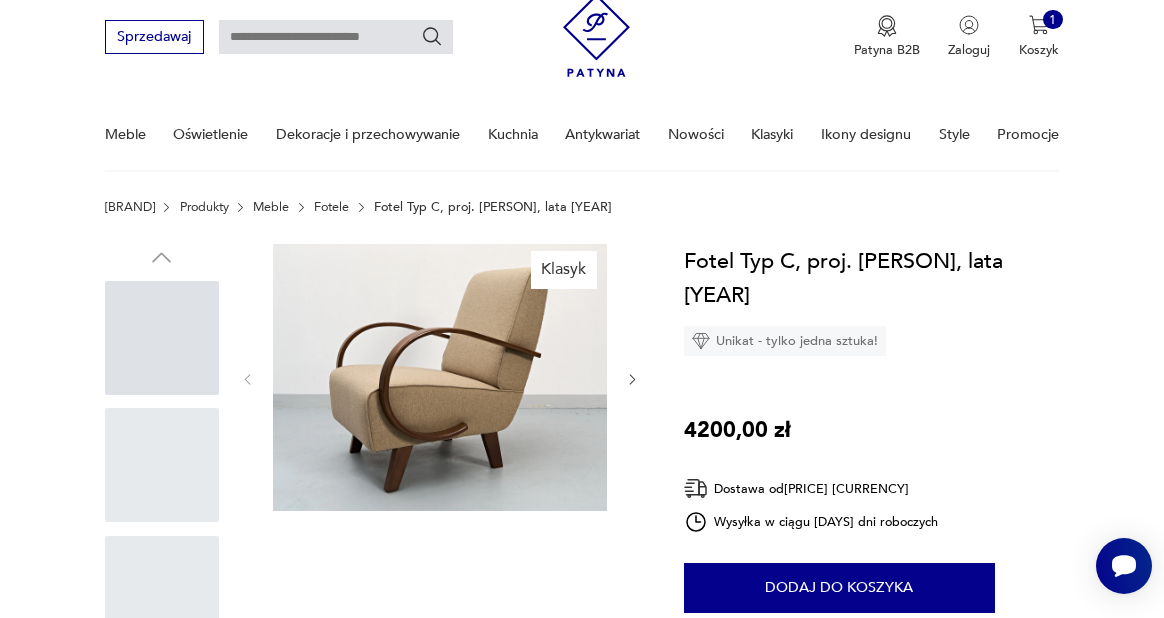 scroll, scrollTop: 0, scrollLeft: 0, axis: both 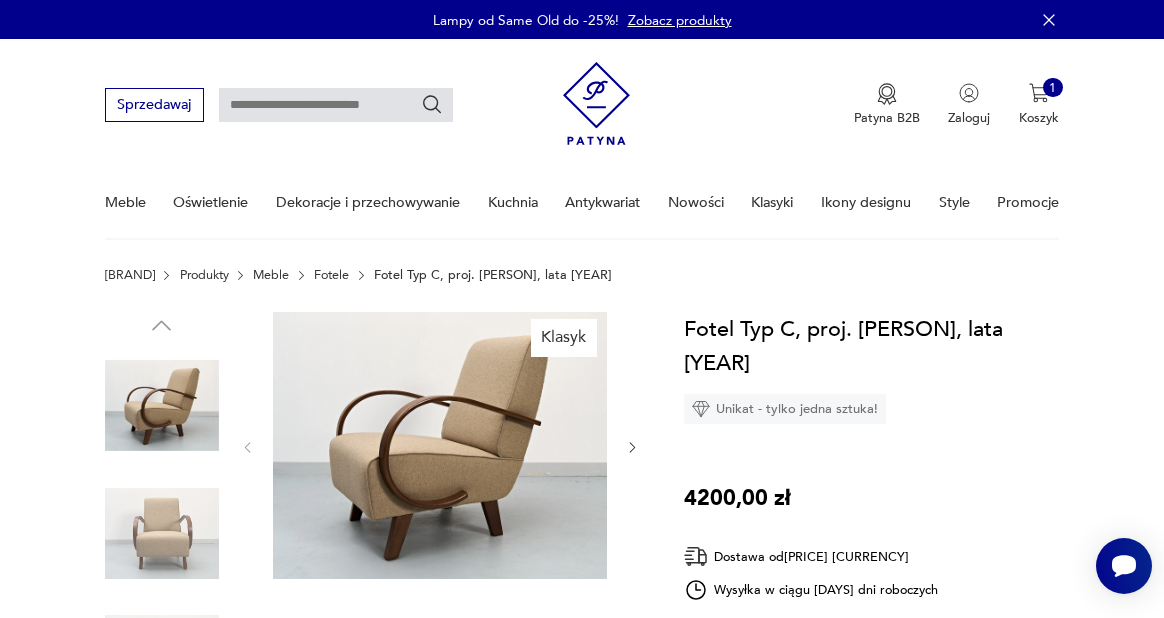 click at bounding box center [633, 447] 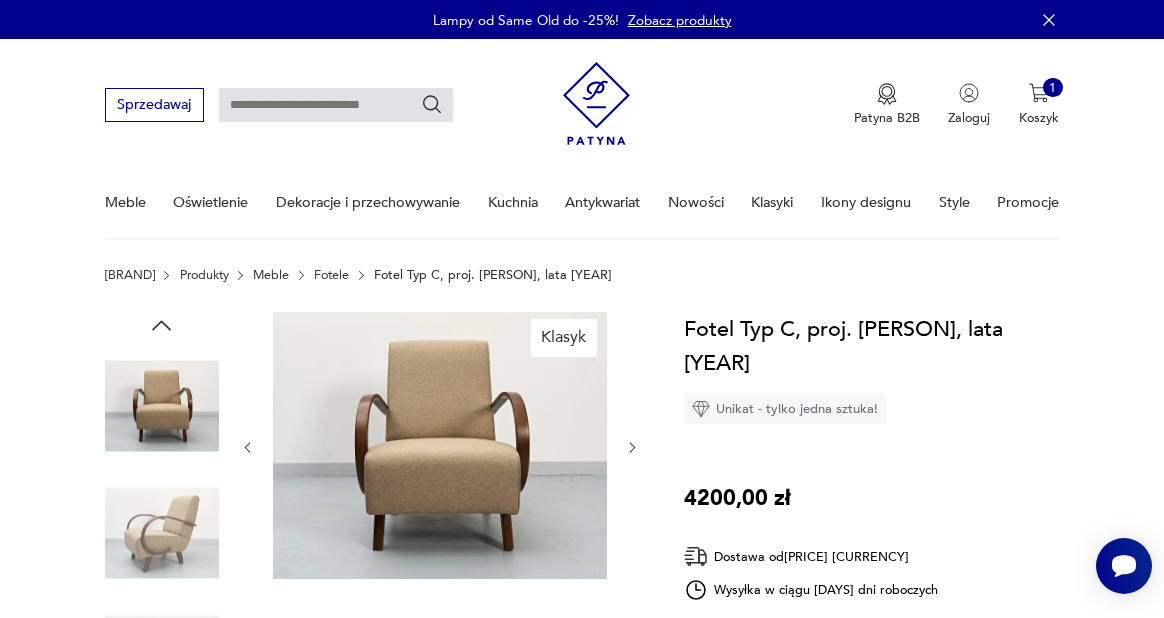 click at bounding box center [633, 447] 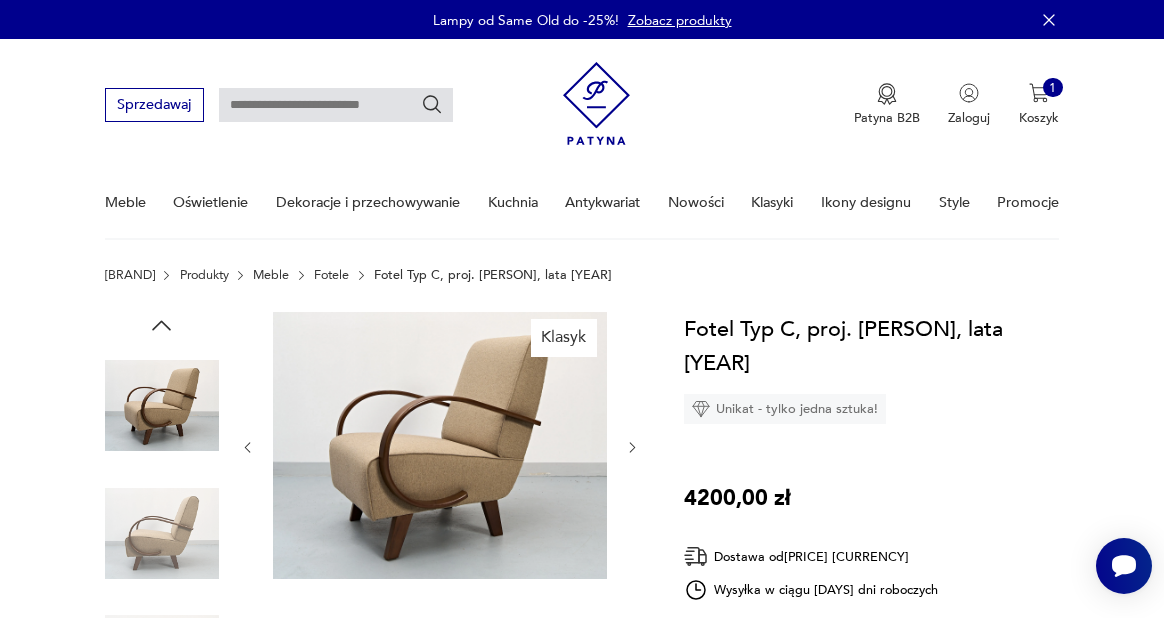 click at bounding box center (633, 447) 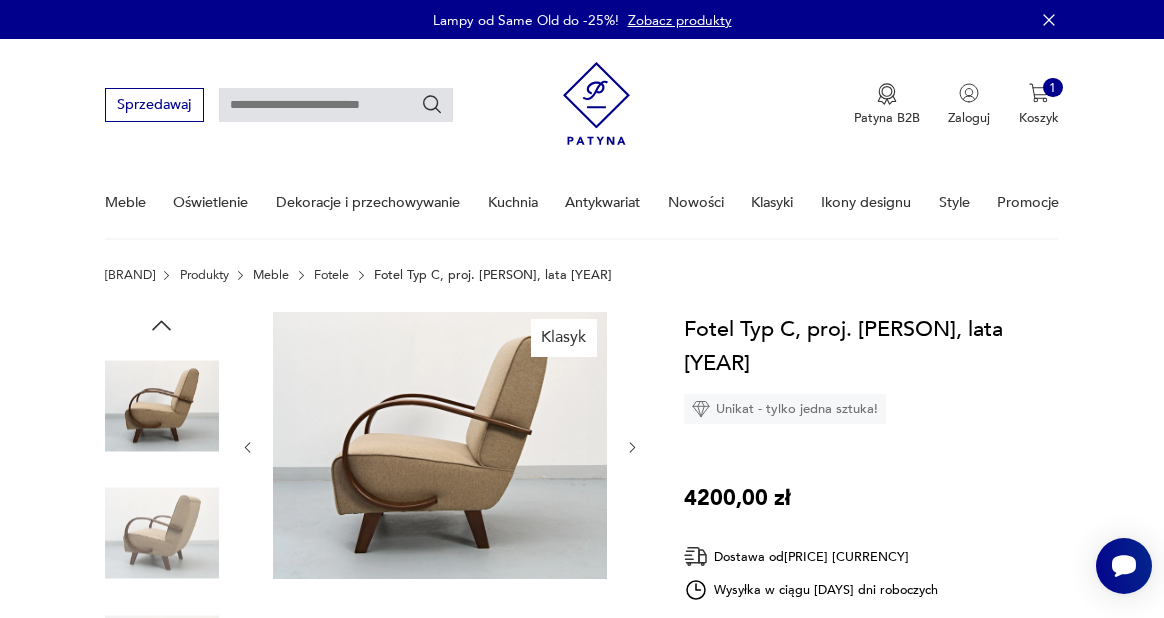 click at bounding box center (633, 447) 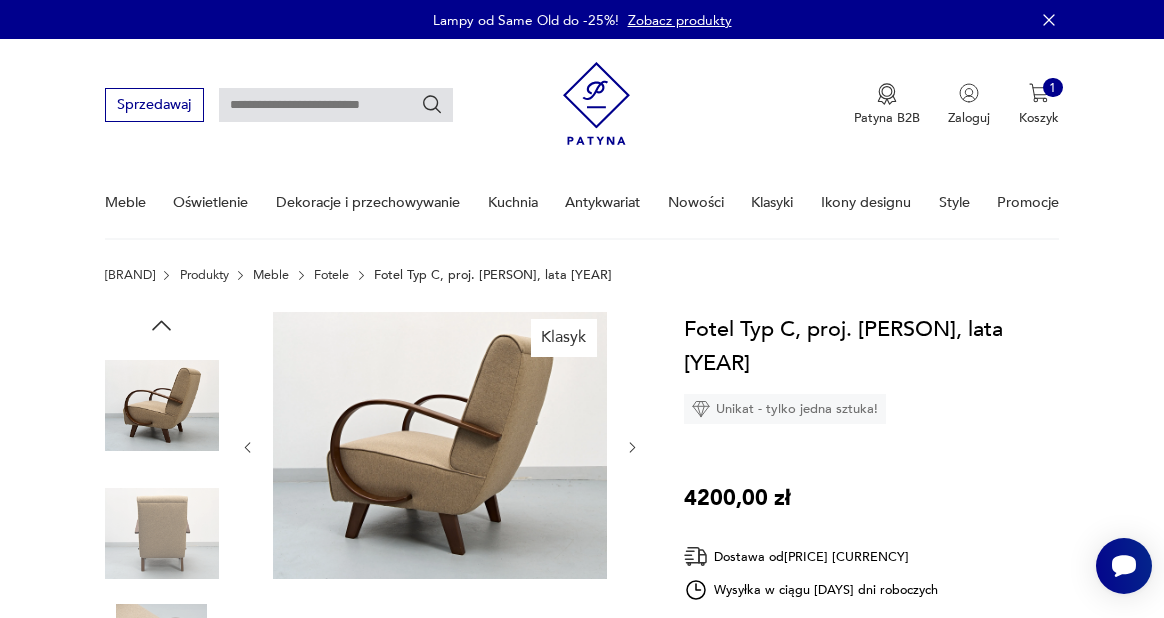 click at bounding box center (633, 447) 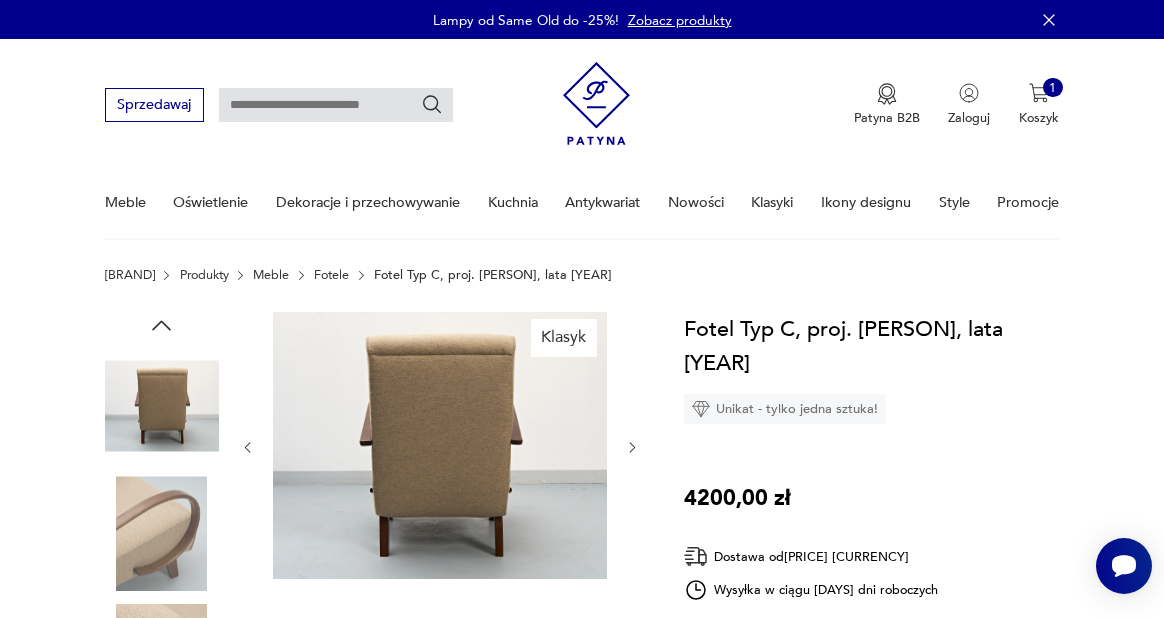 click at bounding box center (633, 447) 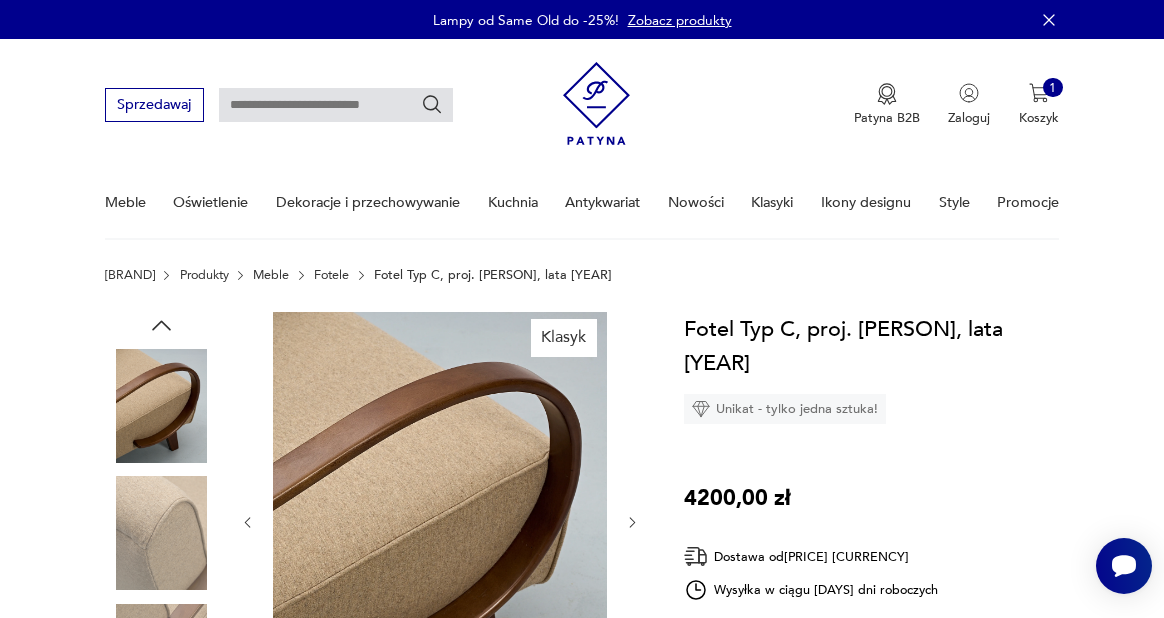 click at bounding box center [440, 522] 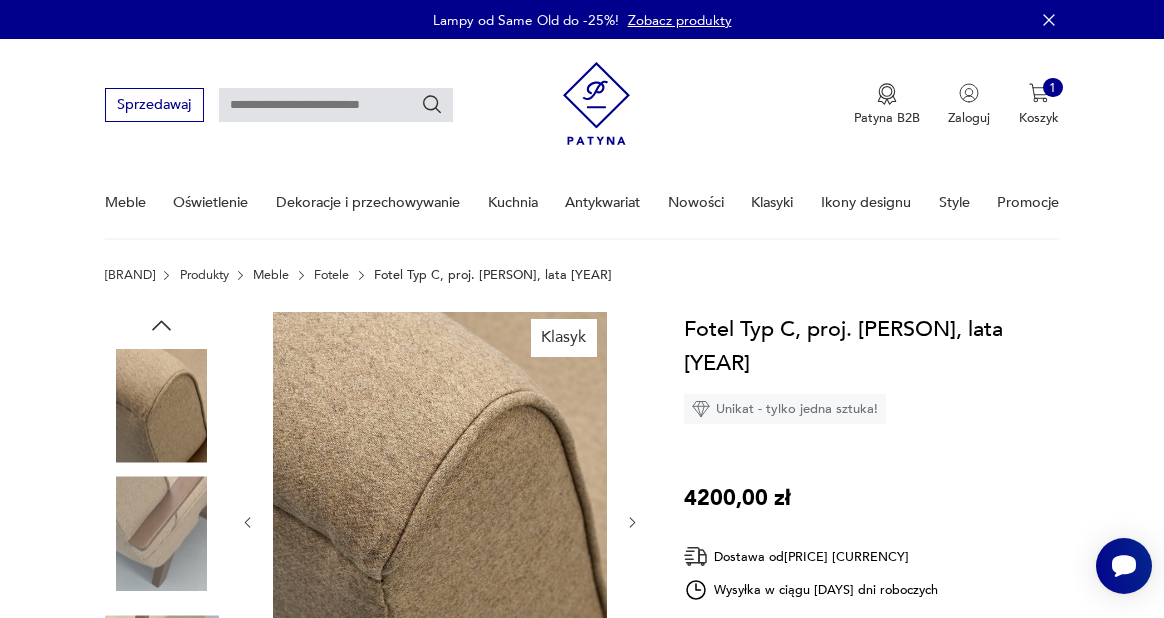 click at bounding box center [632, 522] 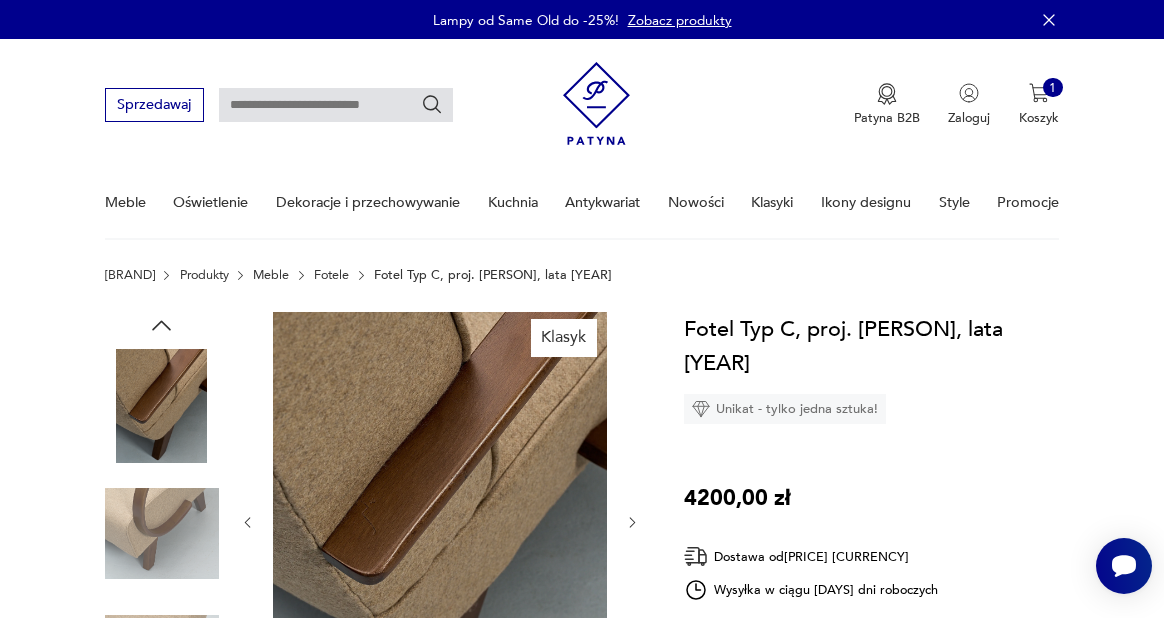 click at bounding box center [632, 522] 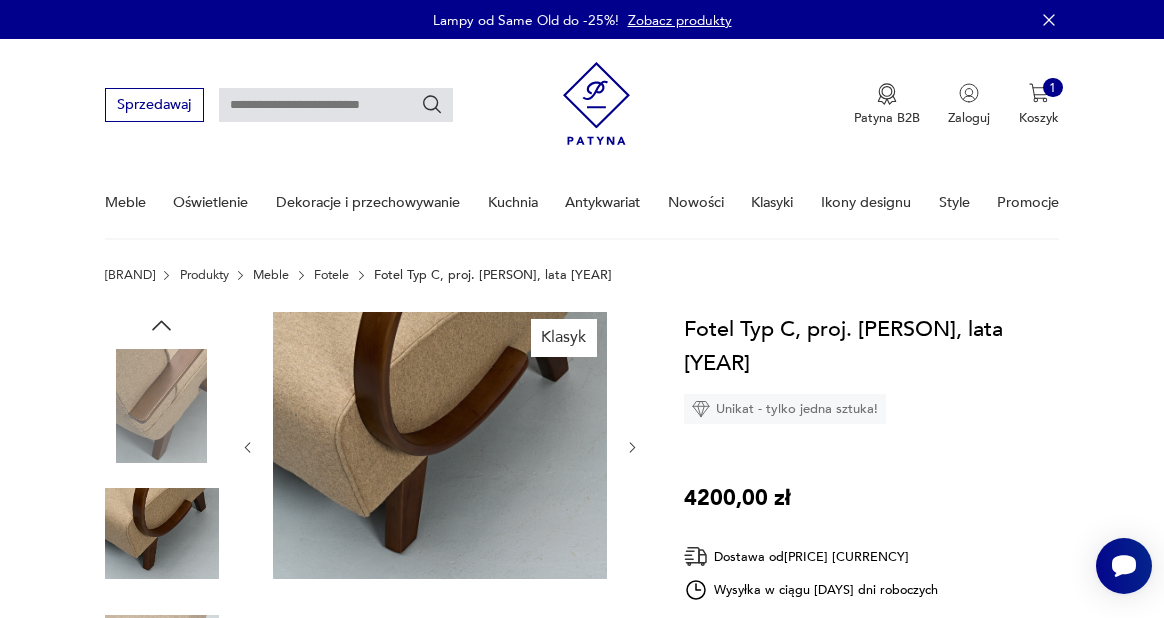 click at bounding box center [440, 447] 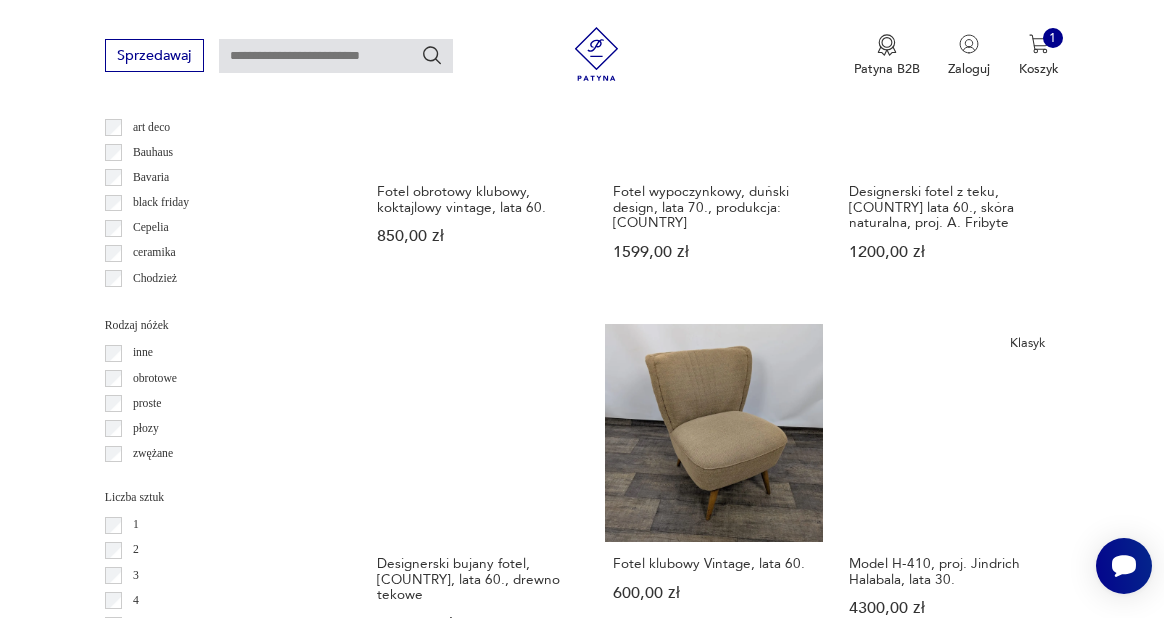 scroll, scrollTop: 1966, scrollLeft: 0, axis: vertical 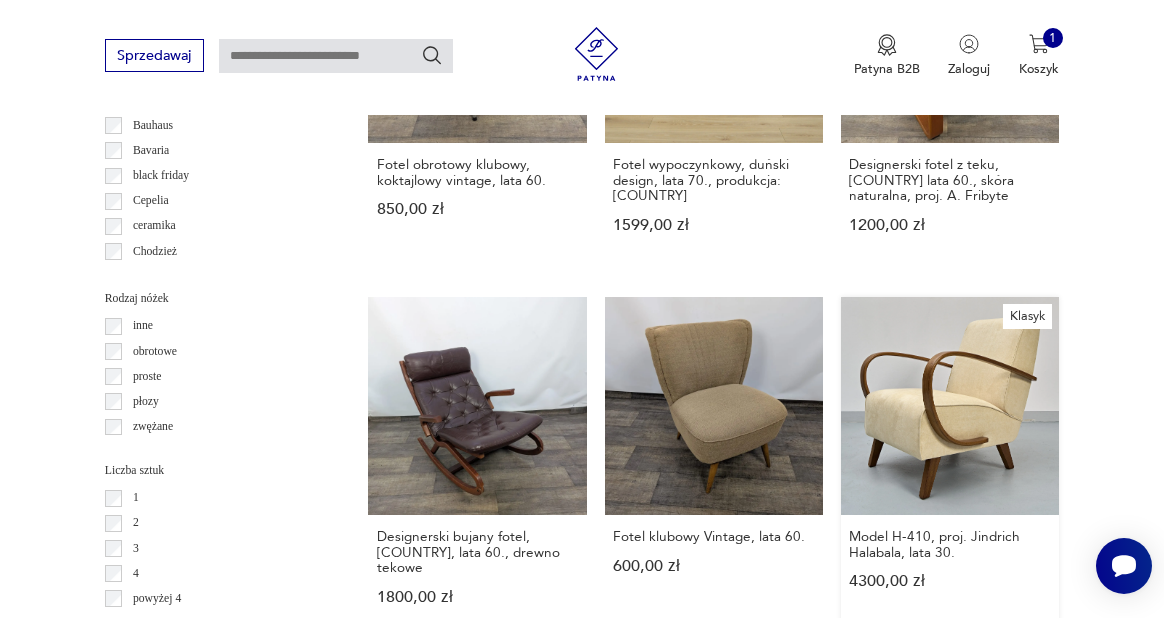 click on "Klasyk Model H-410, proj. Jindrich Halabala, lata 30. [PRICE]" at bounding box center (950, 468) 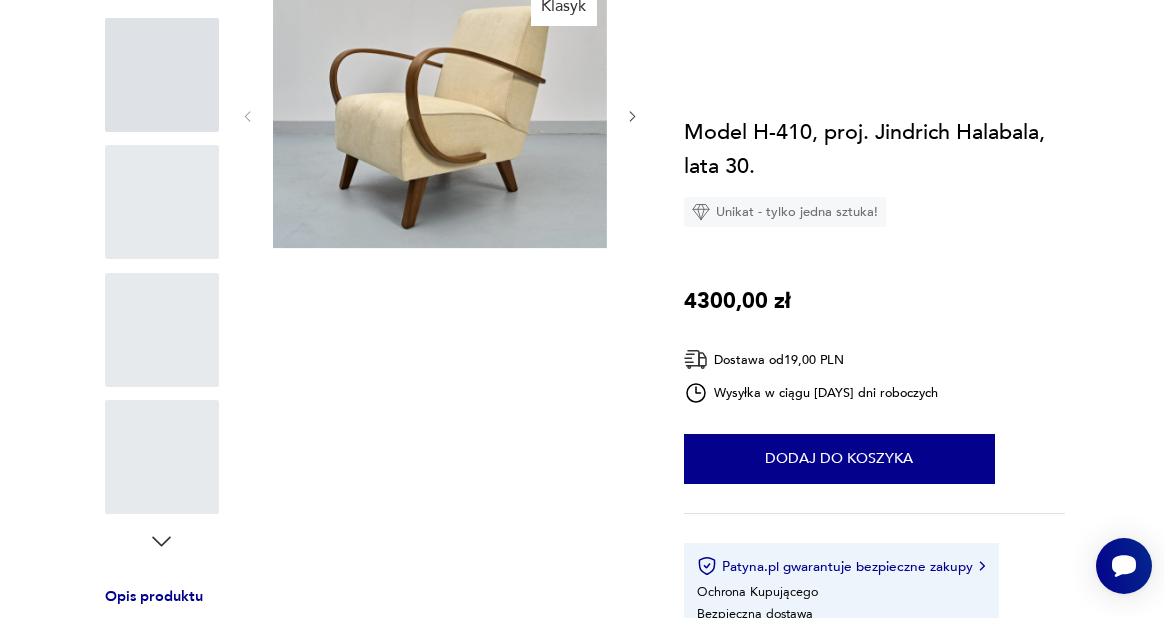 scroll, scrollTop: 0, scrollLeft: 0, axis: both 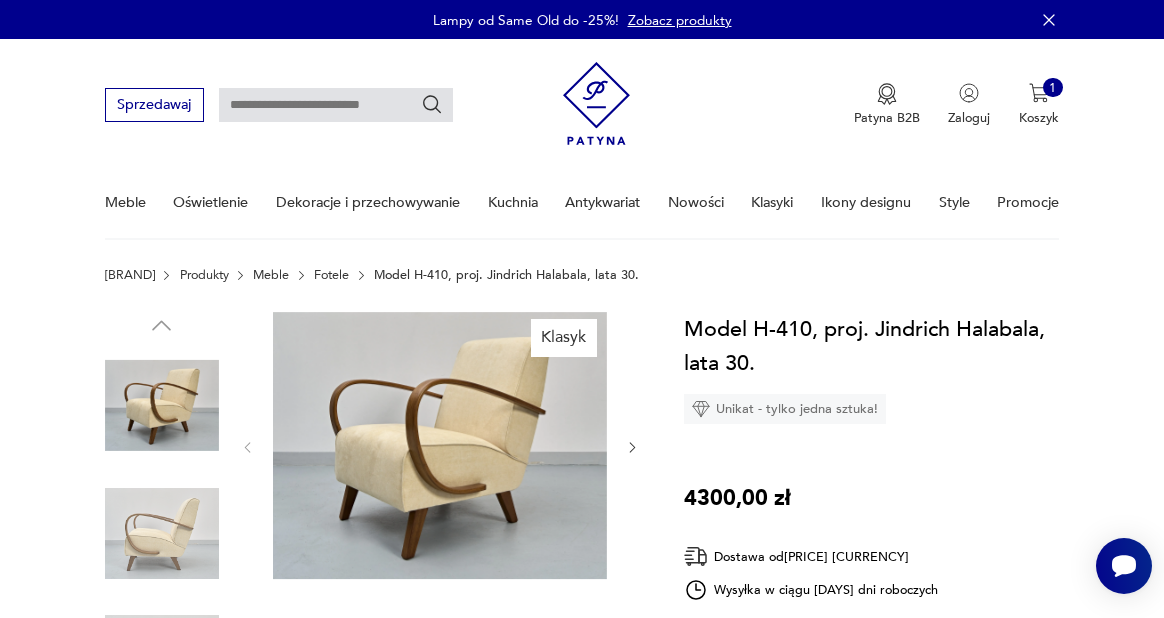 click at bounding box center [632, 447] 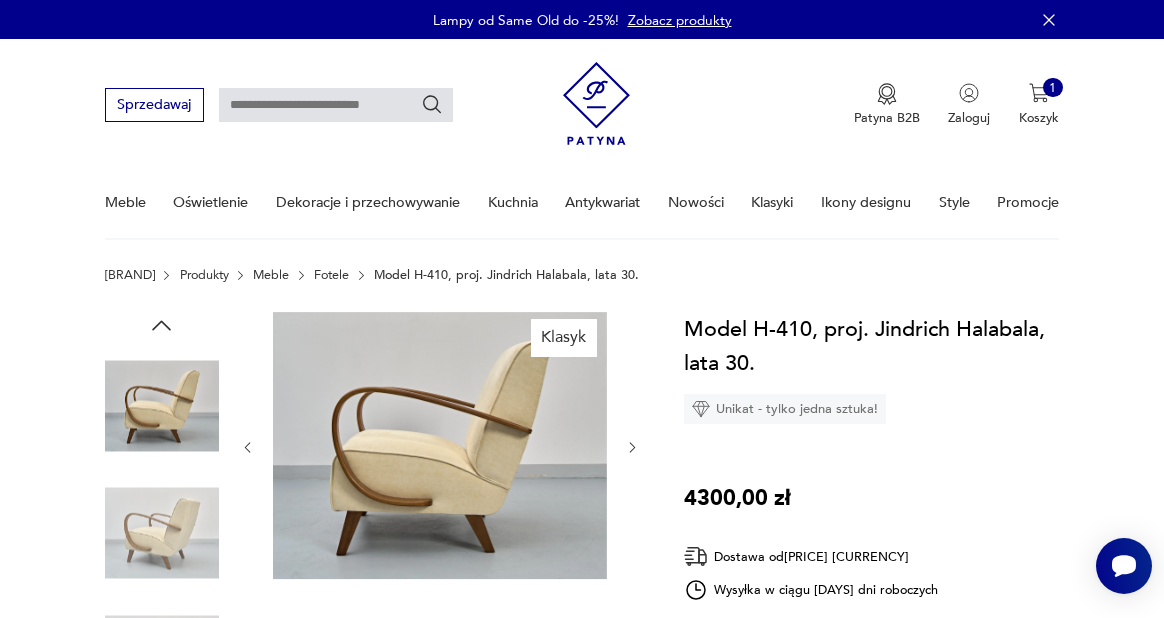 click at bounding box center [632, 447] 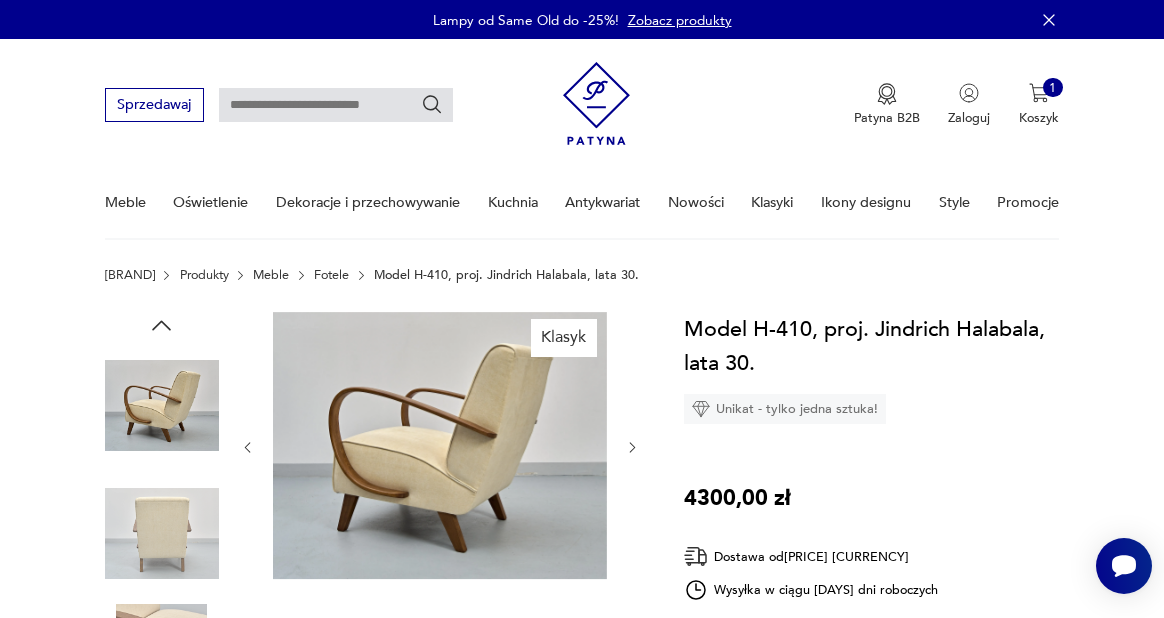 click at bounding box center [632, 447] 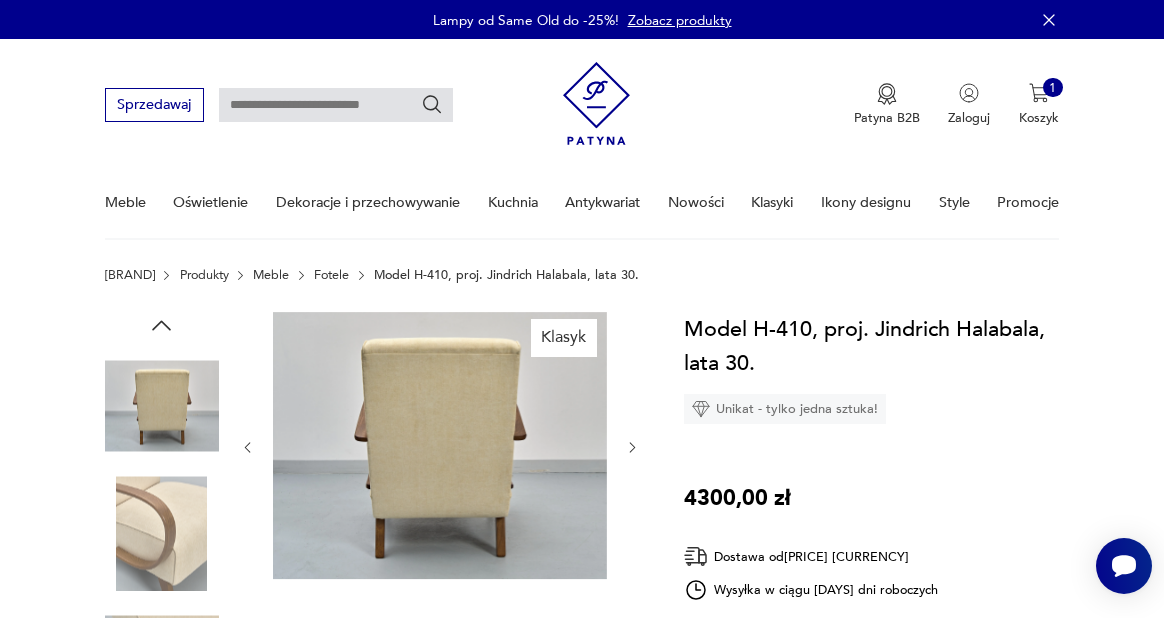 click at bounding box center (632, 447) 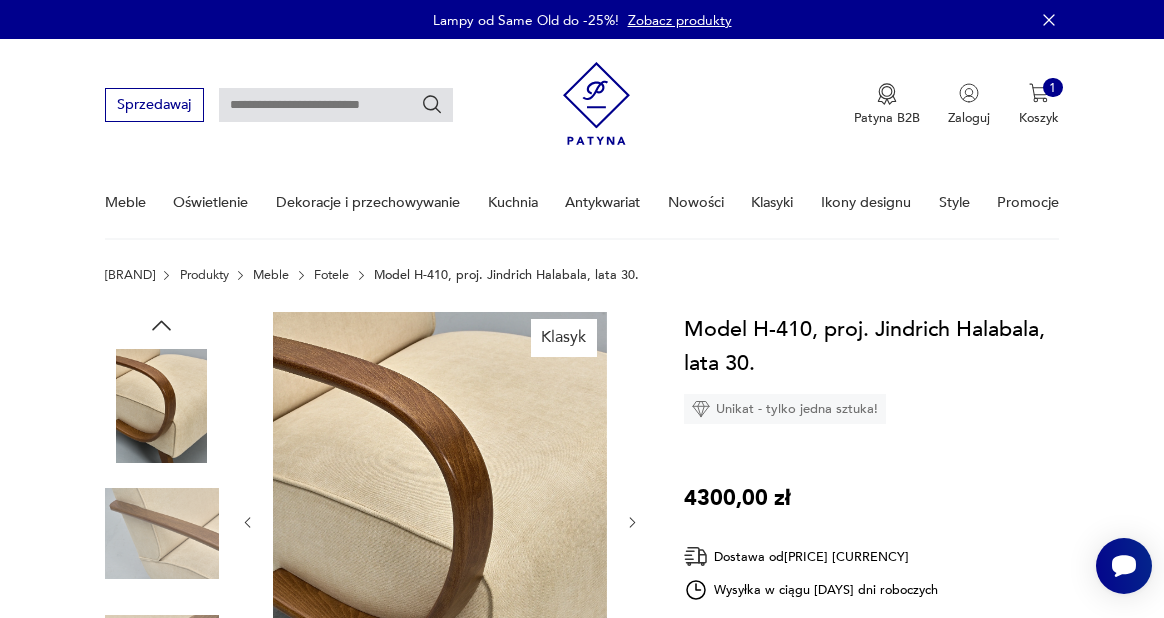 click at bounding box center [440, 522] 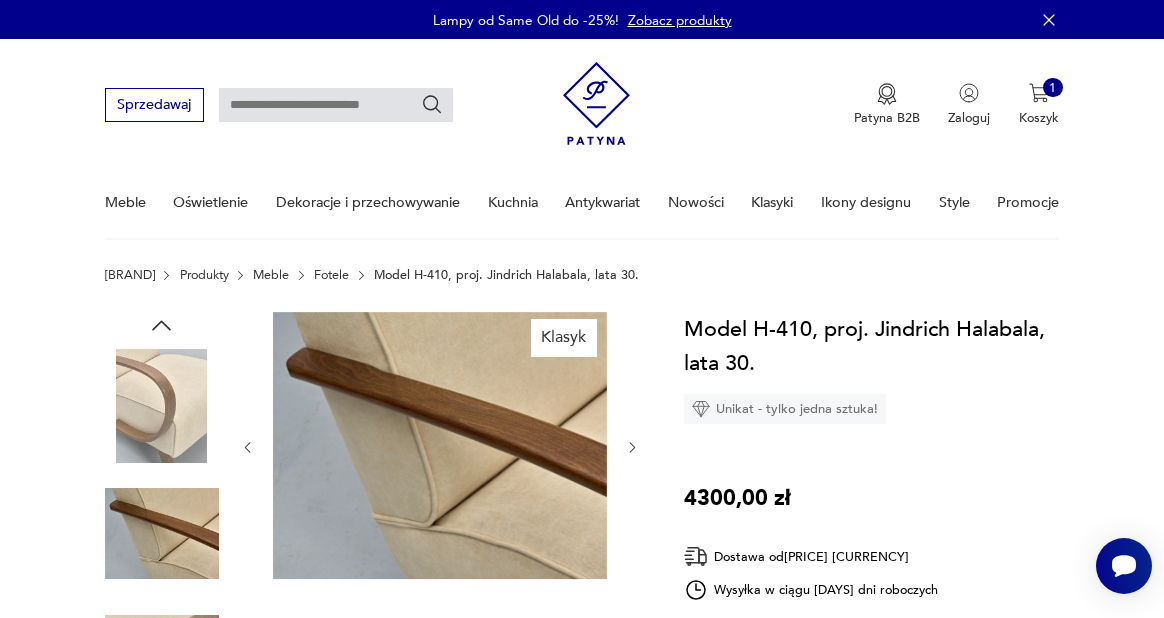 click at bounding box center [440, 447] 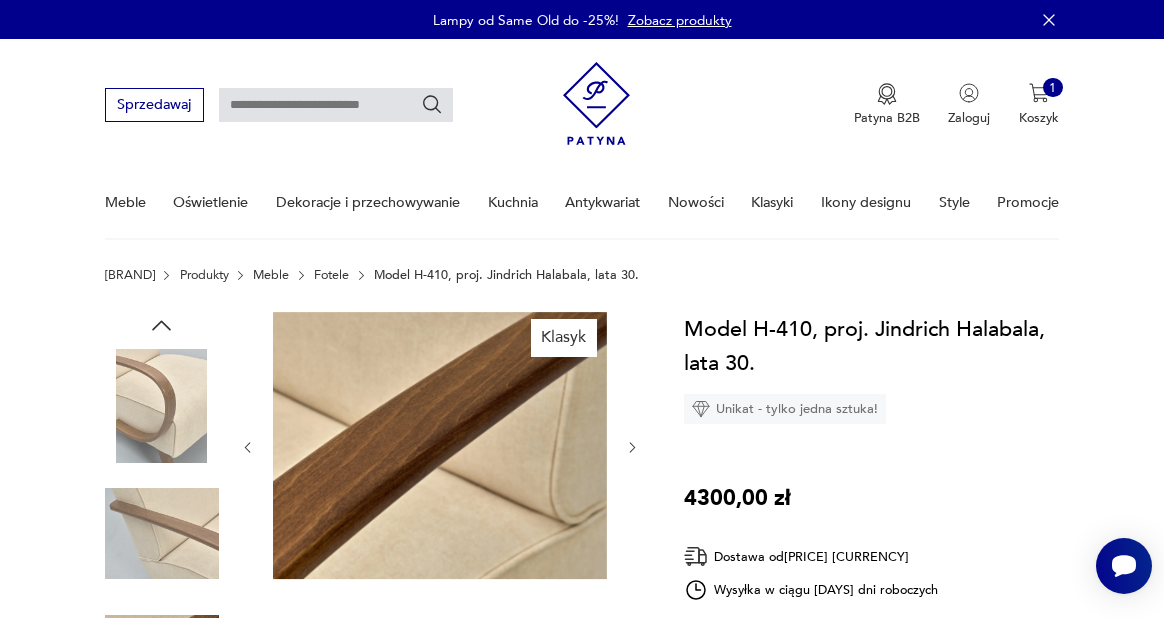 click at bounding box center (632, 447) 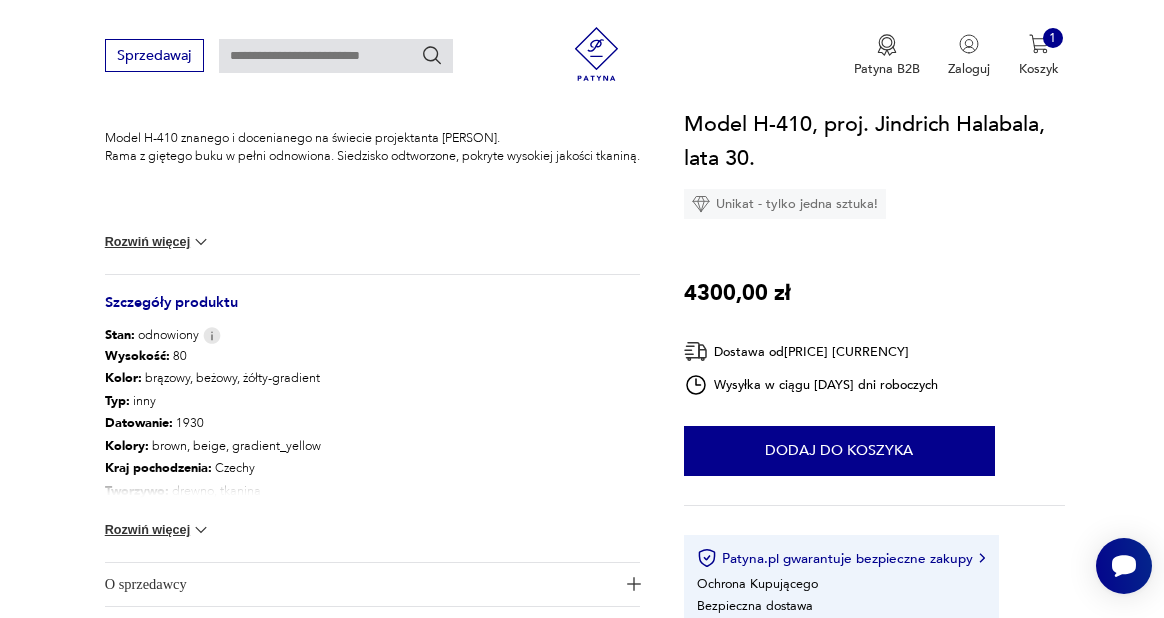 scroll, scrollTop: 835, scrollLeft: 0, axis: vertical 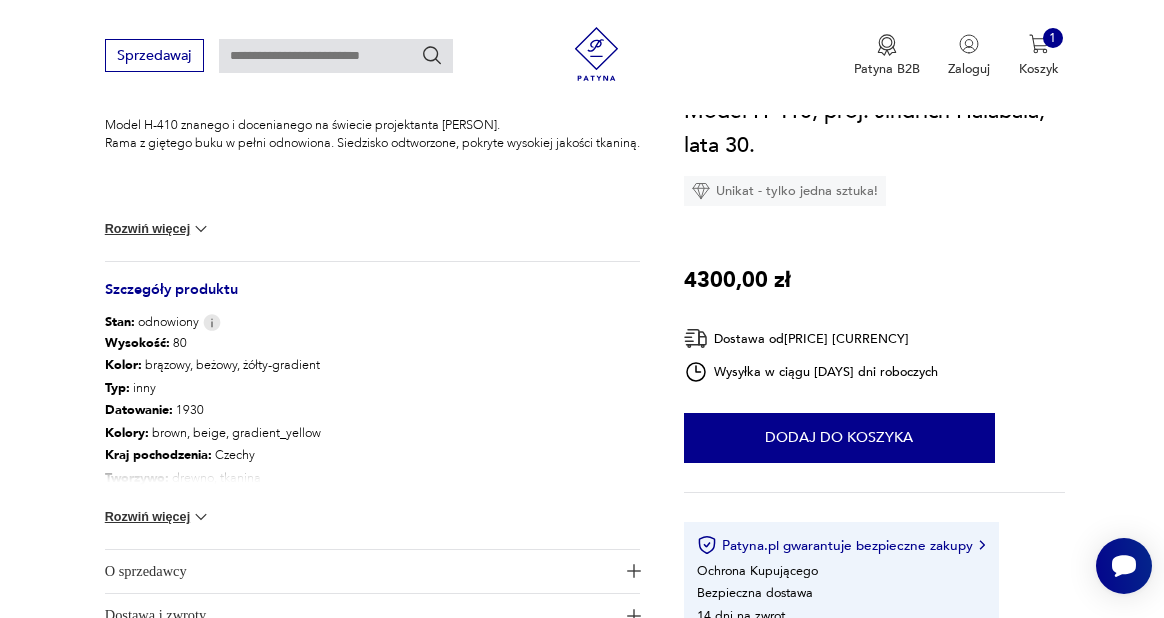 click at bounding box center (201, 229) 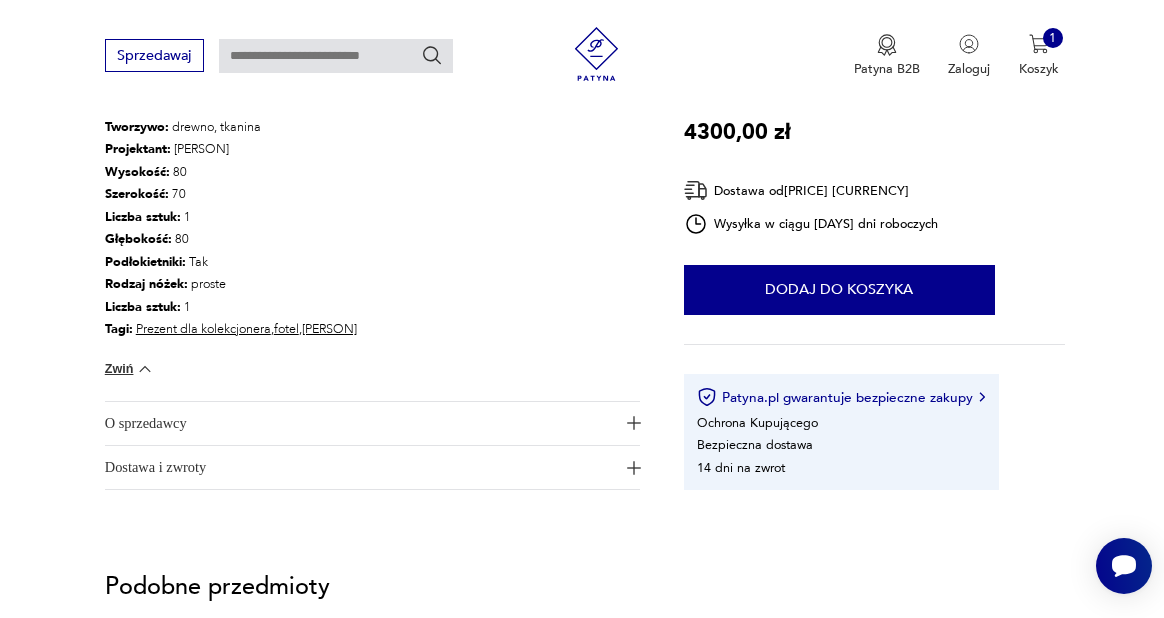 scroll, scrollTop: 1191, scrollLeft: 0, axis: vertical 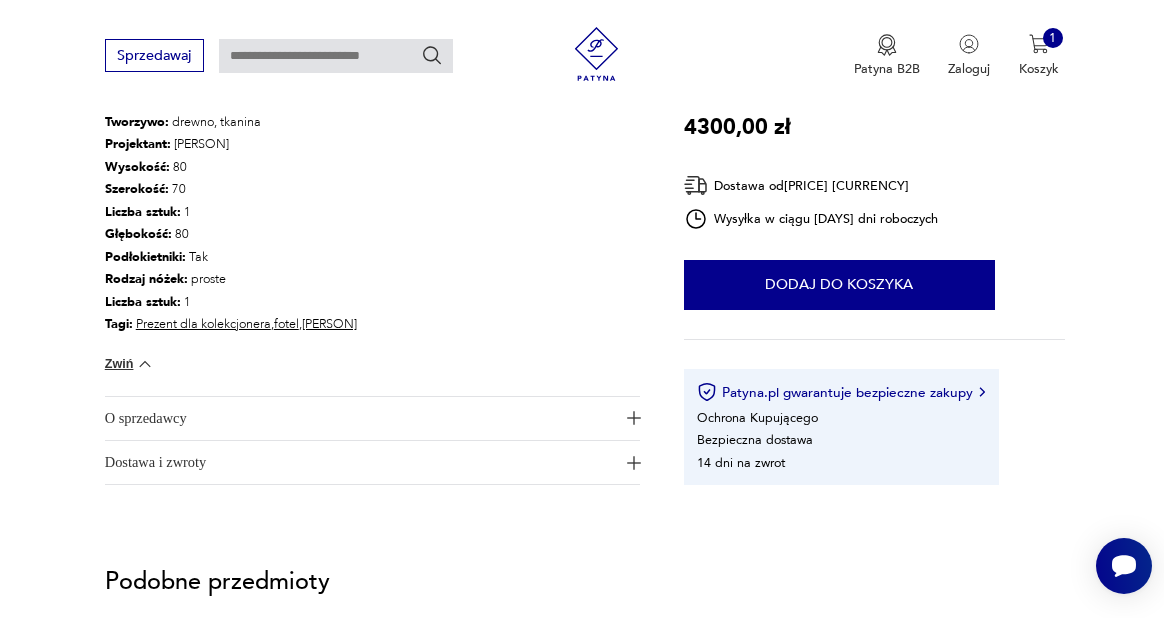 click on "O sprzedawcy" at bounding box center (360, 418) 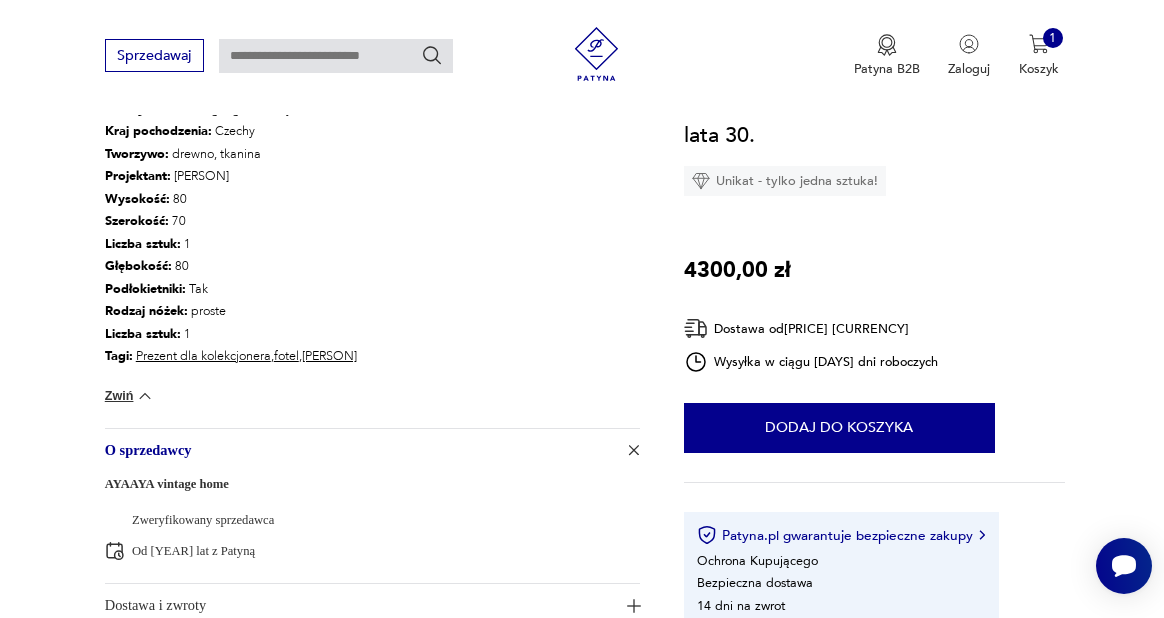 scroll, scrollTop: 1157, scrollLeft: 0, axis: vertical 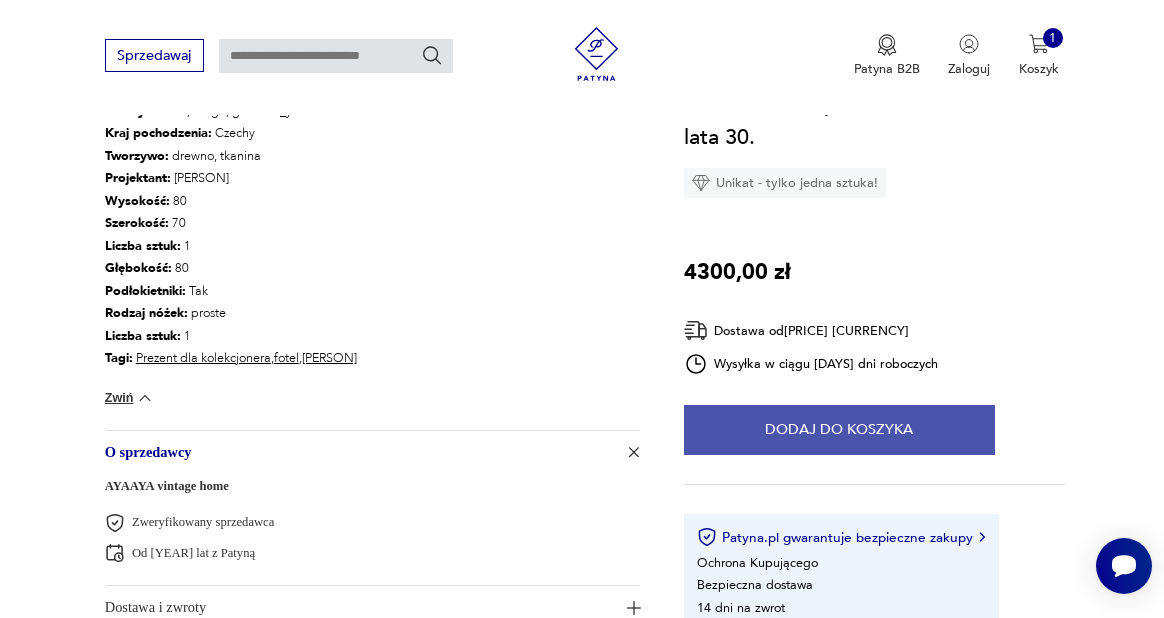 click on "Dodaj do koszyka" at bounding box center (839, 430) 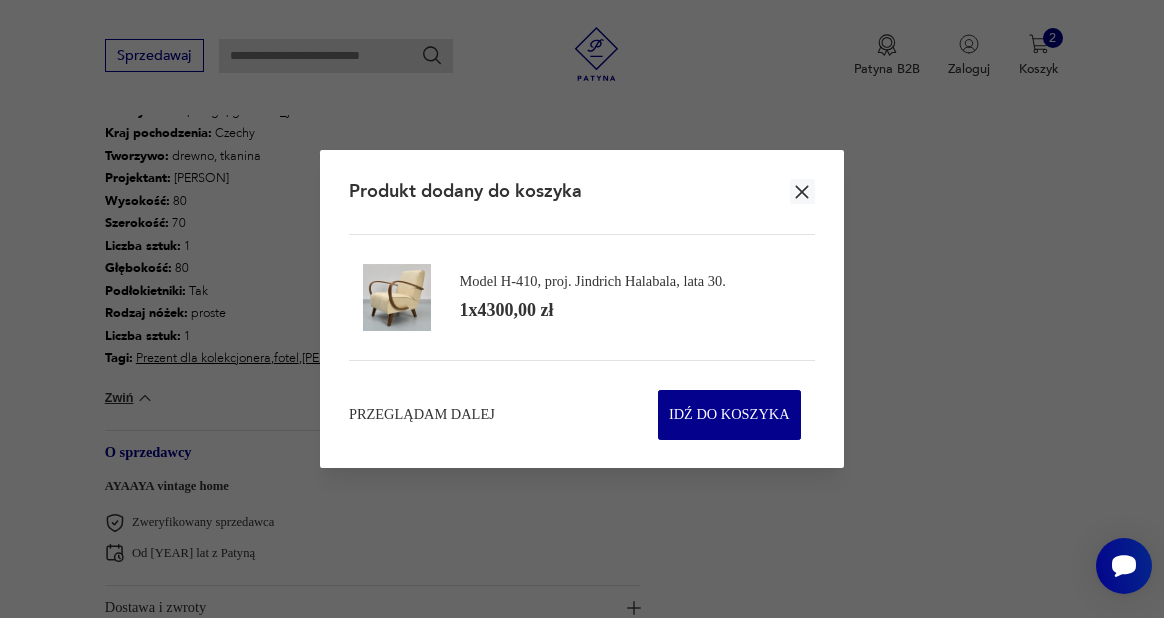 click at bounding box center (802, 192) 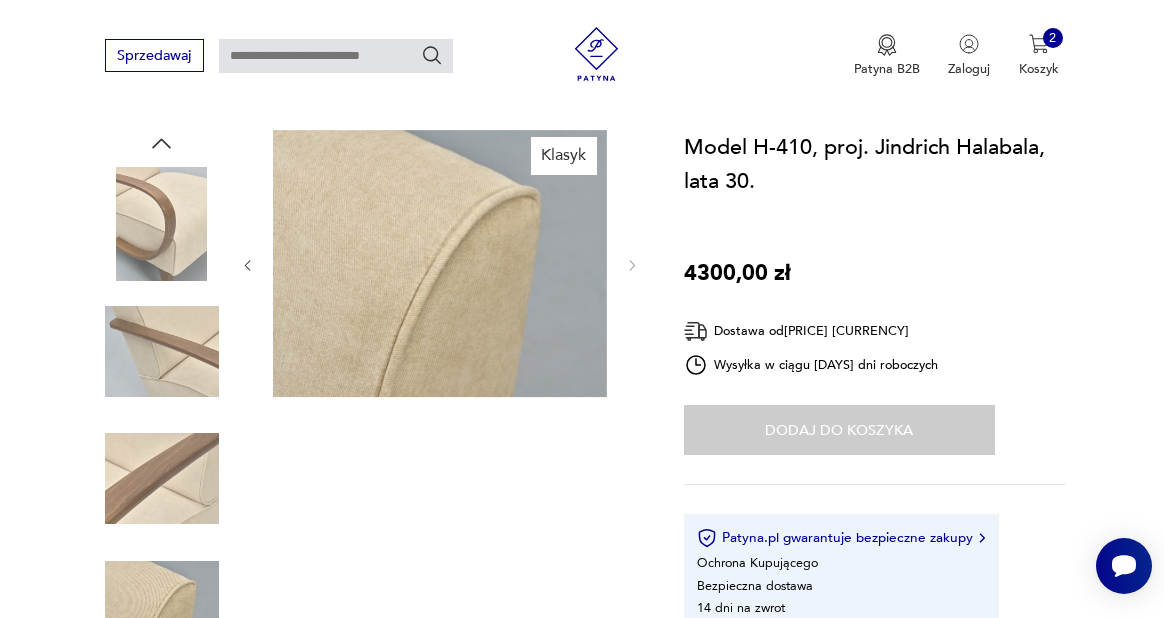 scroll, scrollTop: 181, scrollLeft: 0, axis: vertical 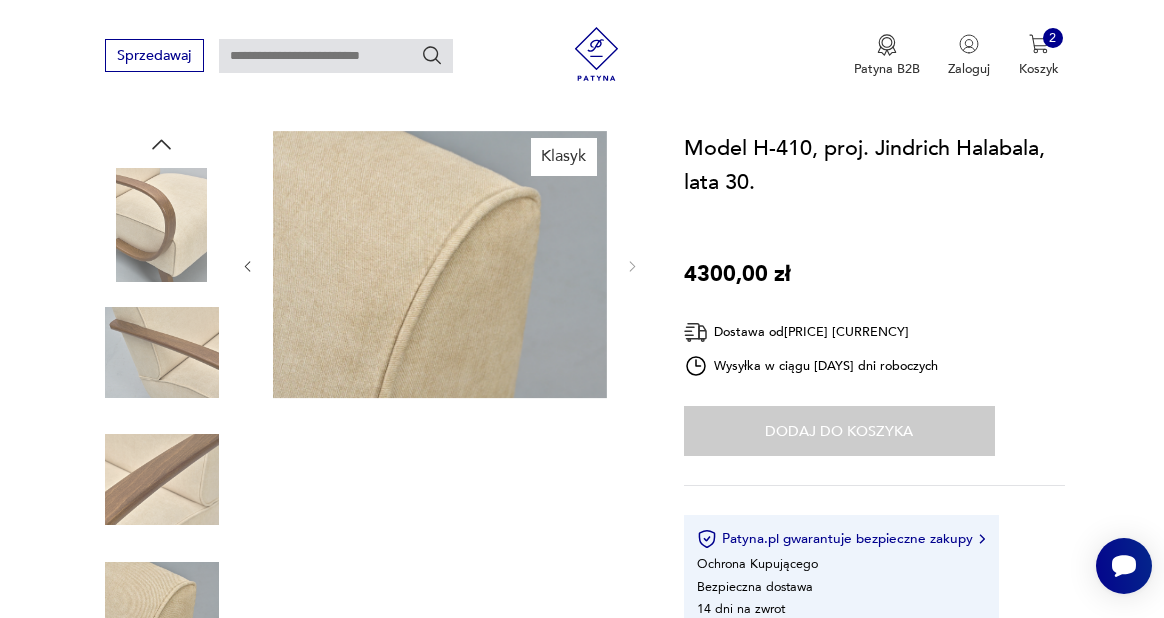 click at bounding box center (0, 0) 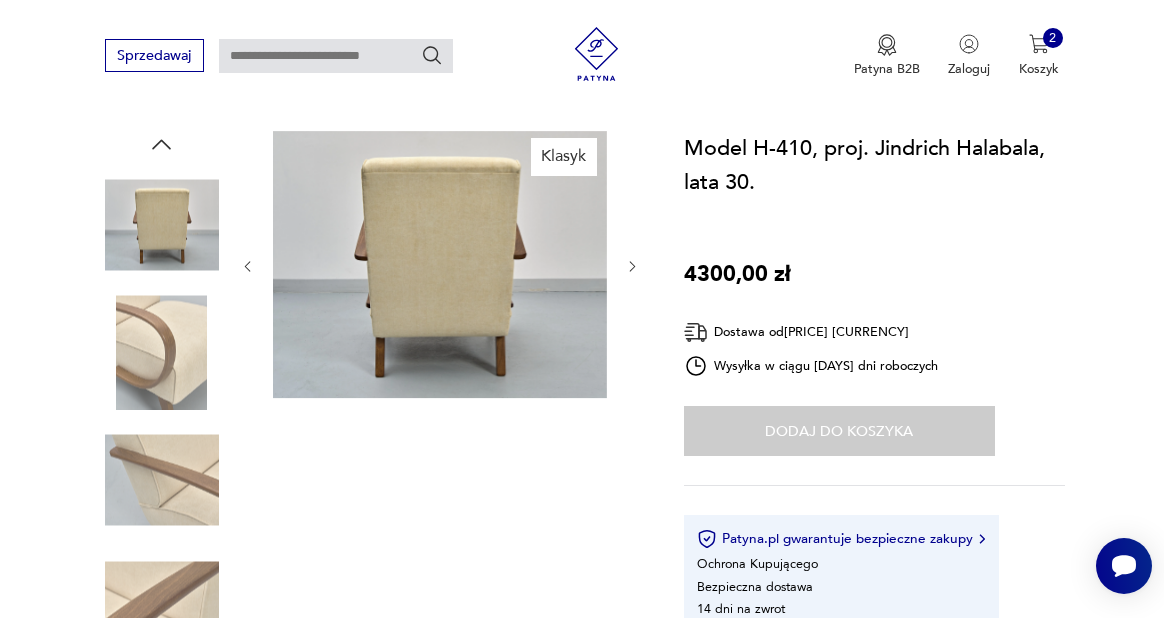 click at bounding box center [0, 0] 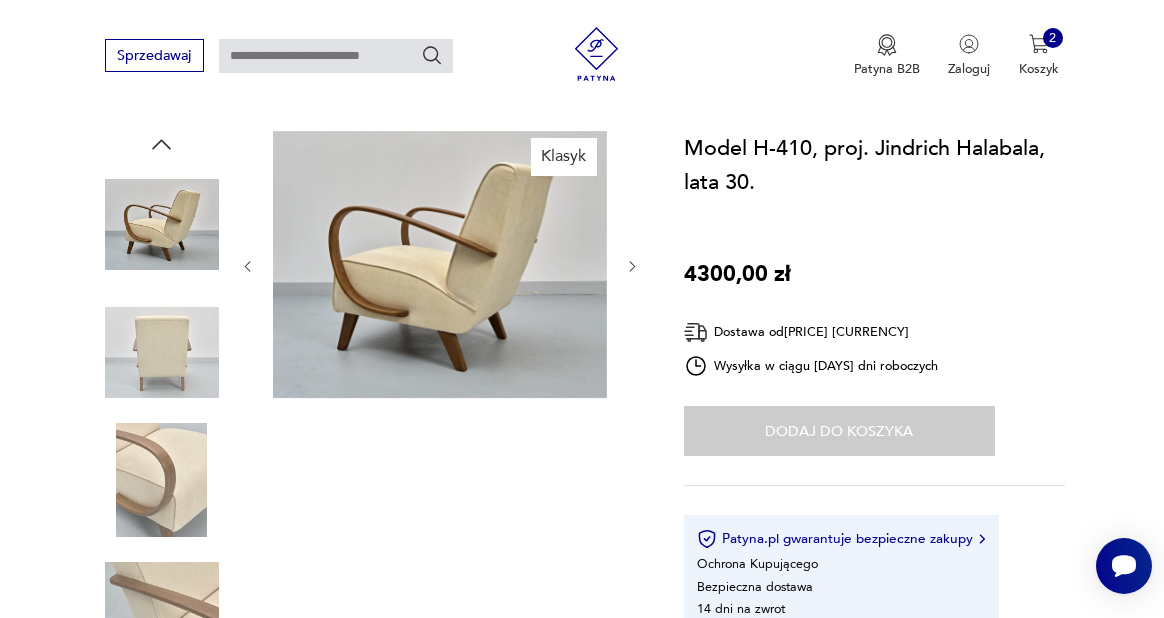 click at bounding box center (0, 0) 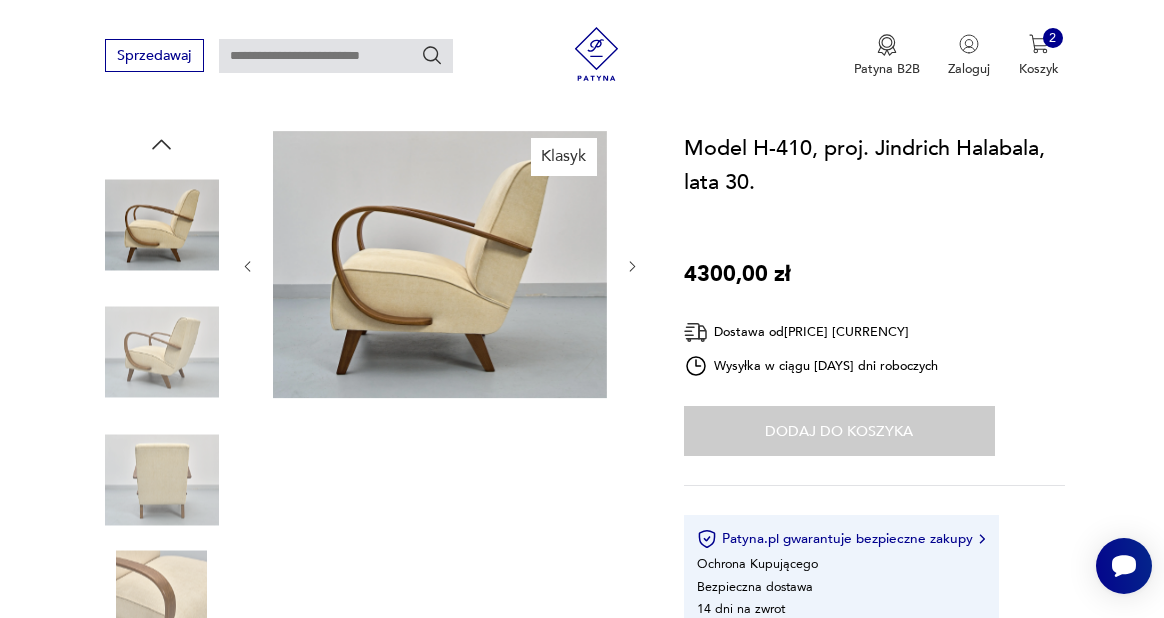 click at bounding box center (0, 0) 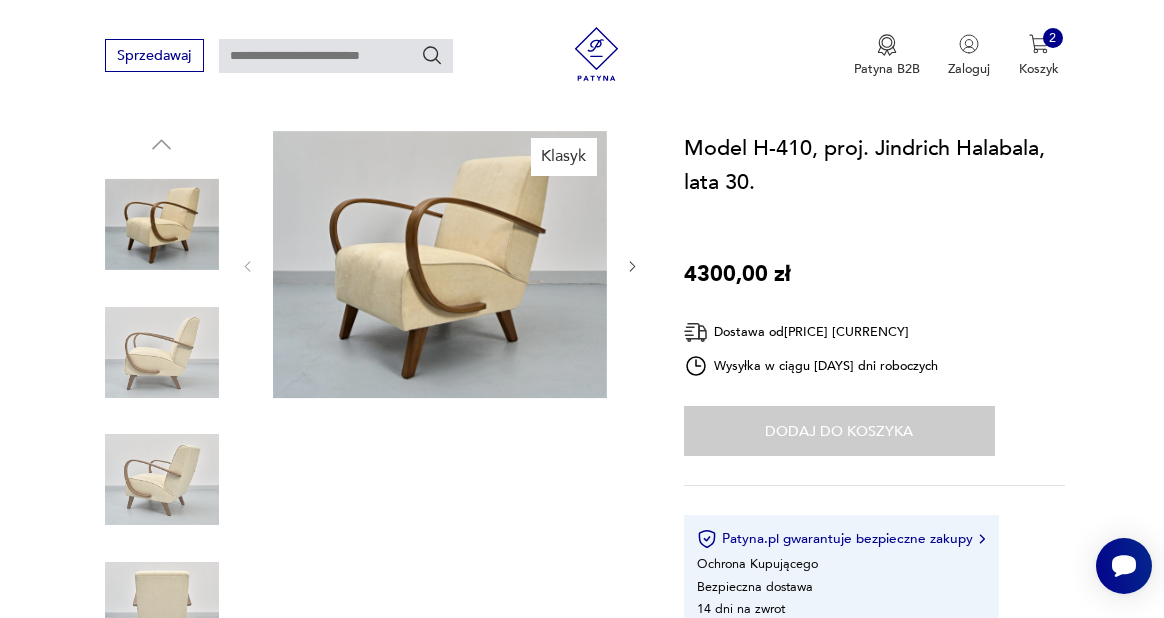 click at bounding box center [162, 225] 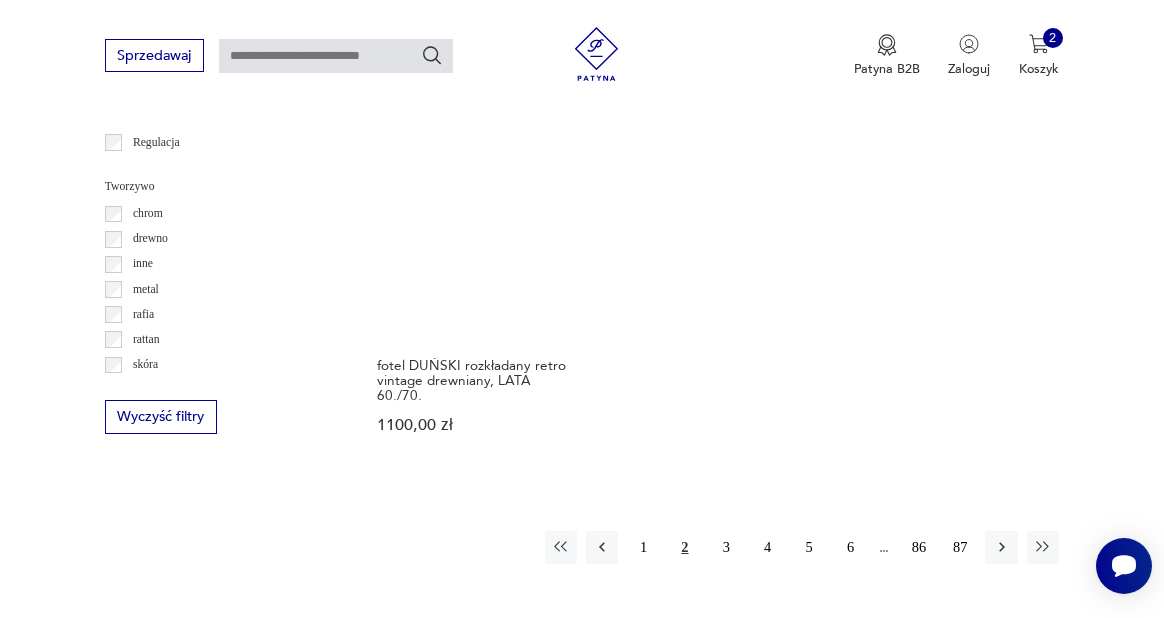 scroll, scrollTop: 2628, scrollLeft: 0, axis: vertical 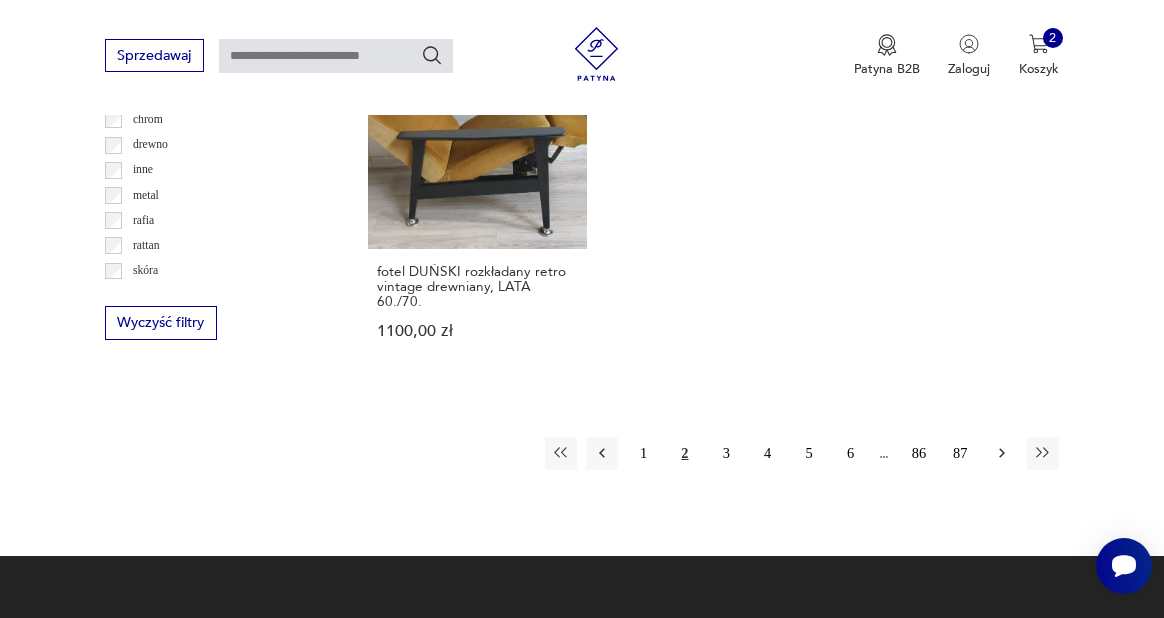 click at bounding box center (1001, 453) 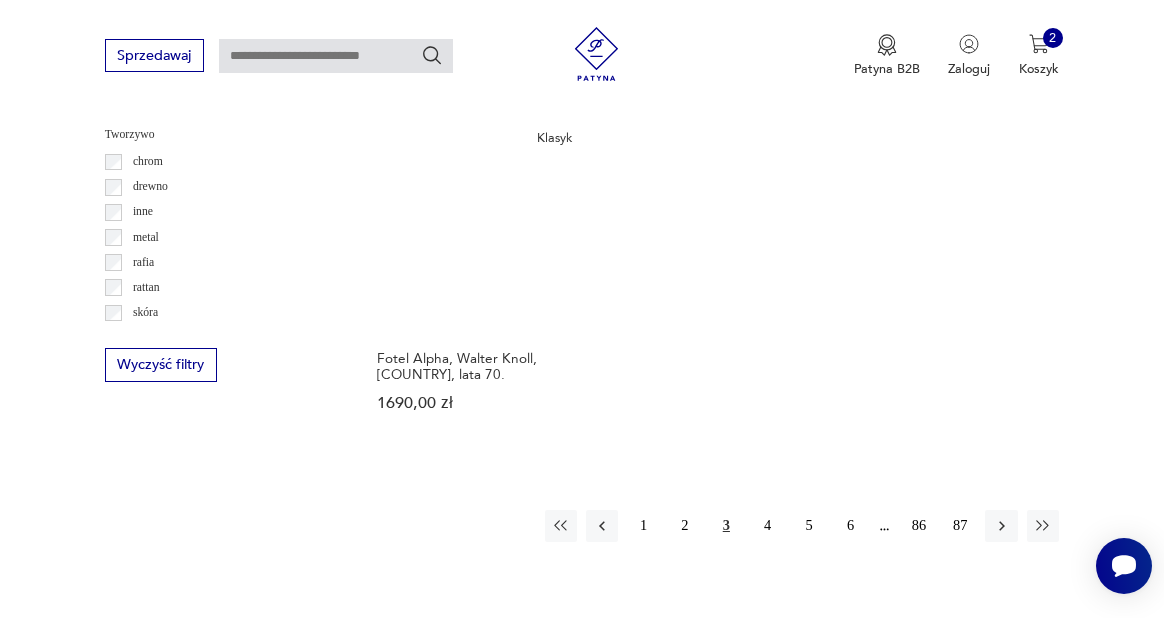 scroll, scrollTop: 2609, scrollLeft: 0, axis: vertical 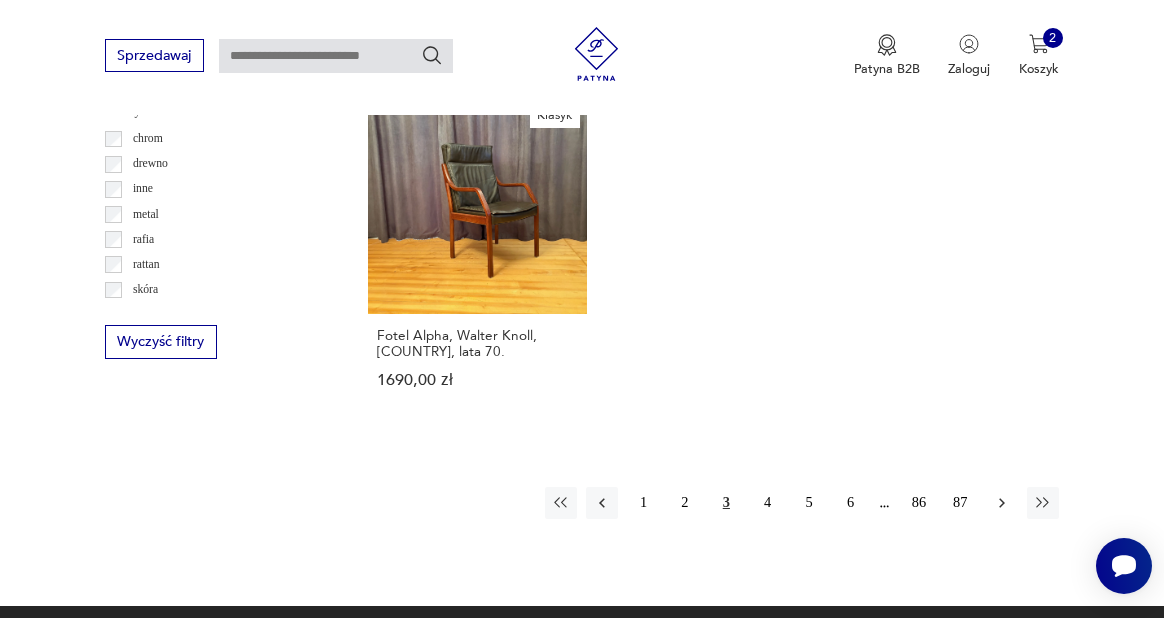 click at bounding box center (1002, 503) 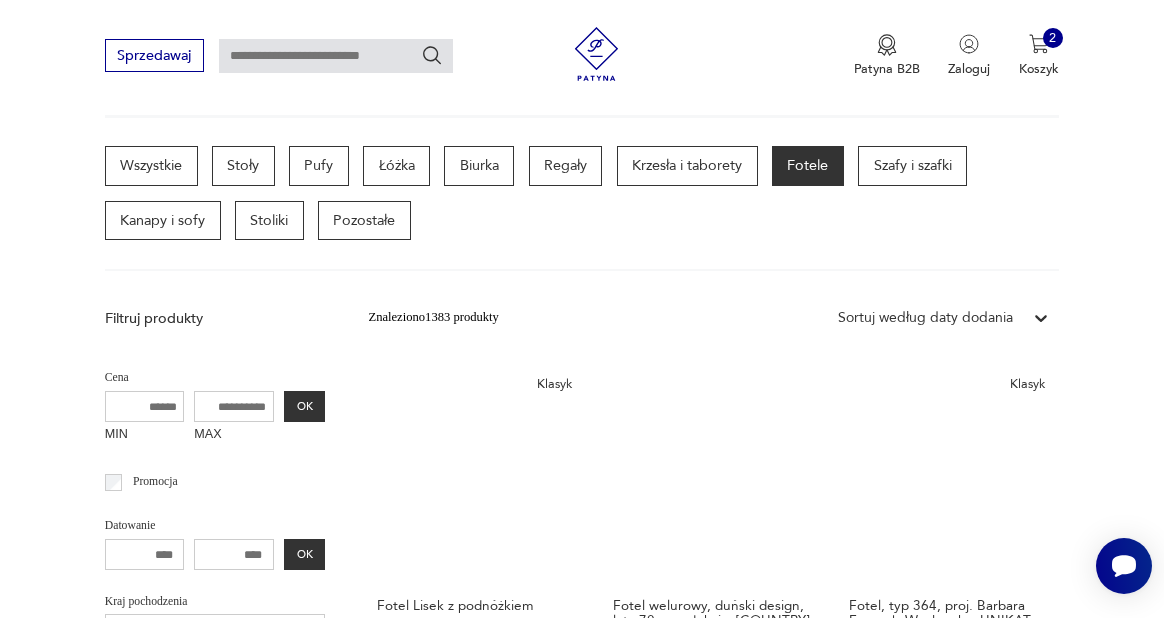 scroll, scrollTop: 516, scrollLeft: 0, axis: vertical 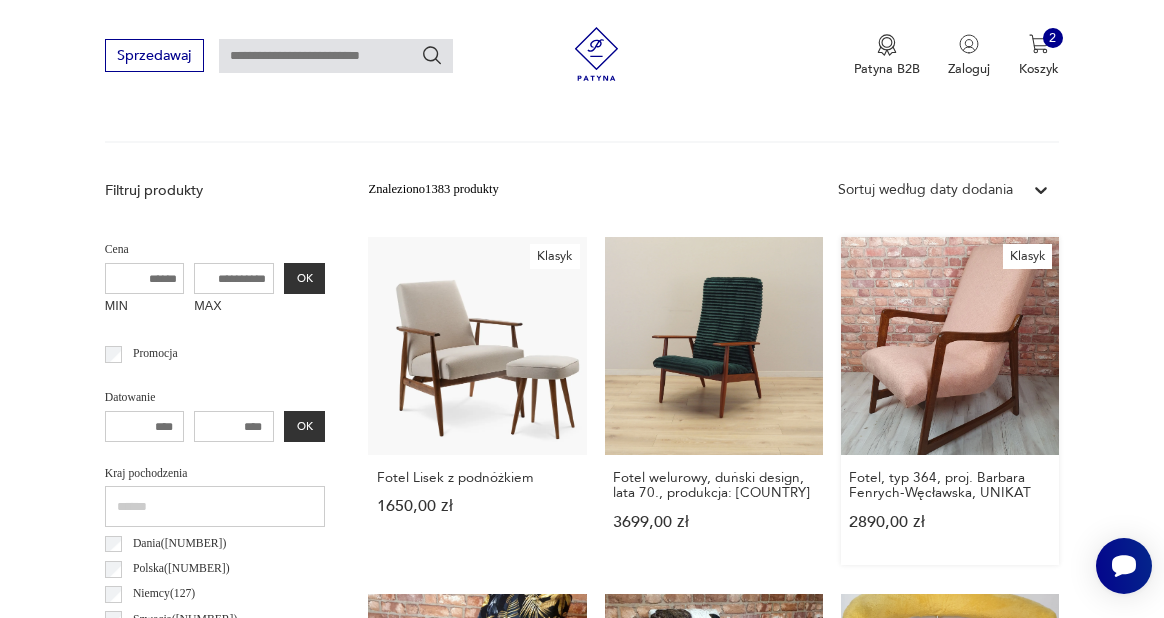 click on "Klasyk Fotel, typ 364, proj. Barbara Fenrych-Węcławska, UNIKAT 2890,00 zł" at bounding box center [950, 401] 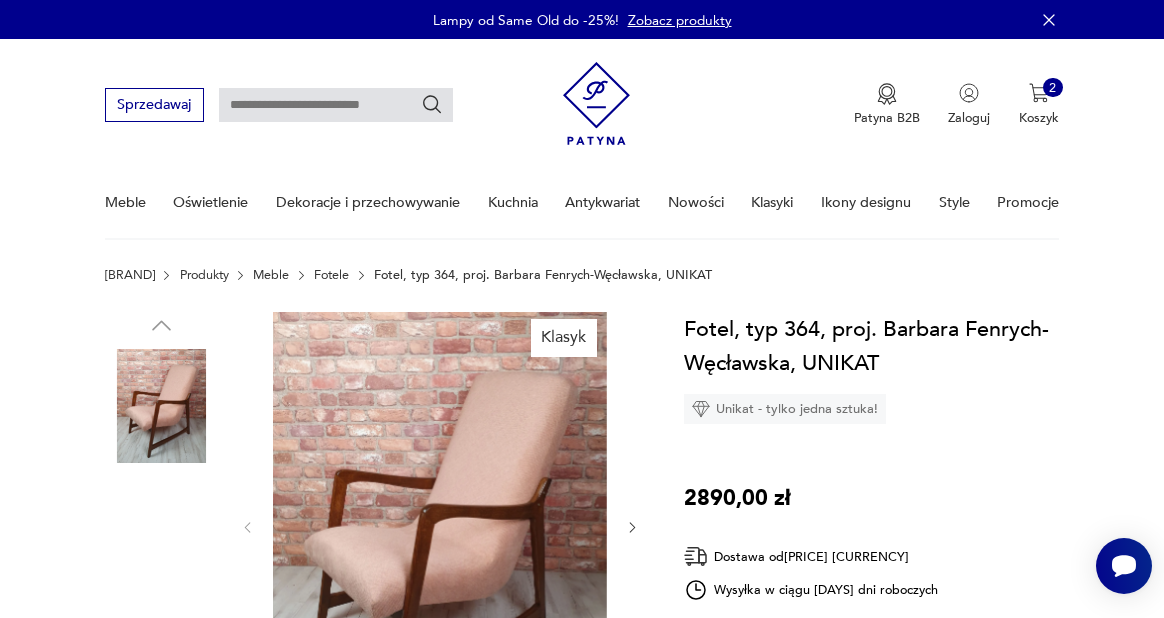 scroll, scrollTop: 155, scrollLeft: 0, axis: vertical 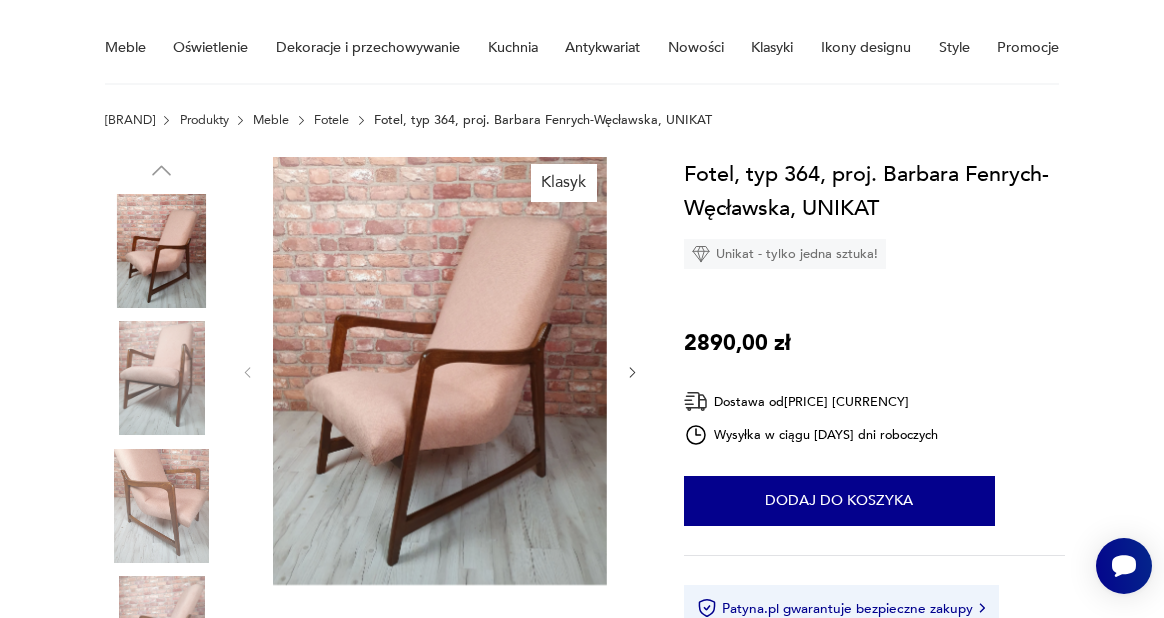 click at bounding box center (632, 372) 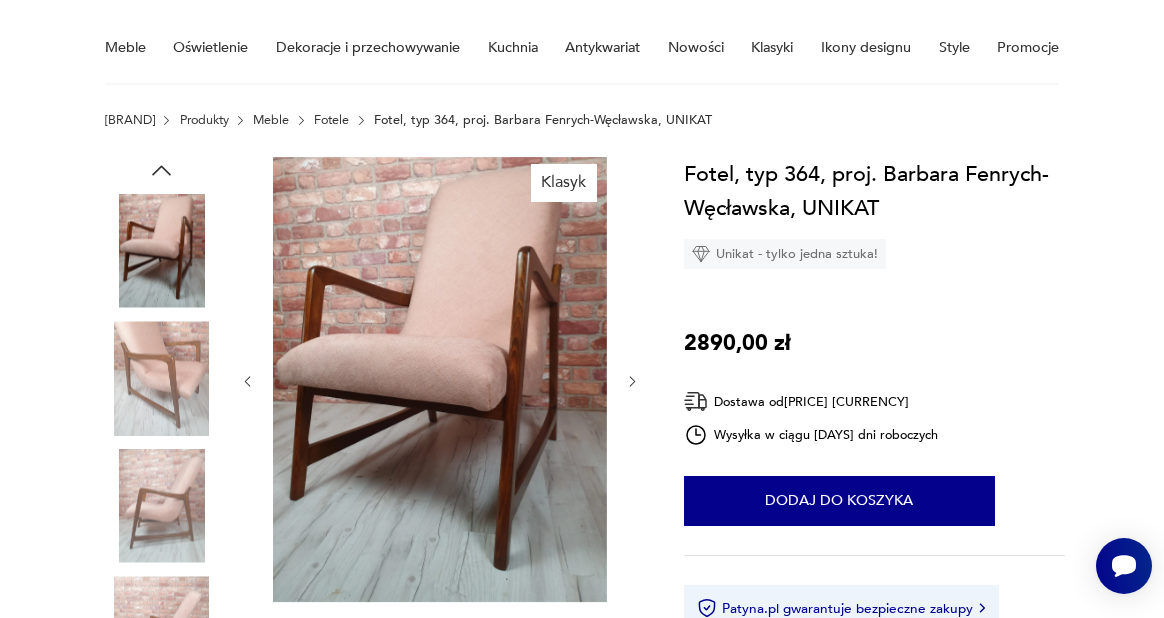 click at bounding box center [632, 381] 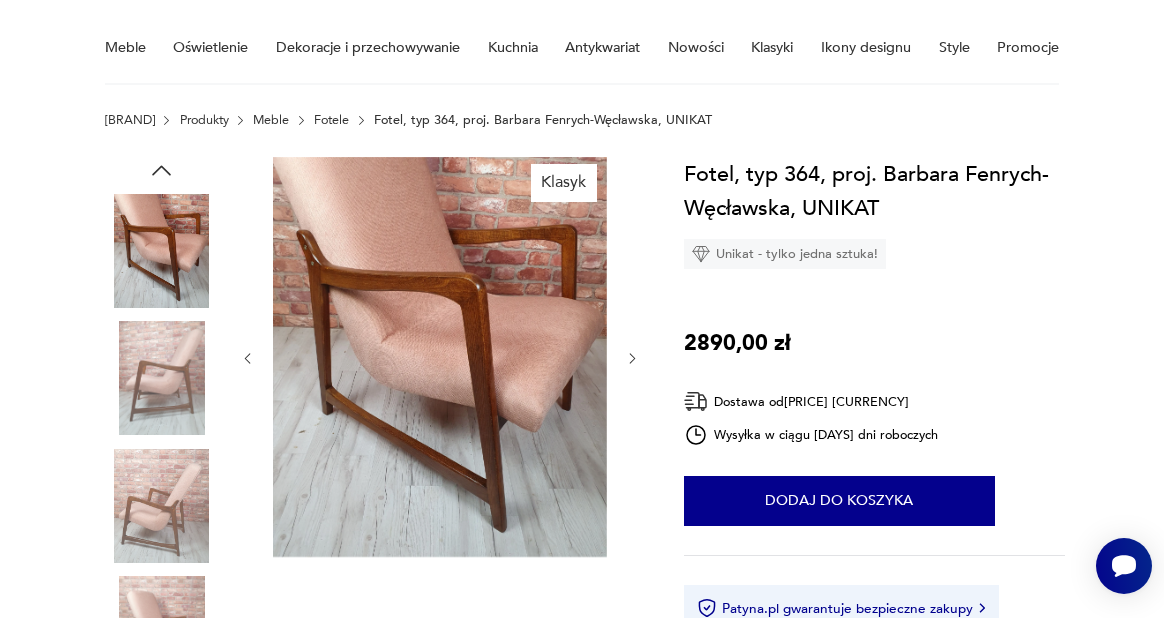 click at bounding box center [632, 358] 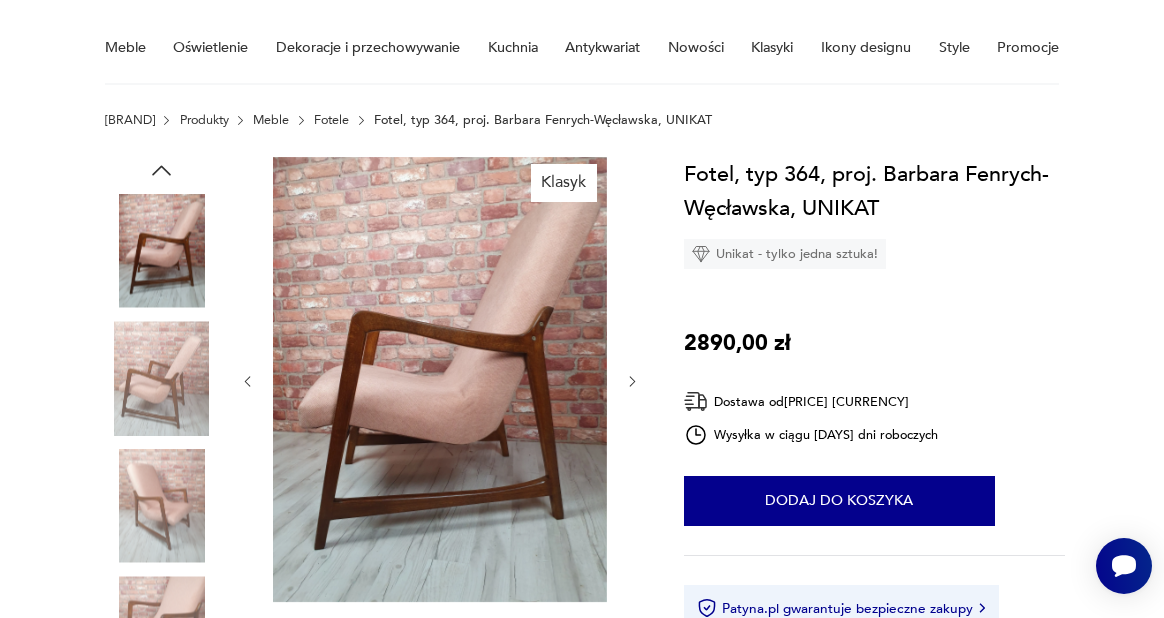 click at bounding box center (632, 381) 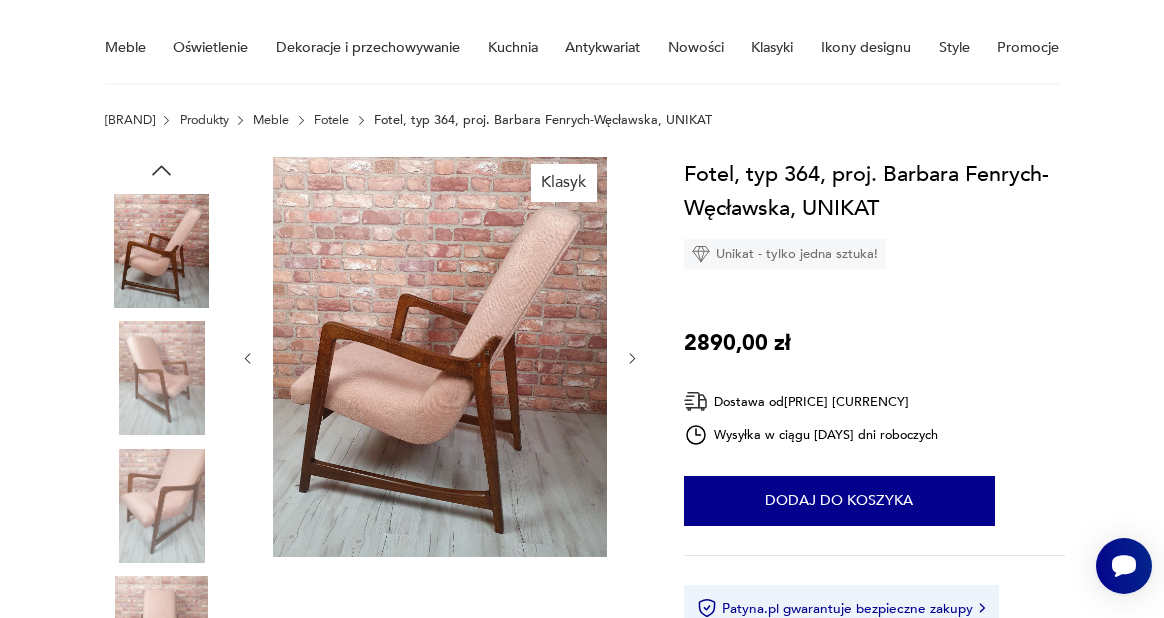 click at bounding box center [440, 359] 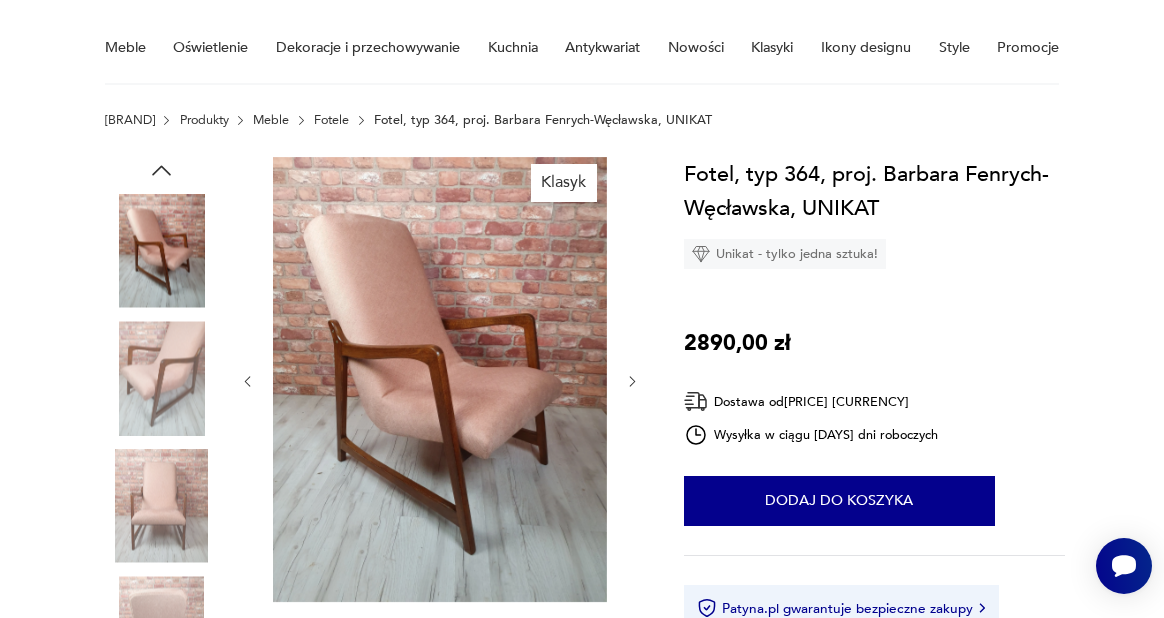 click at bounding box center (440, 381) 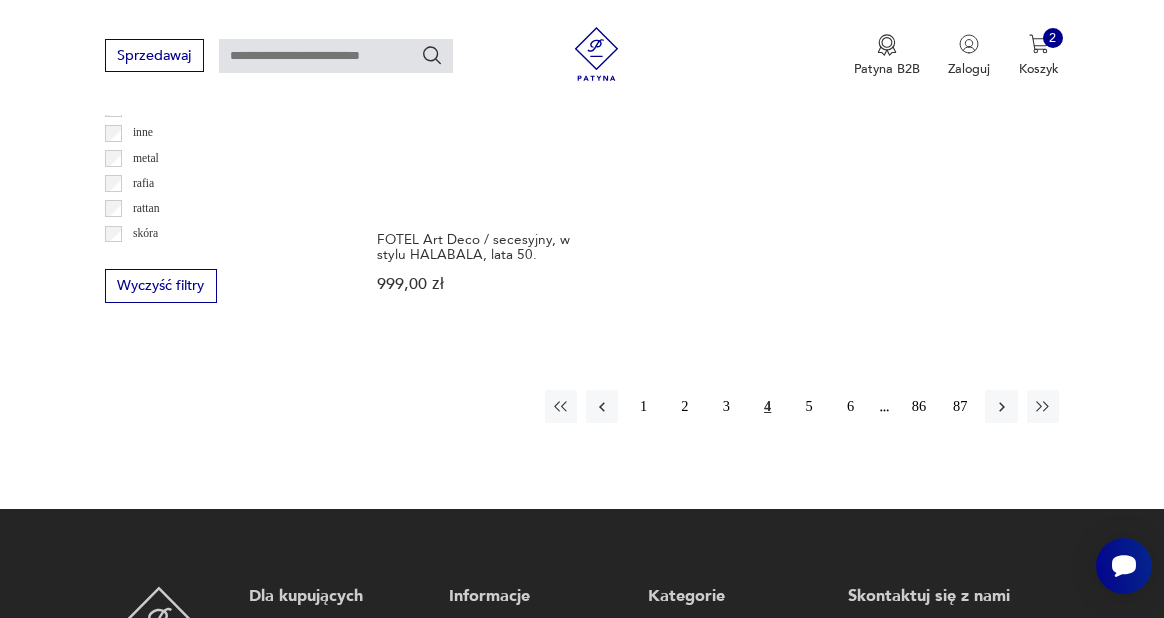 scroll, scrollTop: 2717, scrollLeft: 0, axis: vertical 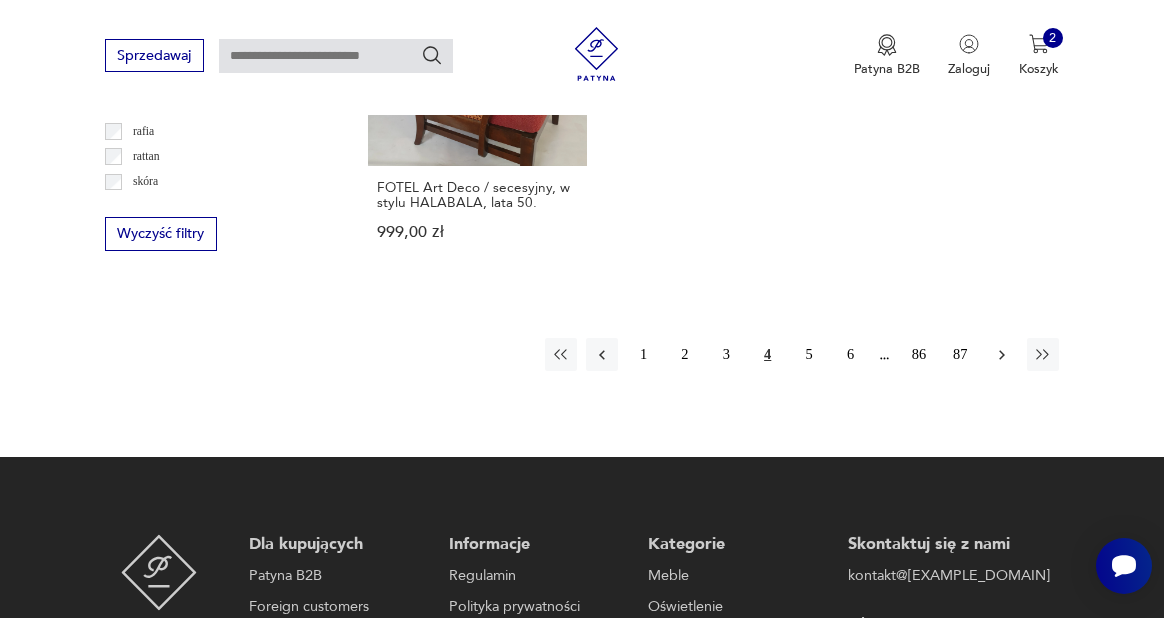 click at bounding box center (1001, 354) 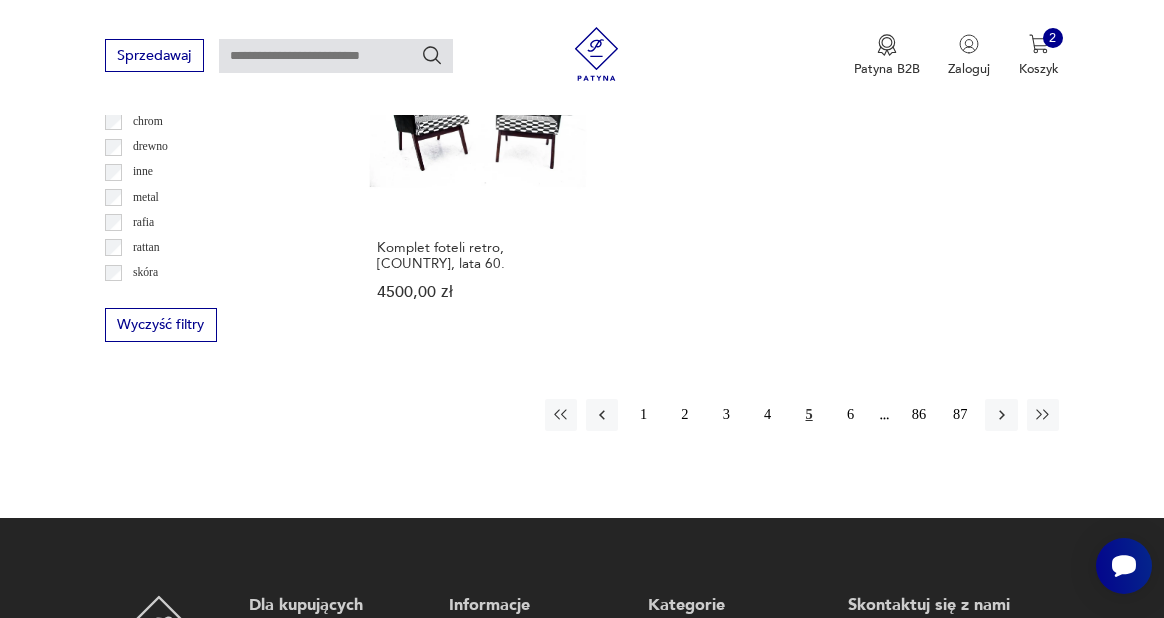 scroll, scrollTop: 2643, scrollLeft: 0, axis: vertical 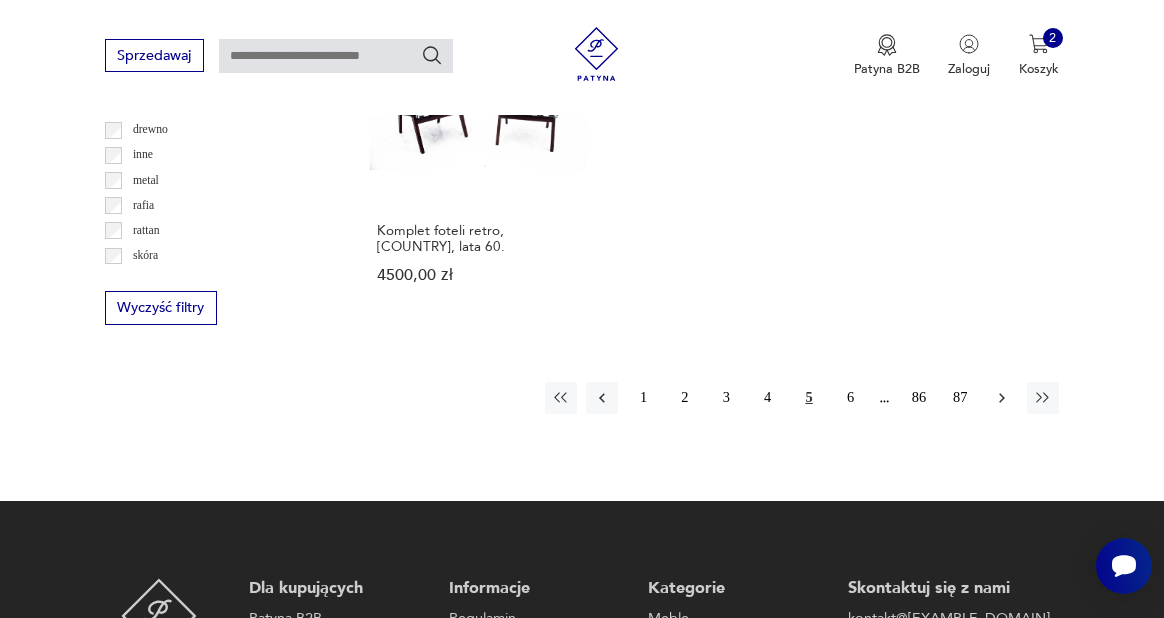 click at bounding box center (1002, 398) 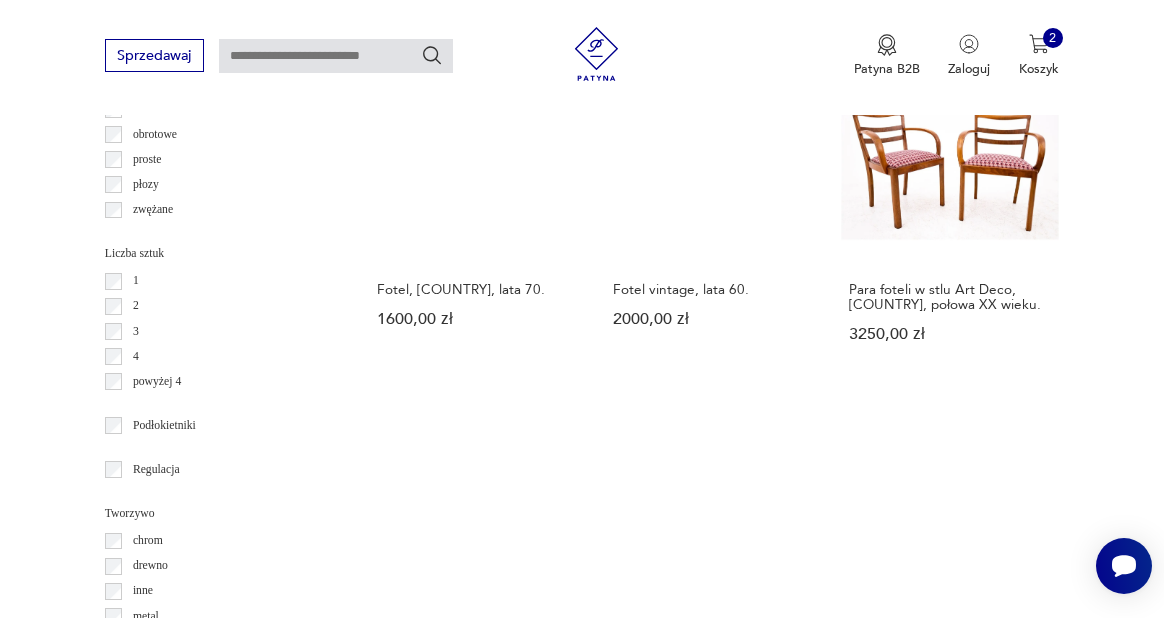 scroll, scrollTop: 2546, scrollLeft: 0, axis: vertical 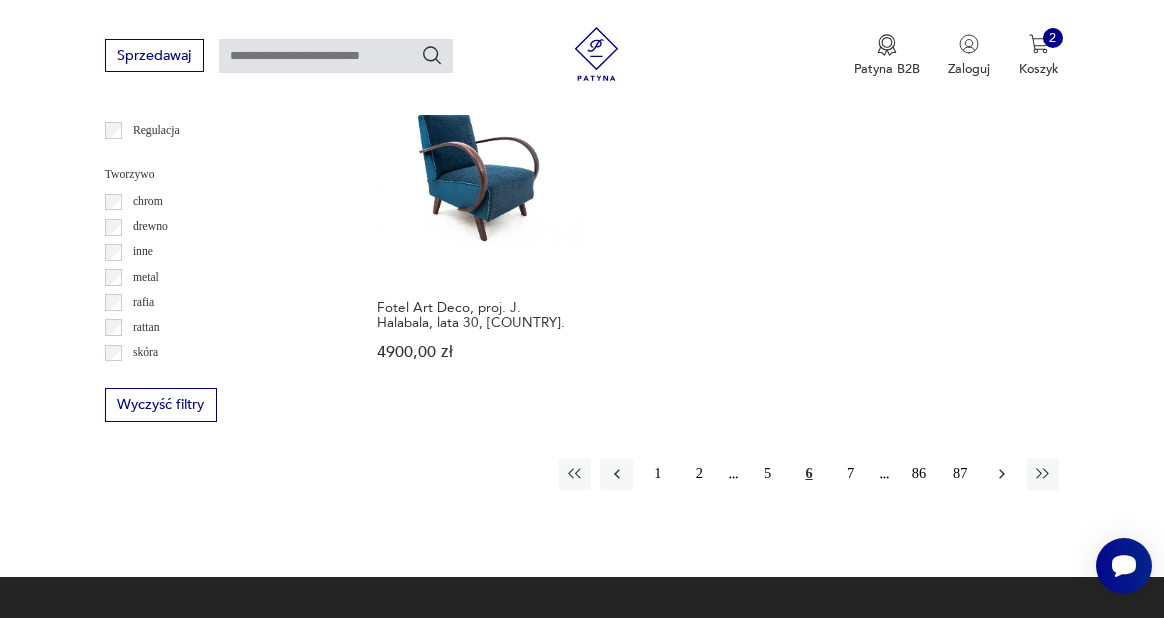 click at bounding box center (1002, 474) 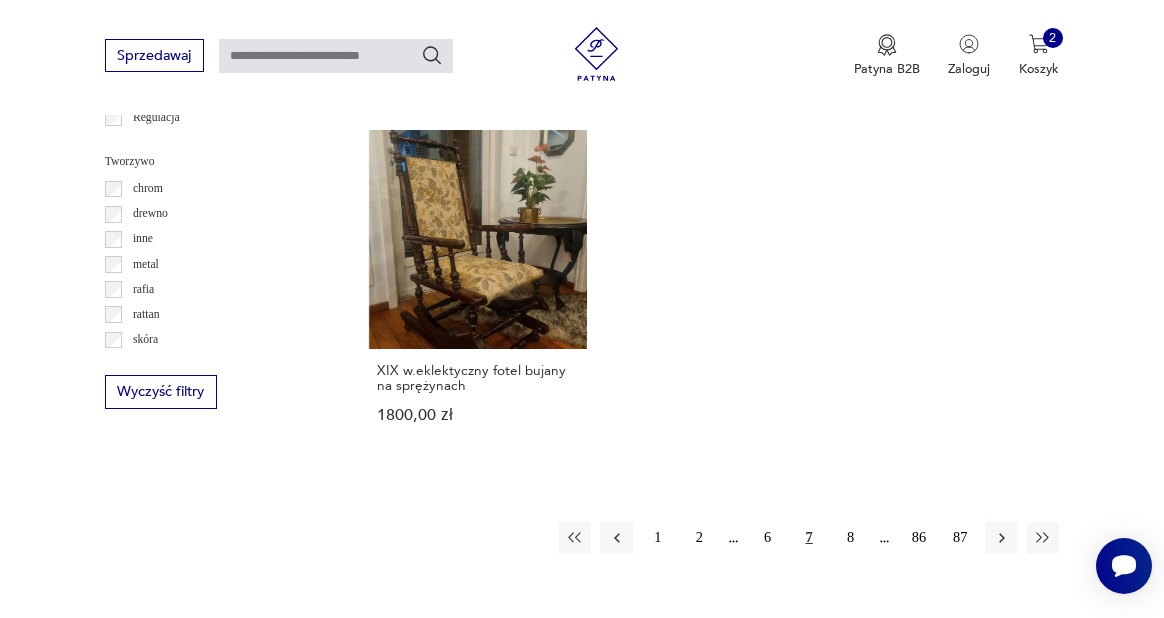 scroll, scrollTop: 2573, scrollLeft: 0, axis: vertical 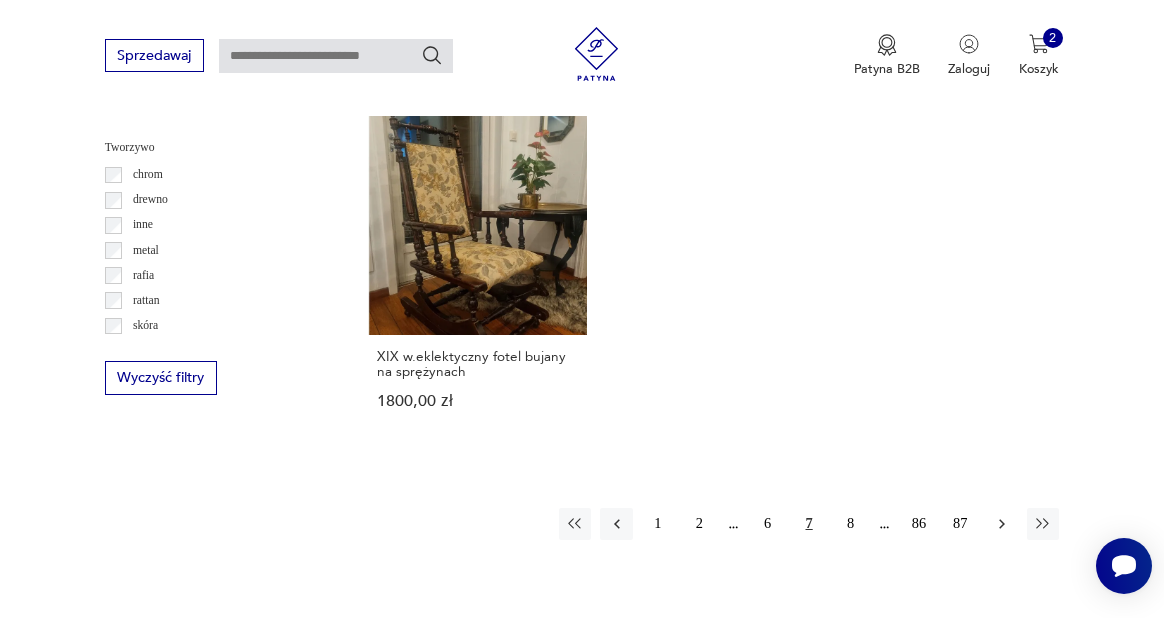 click at bounding box center [1002, 524] 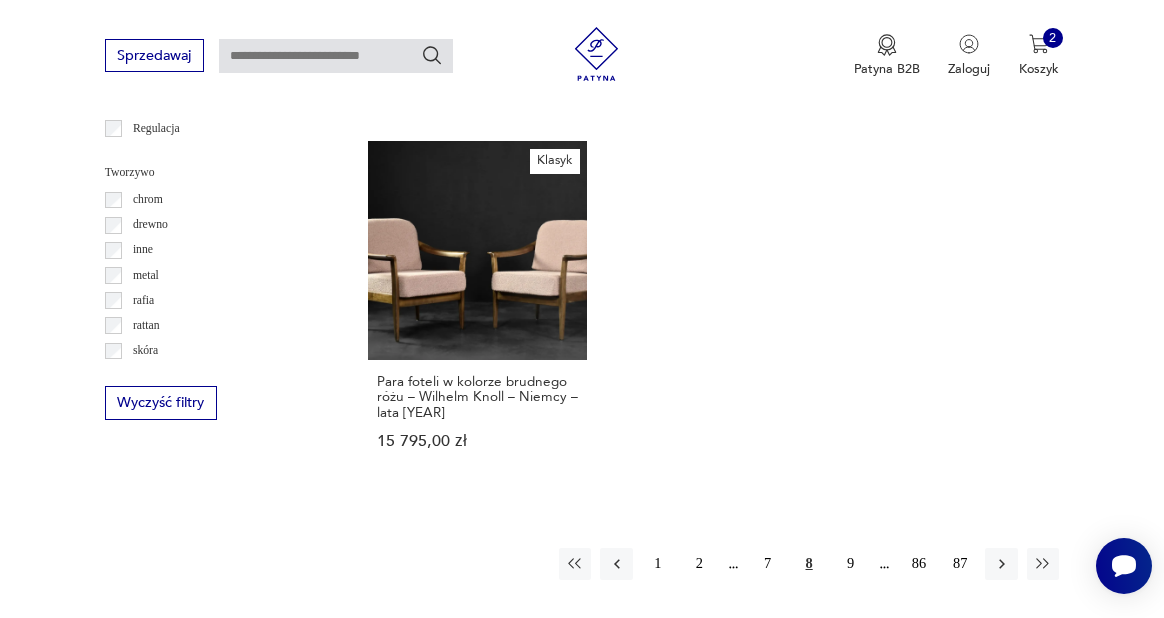 scroll, scrollTop: 2579, scrollLeft: 0, axis: vertical 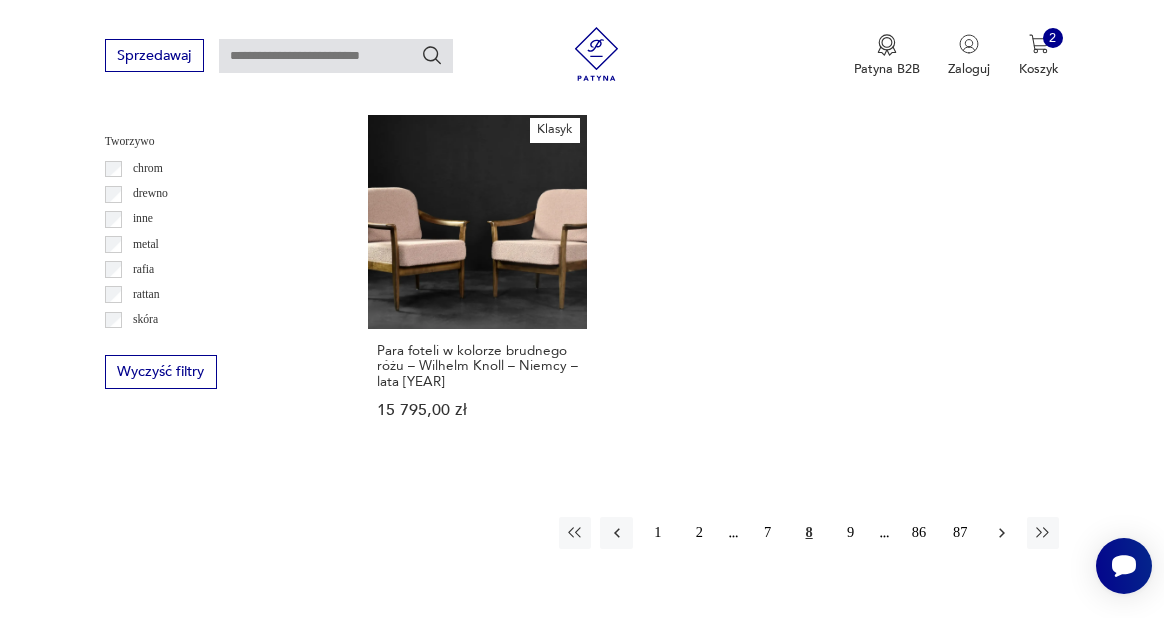 click at bounding box center (1002, 533) 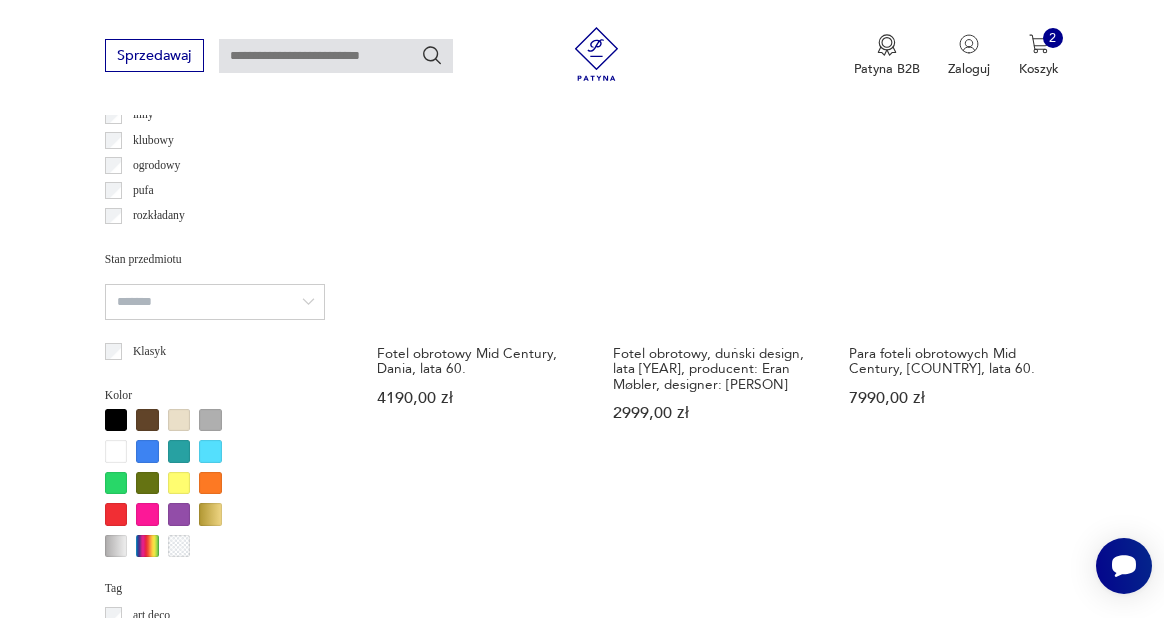 scroll, scrollTop: 1435, scrollLeft: 0, axis: vertical 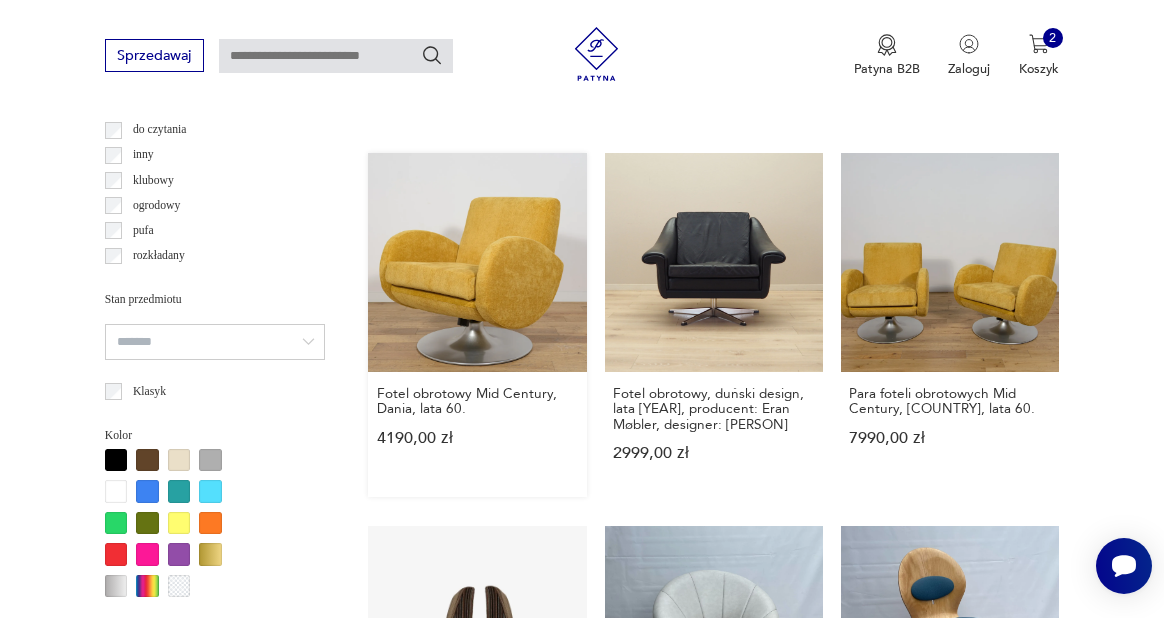 click on "Fotel obrotowy Mid Century, [COUNTRY], lata 60. [PRICE]" at bounding box center (477, 324) 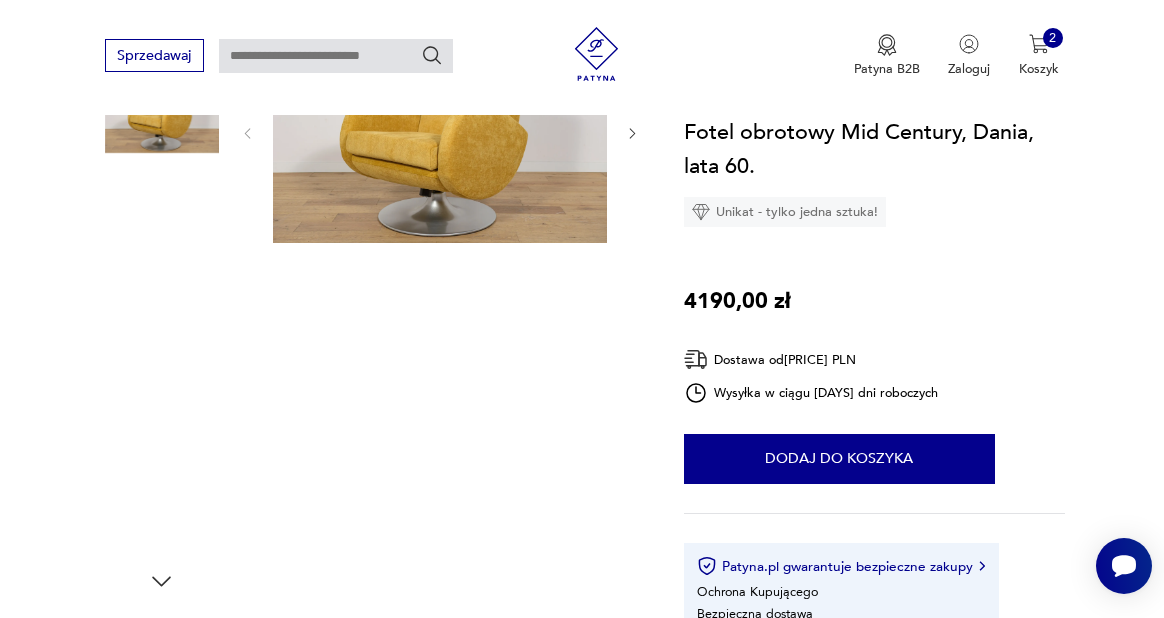 scroll, scrollTop: 206, scrollLeft: 0, axis: vertical 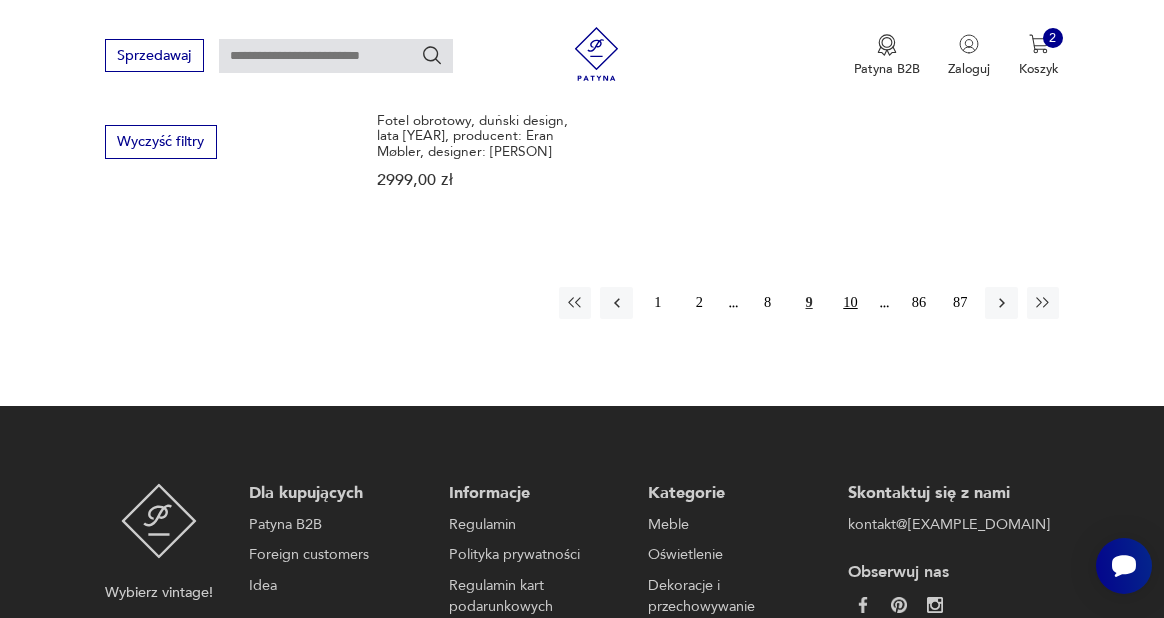 click on "10" at bounding box center (850, 303) 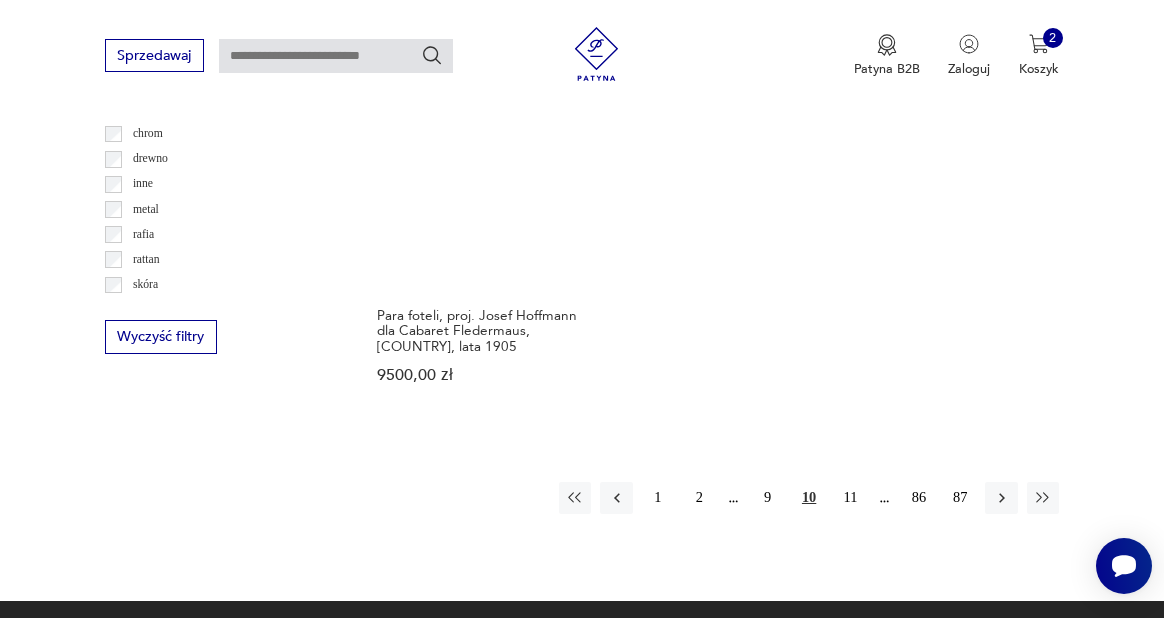 scroll, scrollTop: 2756, scrollLeft: 0, axis: vertical 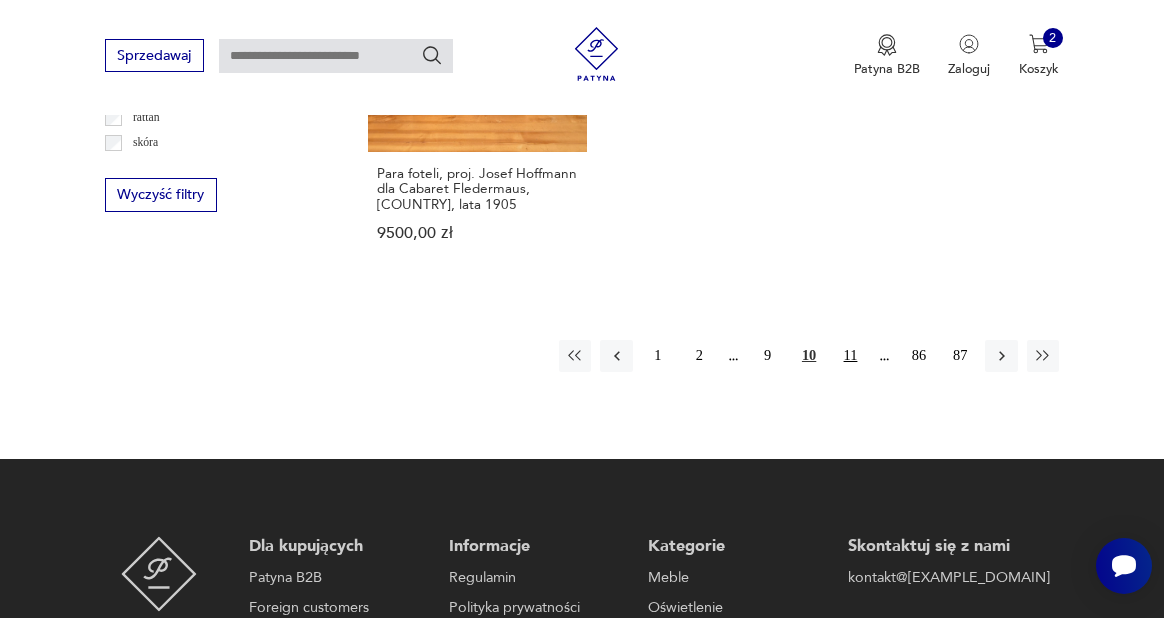 click on "11" at bounding box center [850, 356] 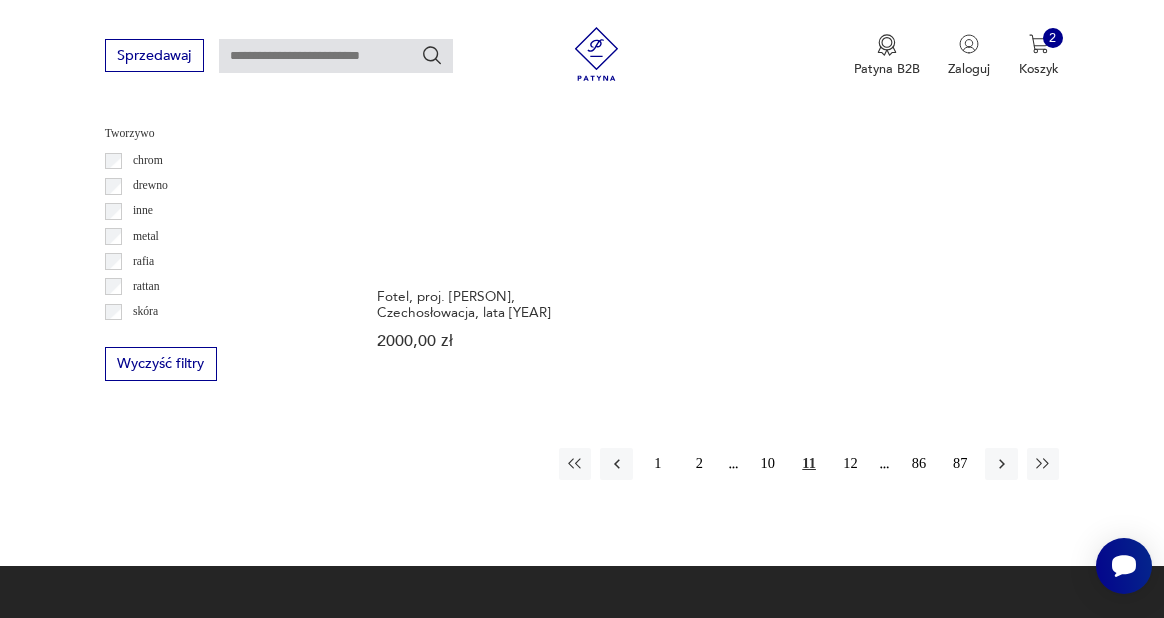 scroll, scrollTop: 2589, scrollLeft: 0, axis: vertical 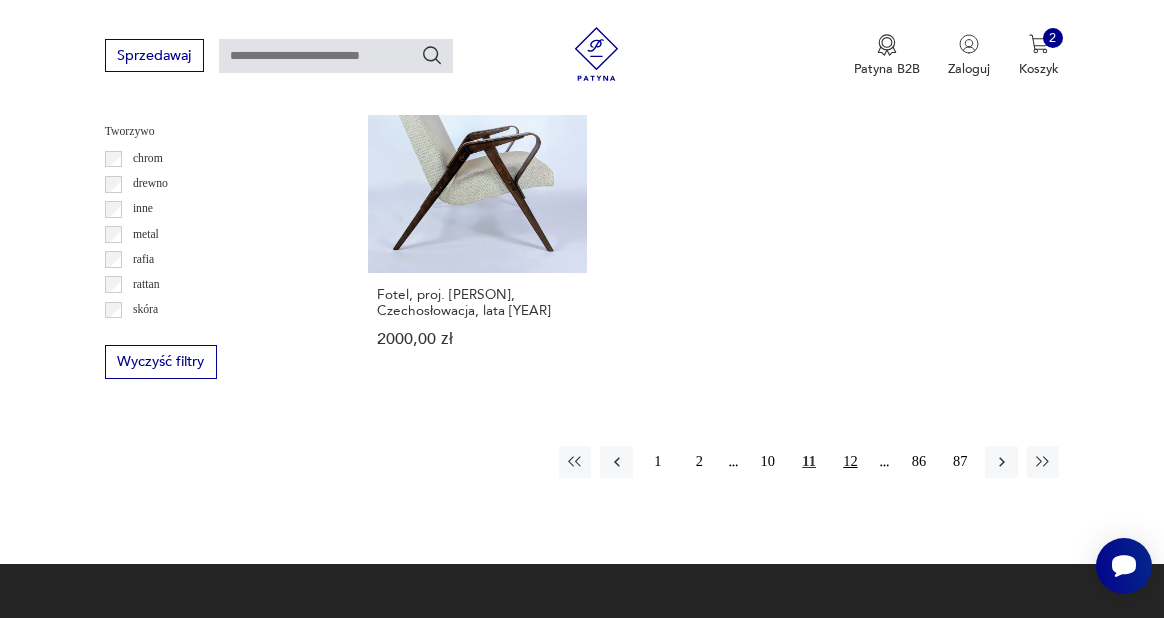 click on "12" at bounding box center (850, 462) 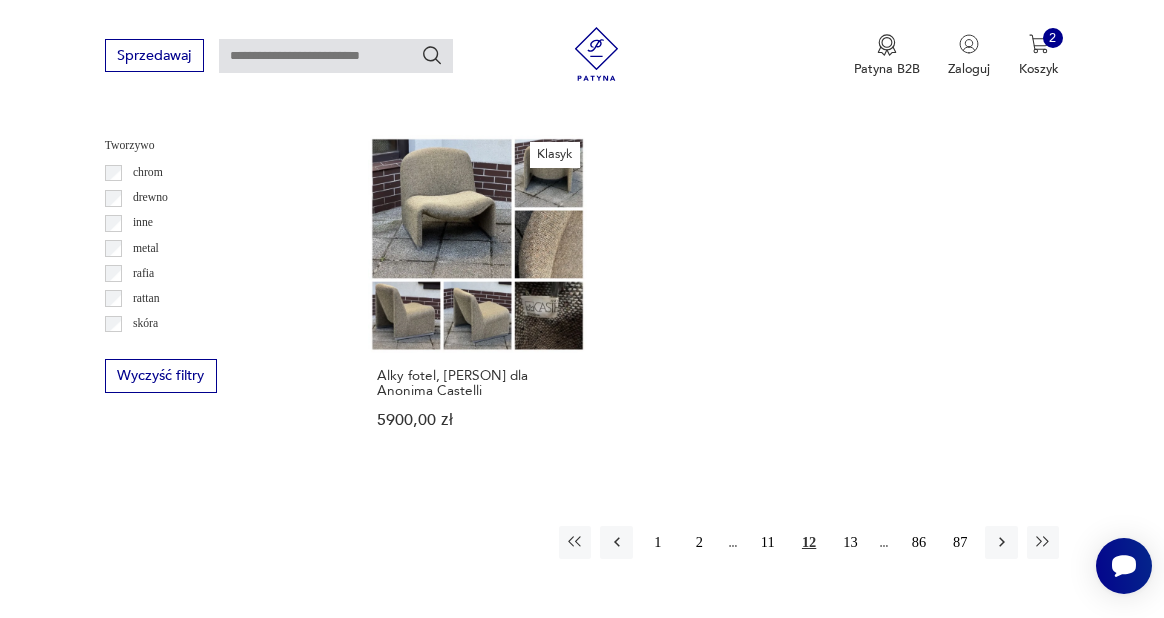 scroll, scrollTop: 2678, scrollLeft: 0, axis: vertical 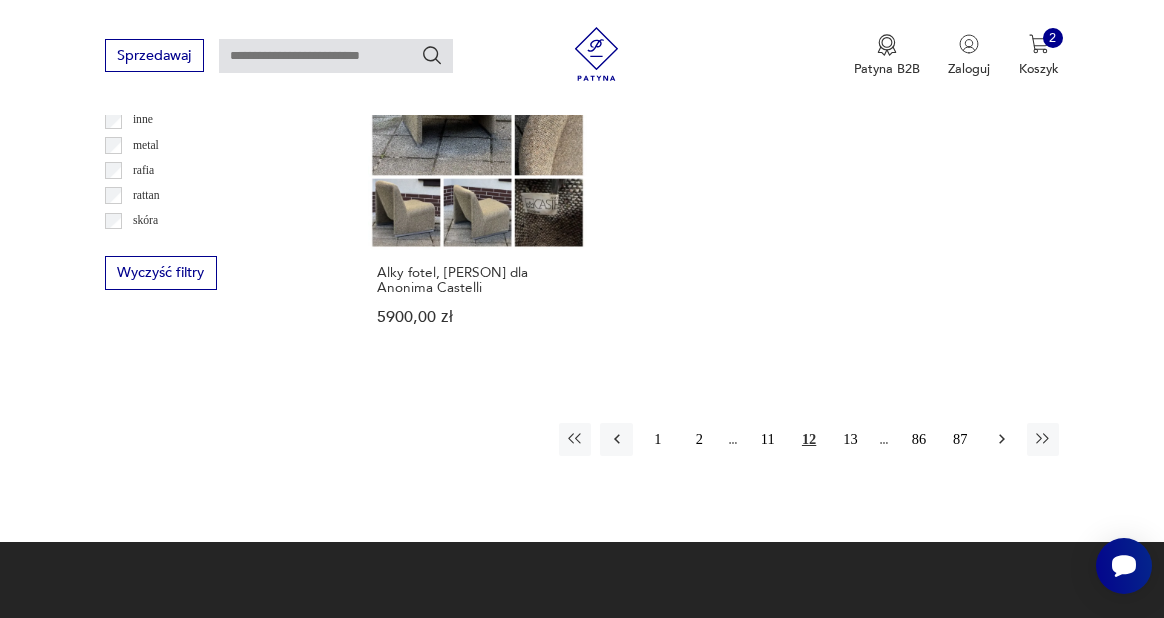 click at bounding box center (1002, 439) 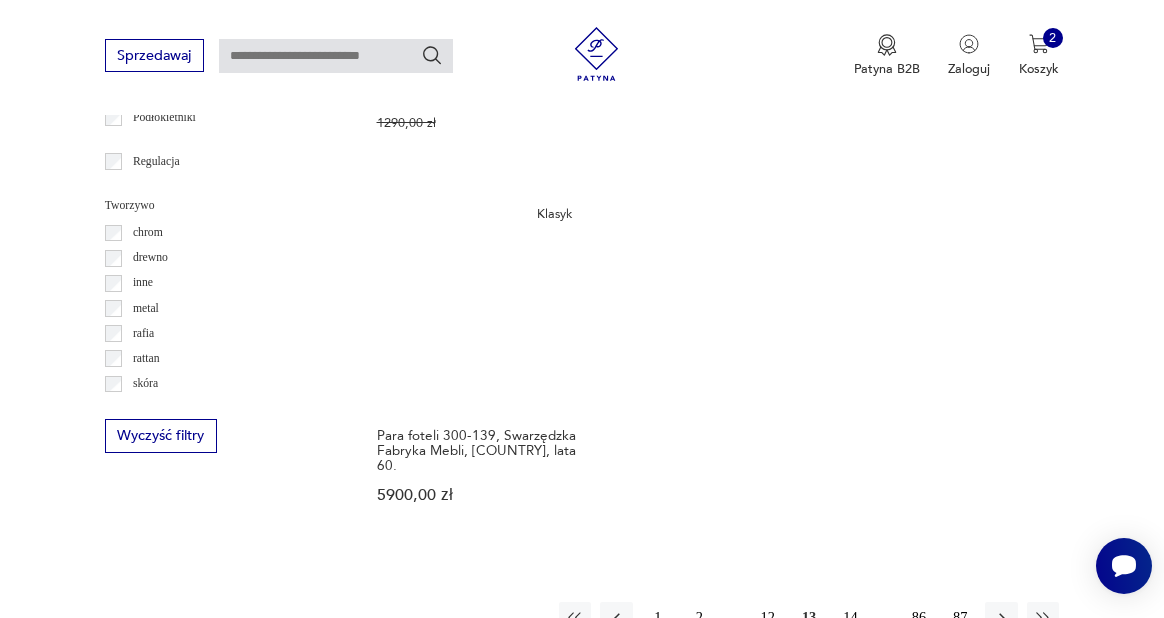 scroll, scrollTop: 2592, scrollLeft: 0, axis: vertical 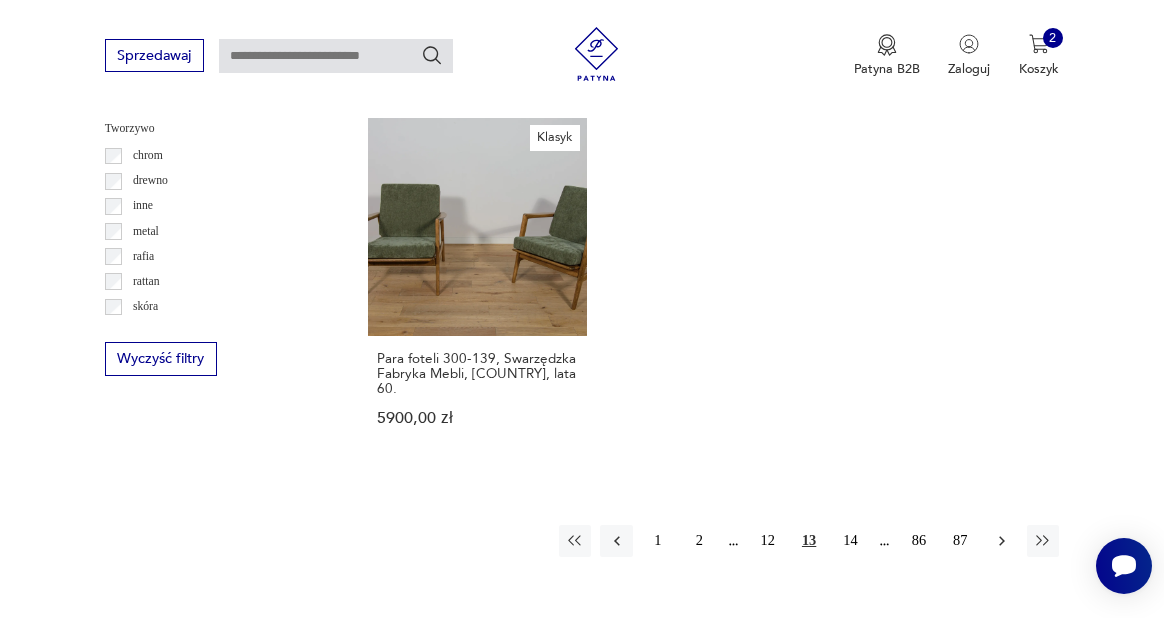 click at bounding box center (1002, 541) 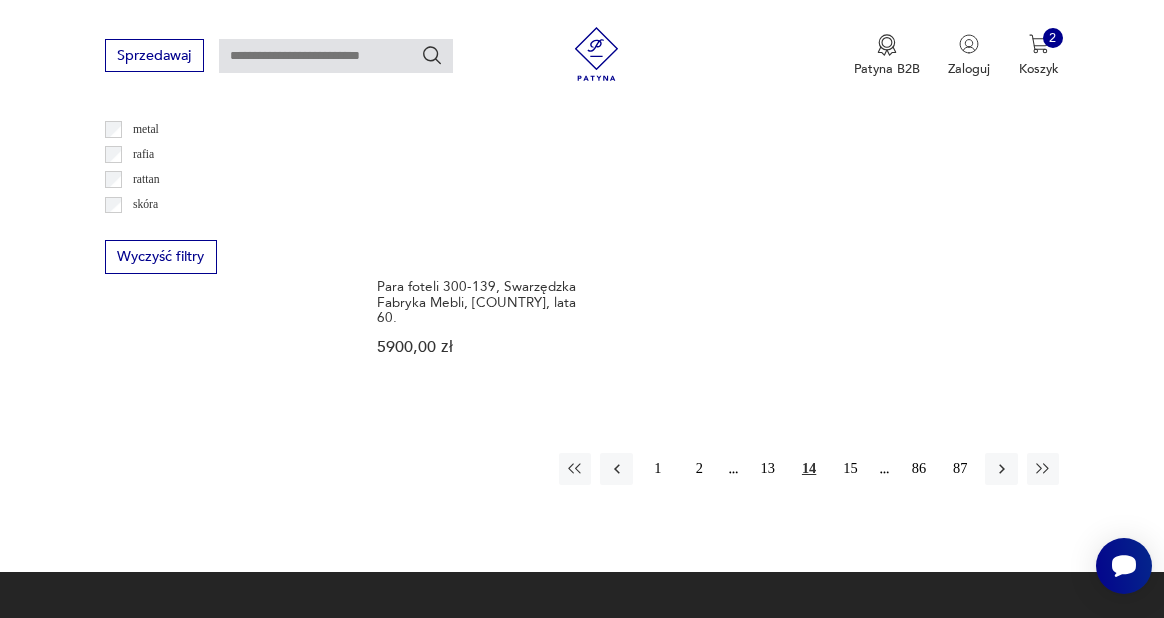 scroll, scrollTop: 2699, scrollLeft: 0, axis: vertical 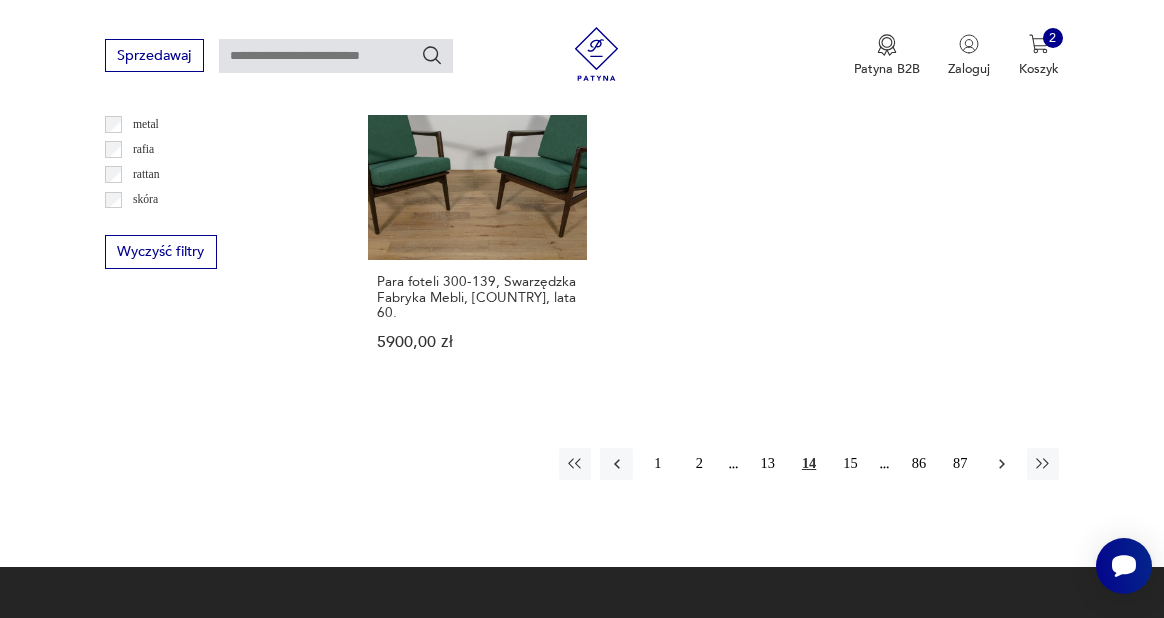 click at bounding box center (1002, 465) 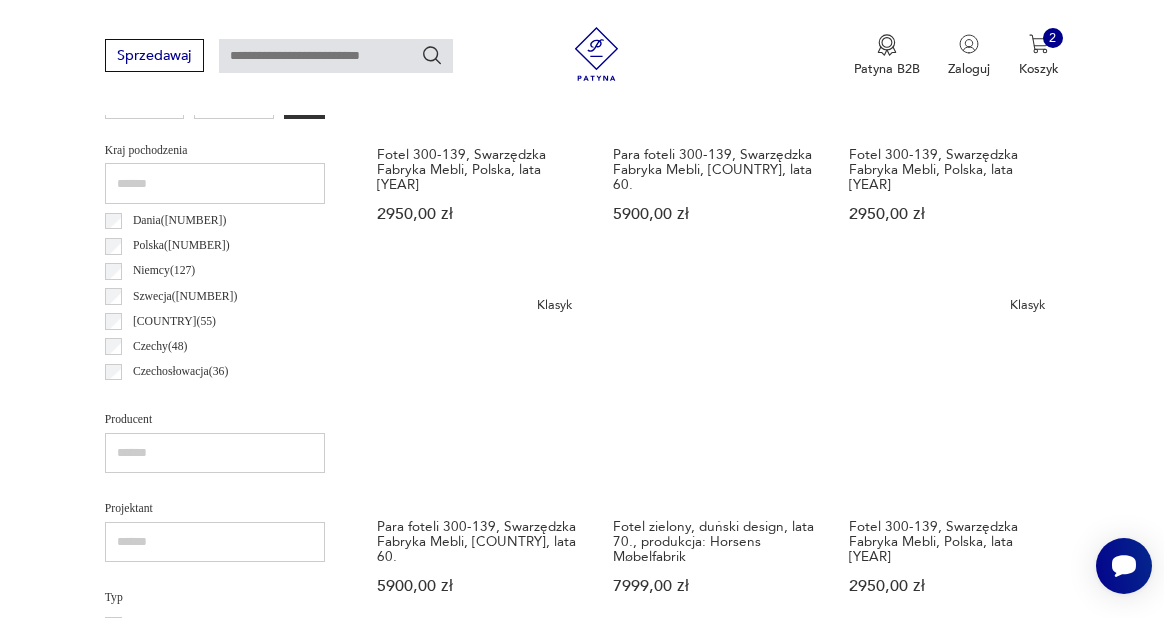 scroll, scrollTop: 918, scrollLeft: 0, axis: vertical 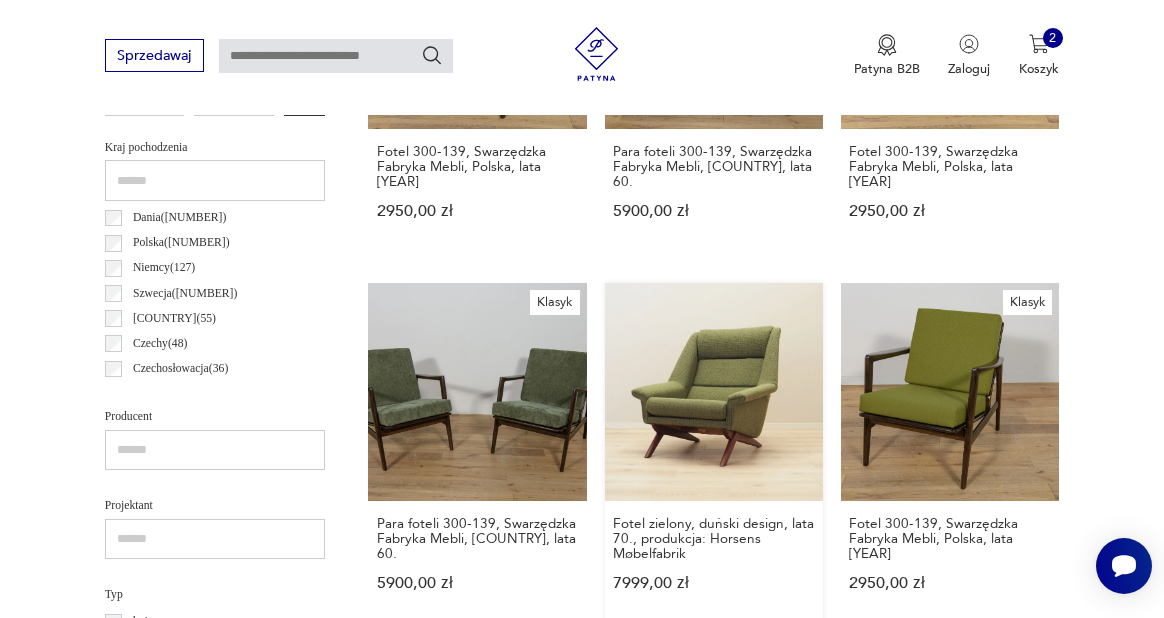 click on "Fotel zielony, duński design, lata [YEAR], produkcja: Horsens Møbelfabrik [PRICE] zł" at bounding box center (714, 454) 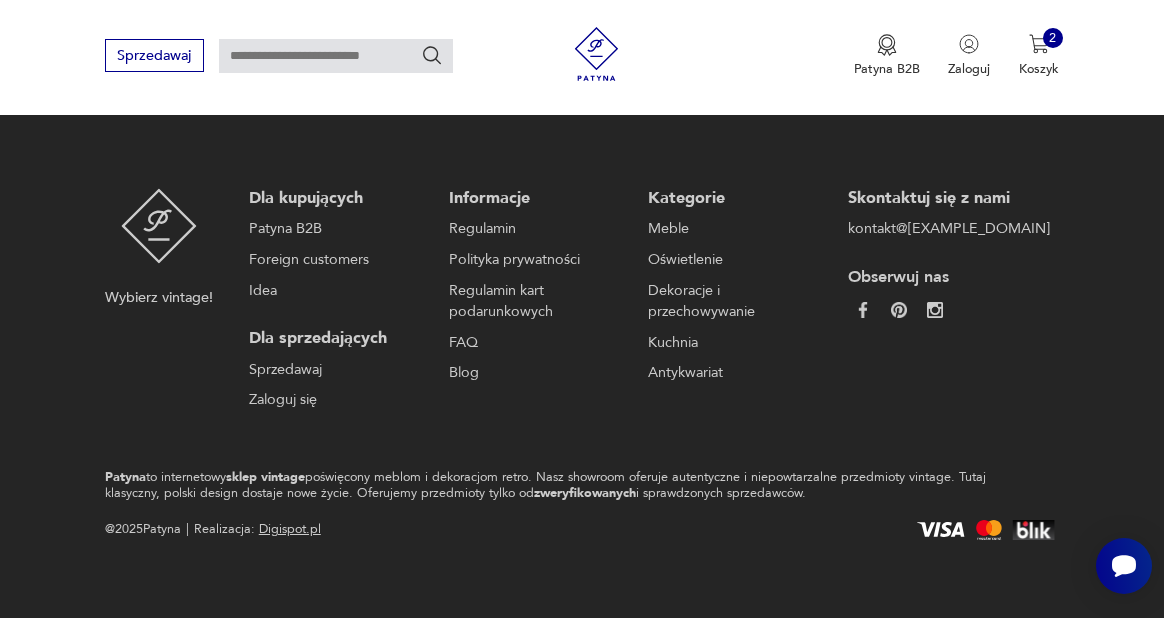 scroll, scrollTop: 0, scrollLeft: 0, axis: both 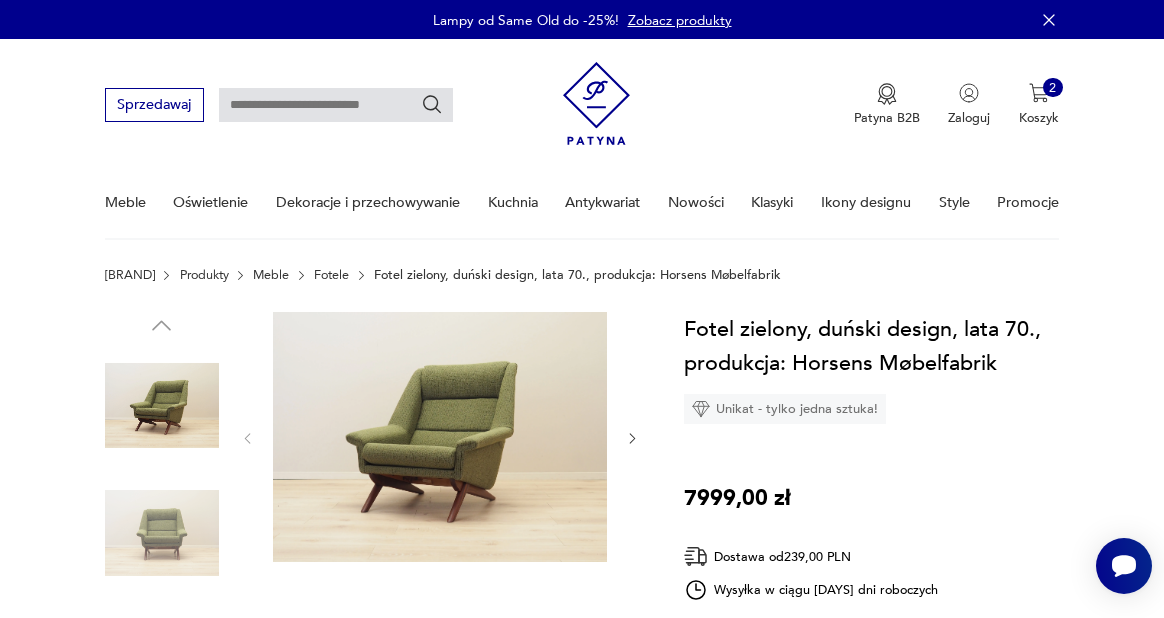 click at bounding box center [632, 438] 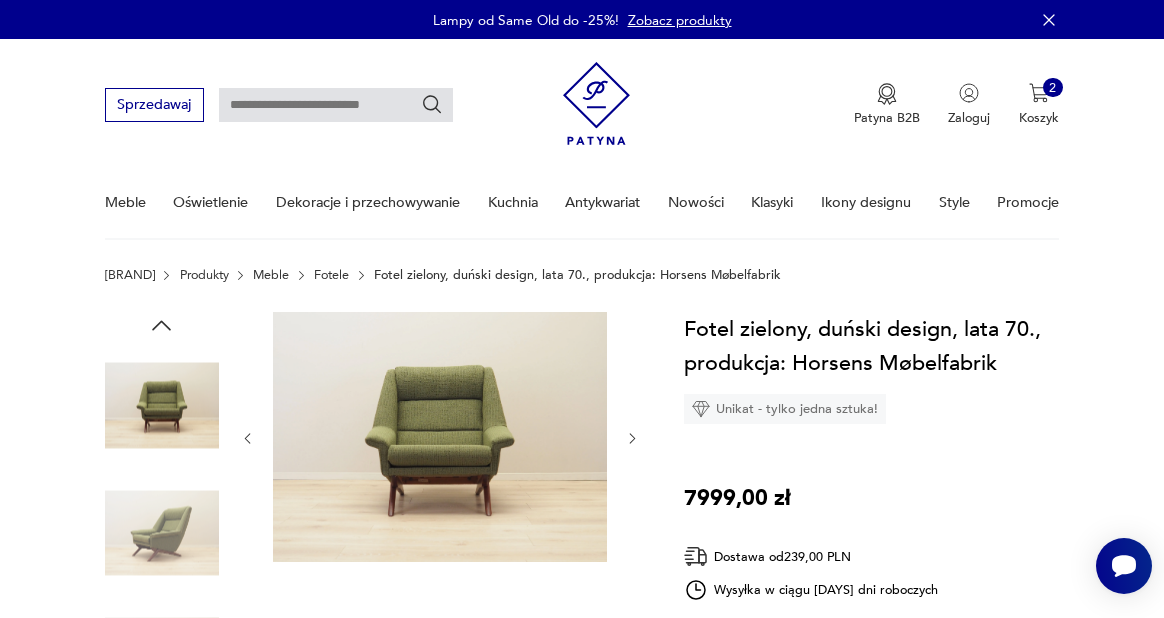 click at bounding box center [632, 438] 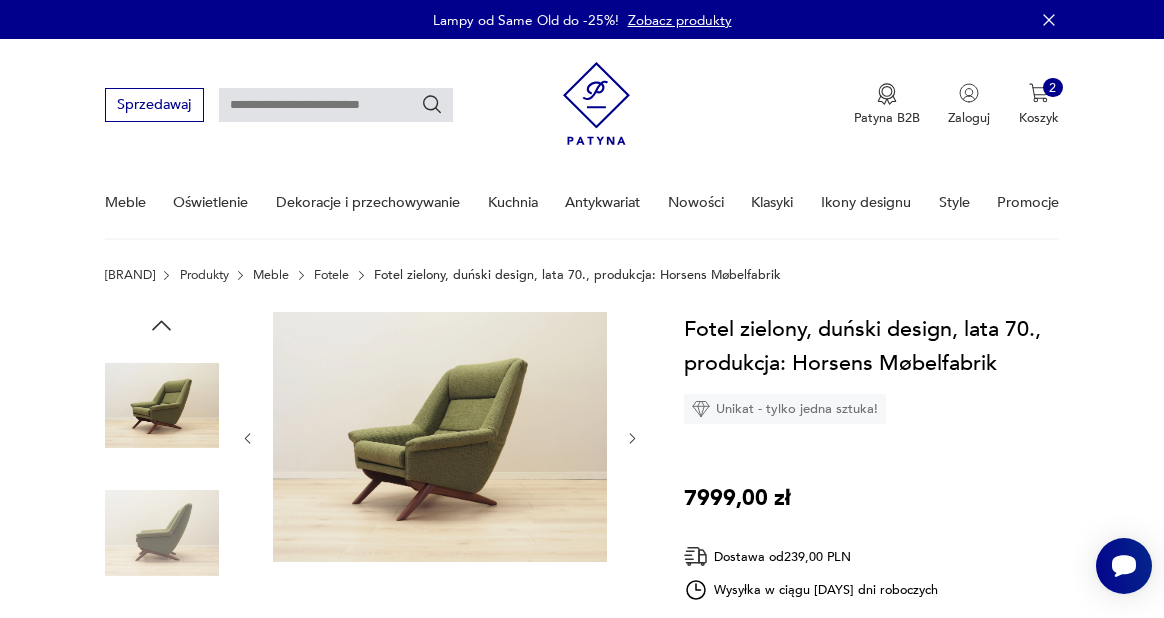 click at bounding box center [632, 438] 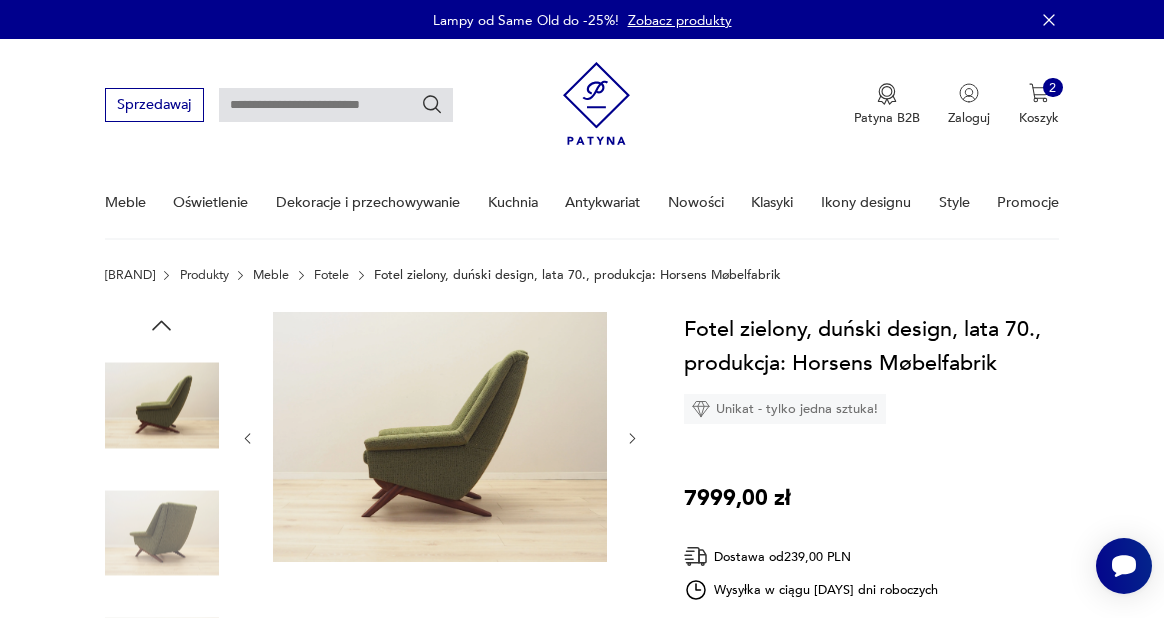 click at bounding box center [632, 438] 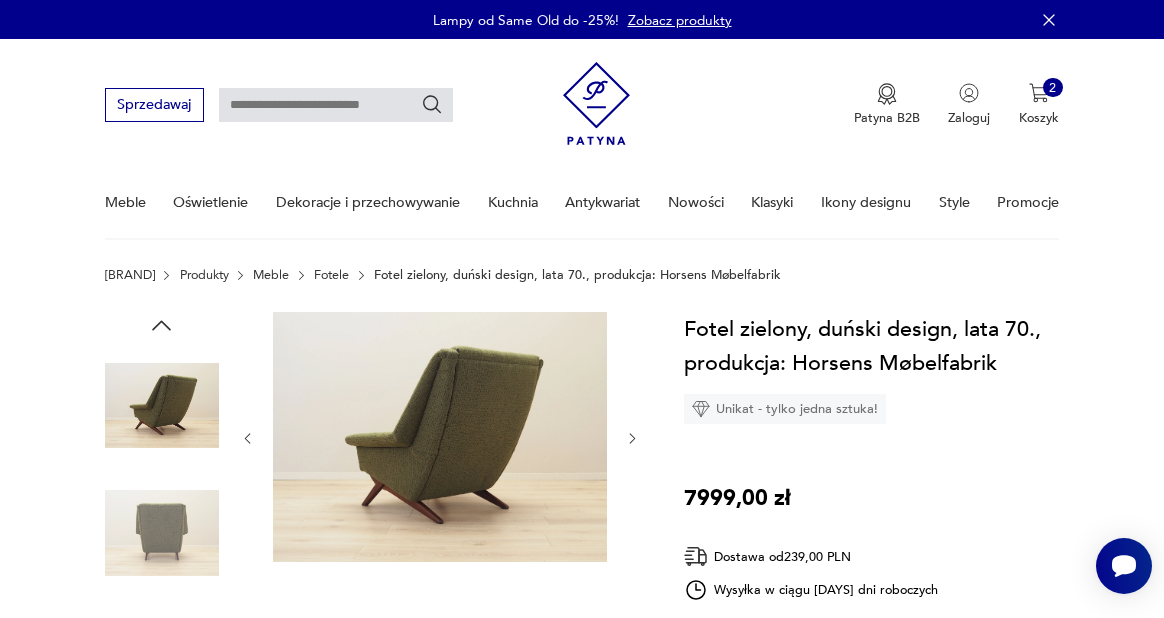 click at bounding box center [632, 438] 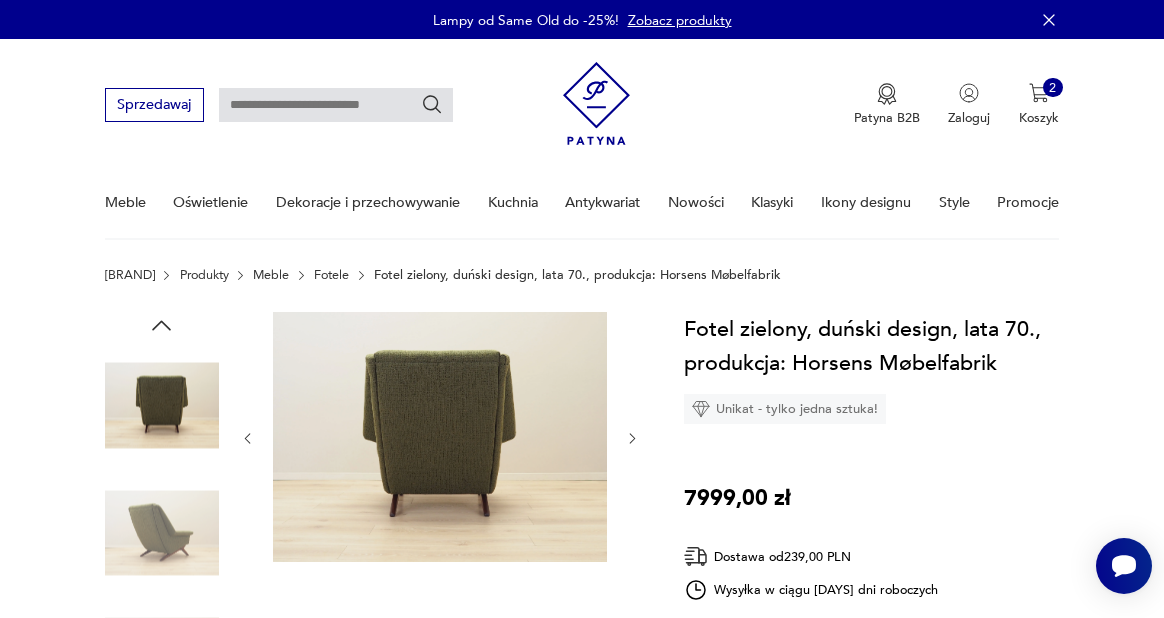 click at bounding box center (632, 438) 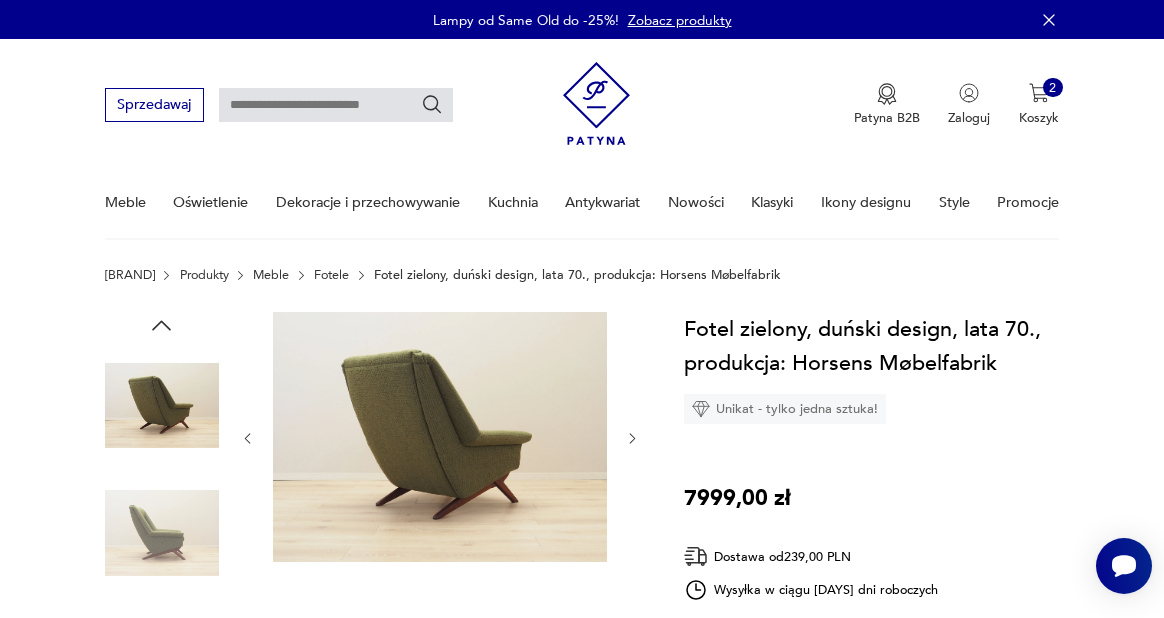 click at bounding box center [632, 438] 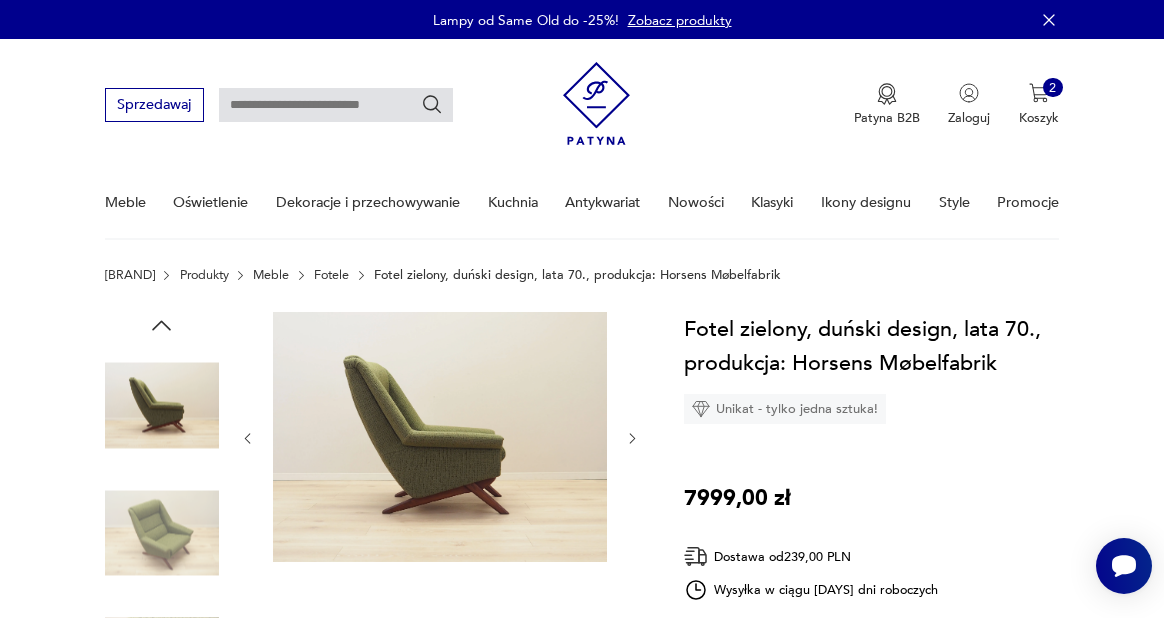 click at bounding box center [632, 438] 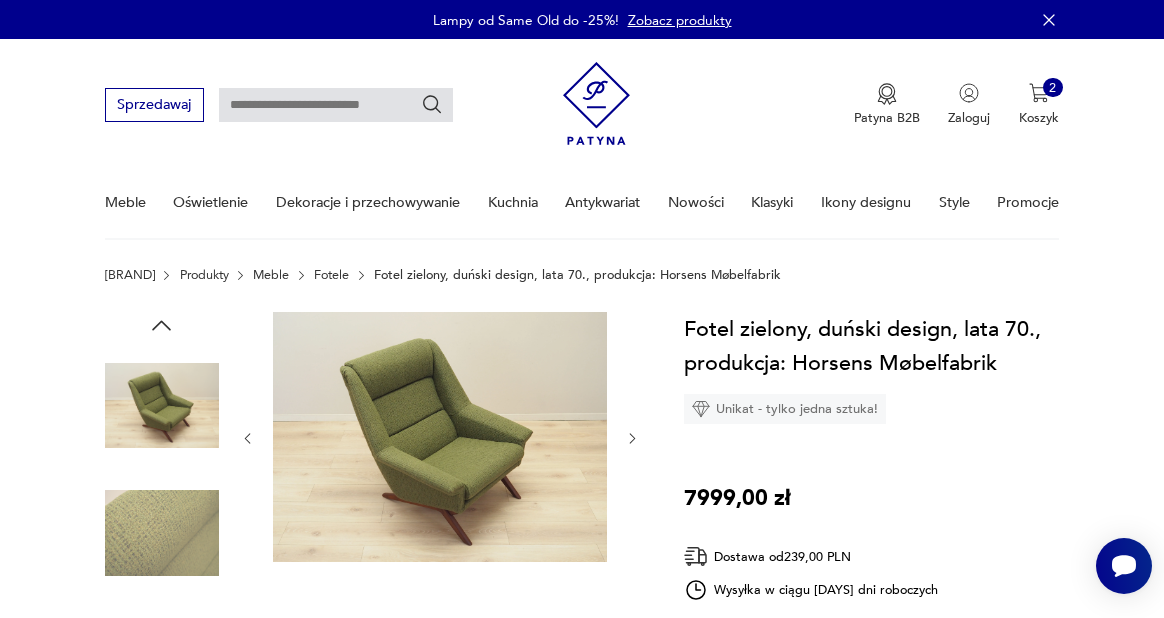 click at bounding box center (632, 438) 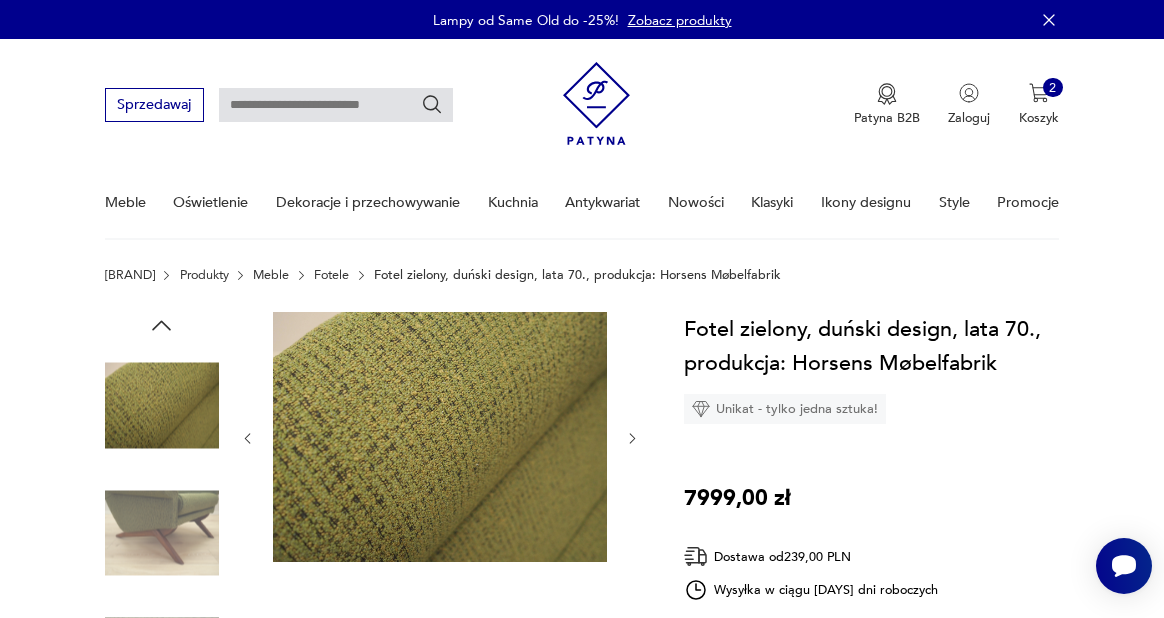 click at bounding box center (632, 438) 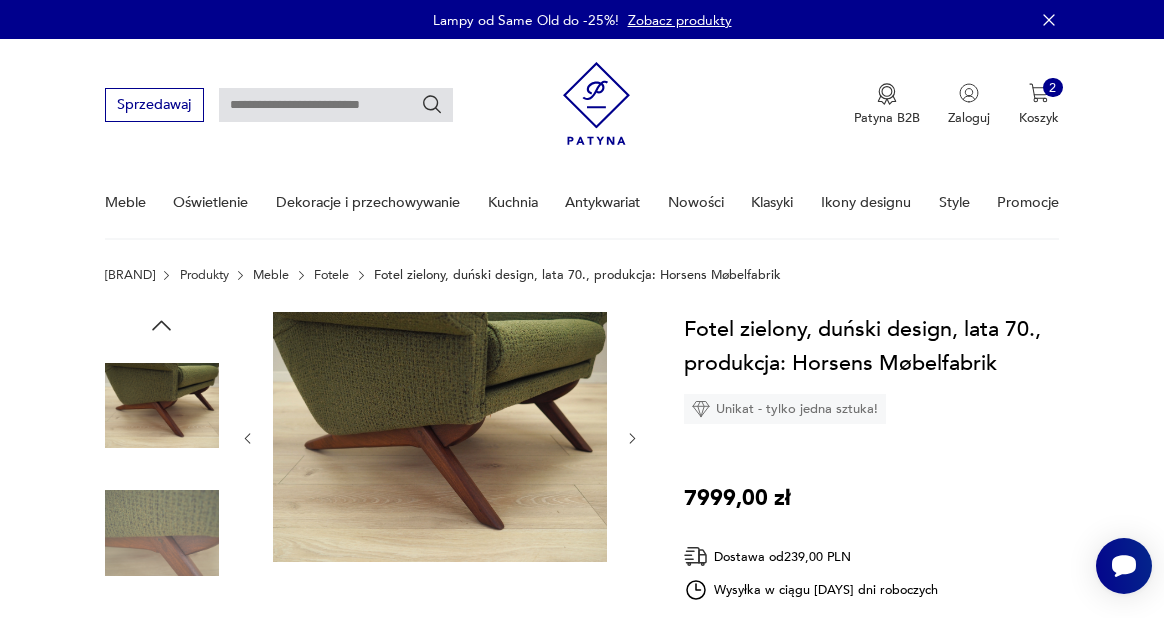click at bounding box center (632, 438) 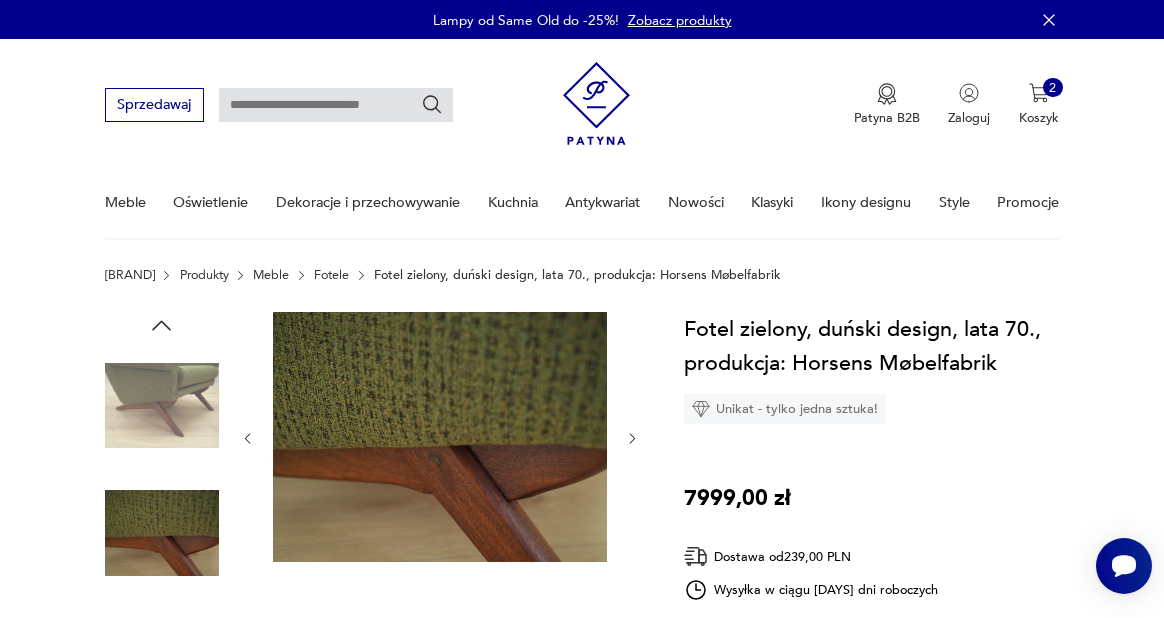 click at bounding box center (632, 438) 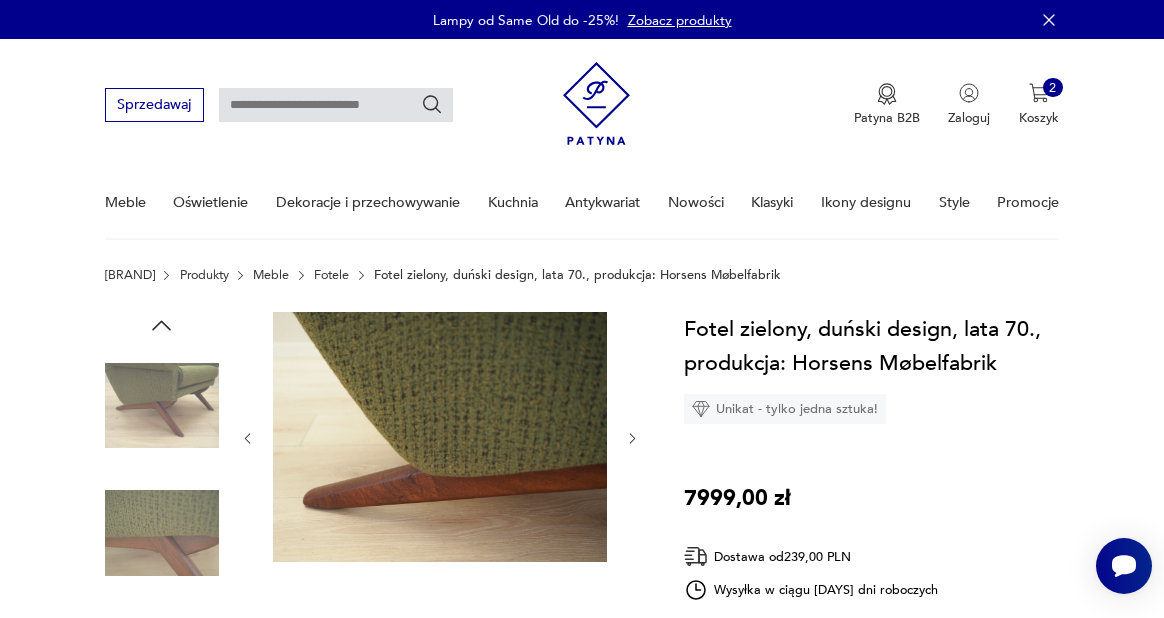 click at bounding box center [632, 438] 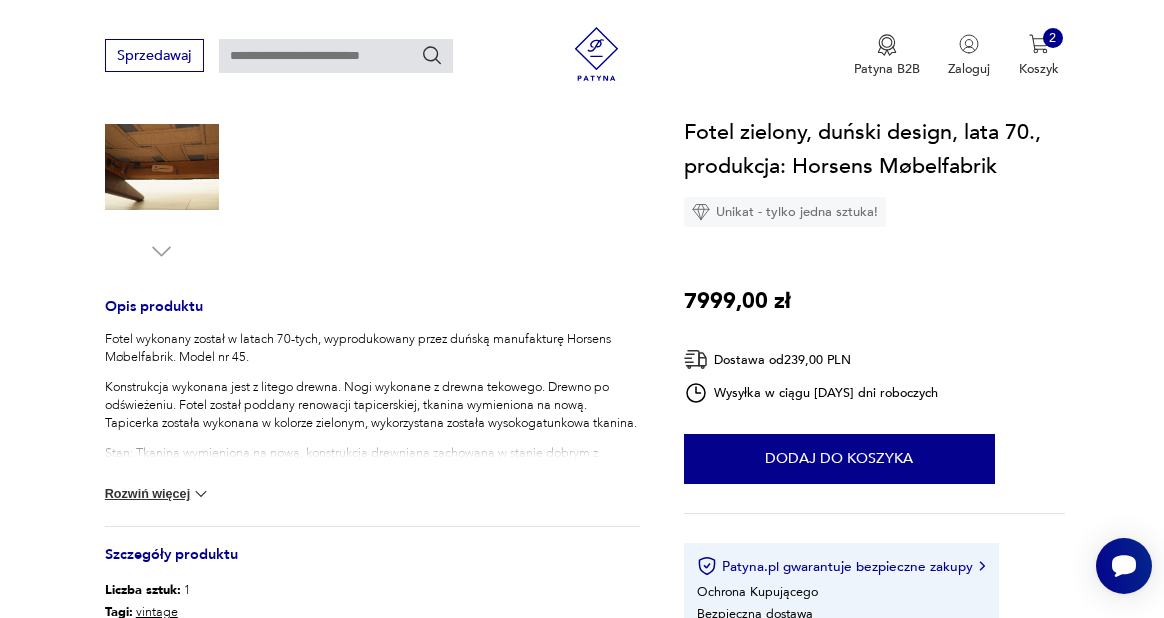 scroll, scrollTop: 622, scrollLeft: 0, axis: vertical 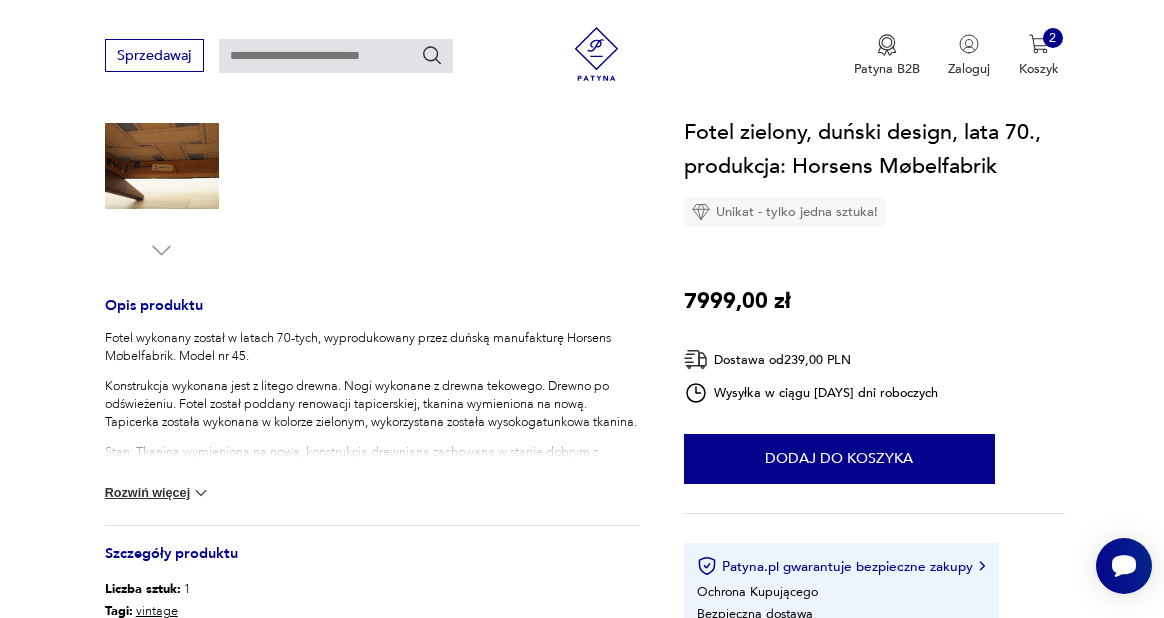 click at bounding box center (201, 493) 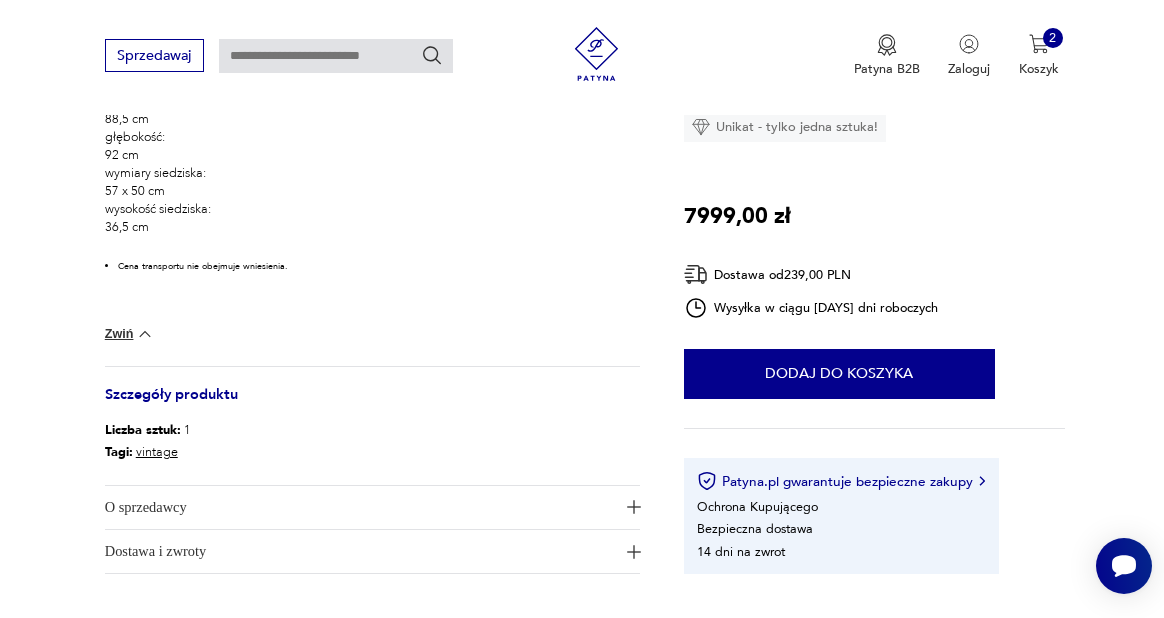 scroll, scrollTop: 1191, scrollLeft: 0, axis: vertical 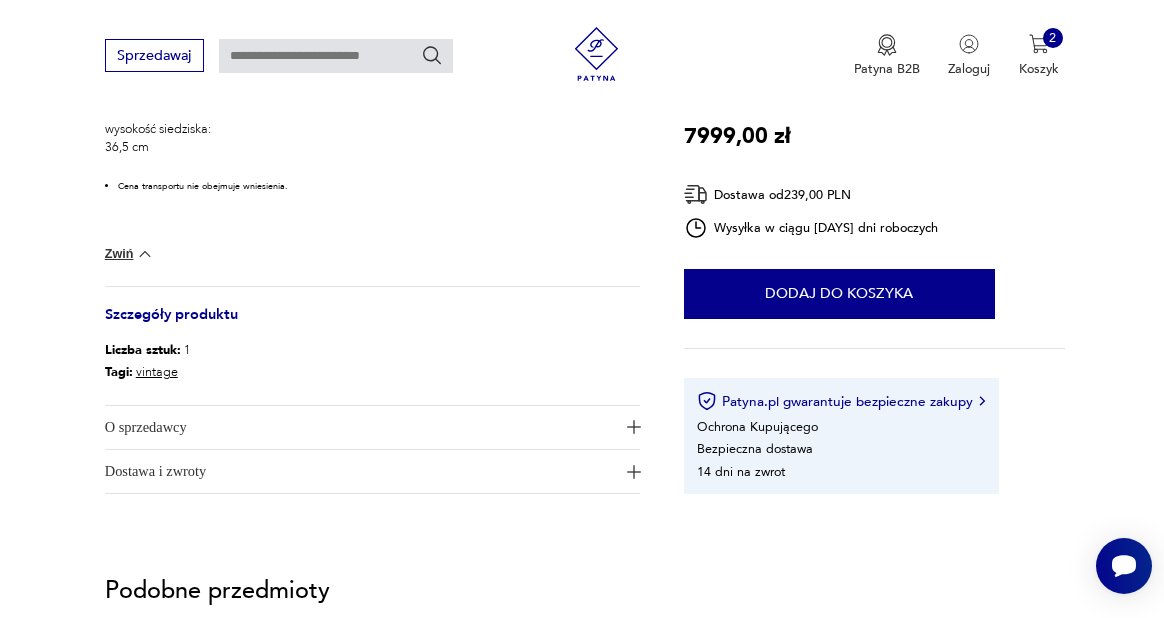 click on "O sprzedawcy" at bounding box center (360, 427) 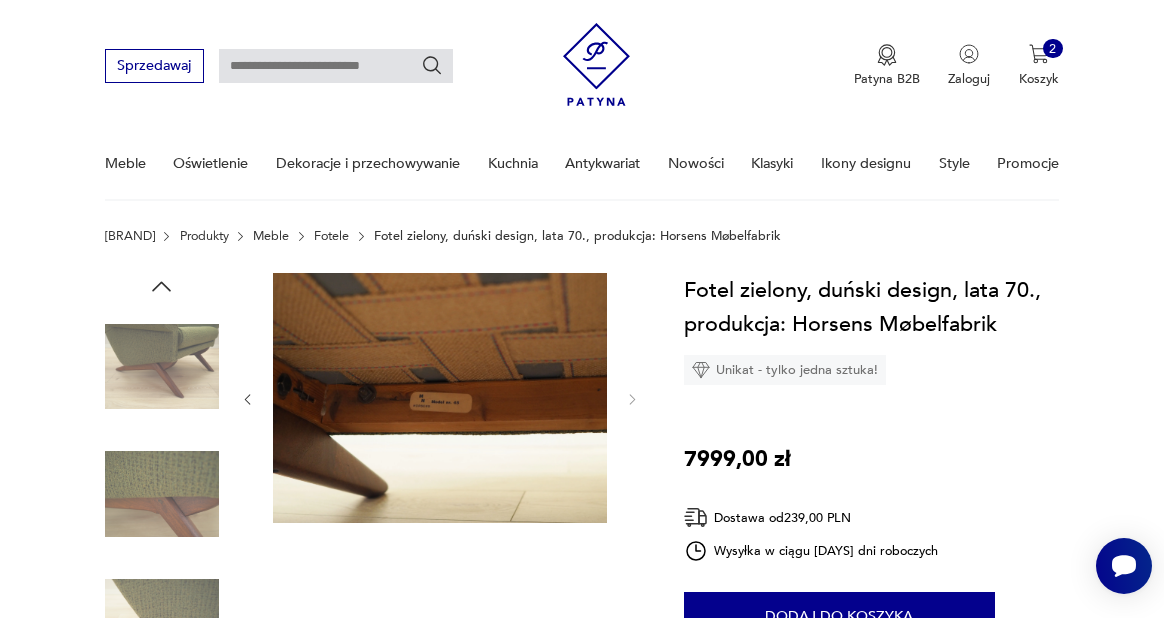 scroll, scrollTop: 0, scrollLeft: 0, axis: both 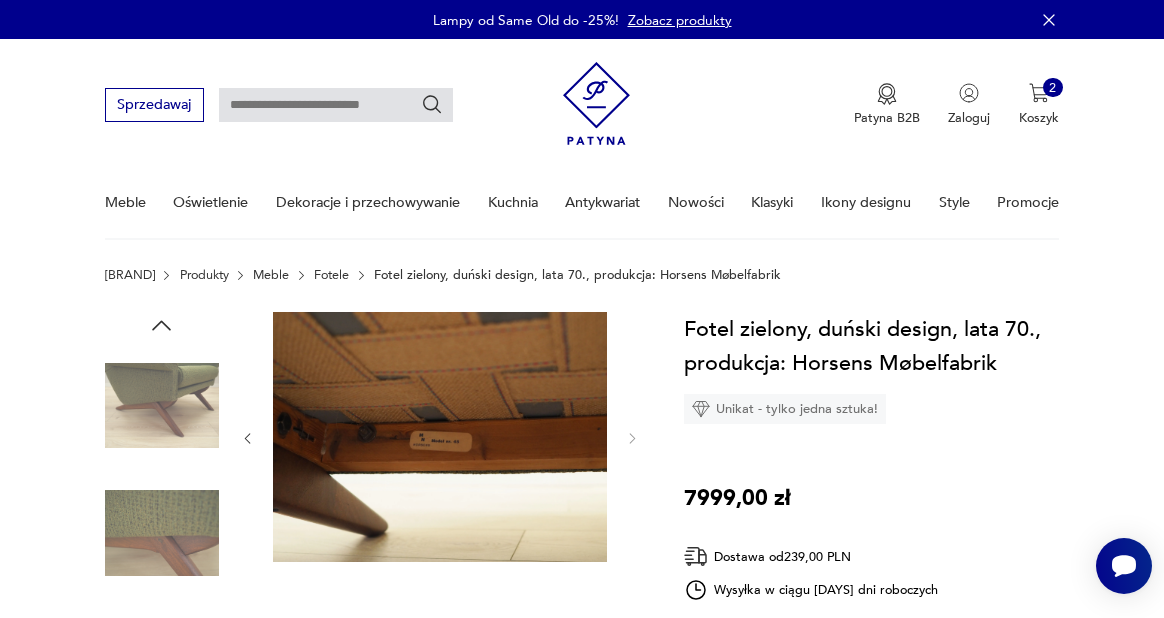 click at bounding box center (247, 438) 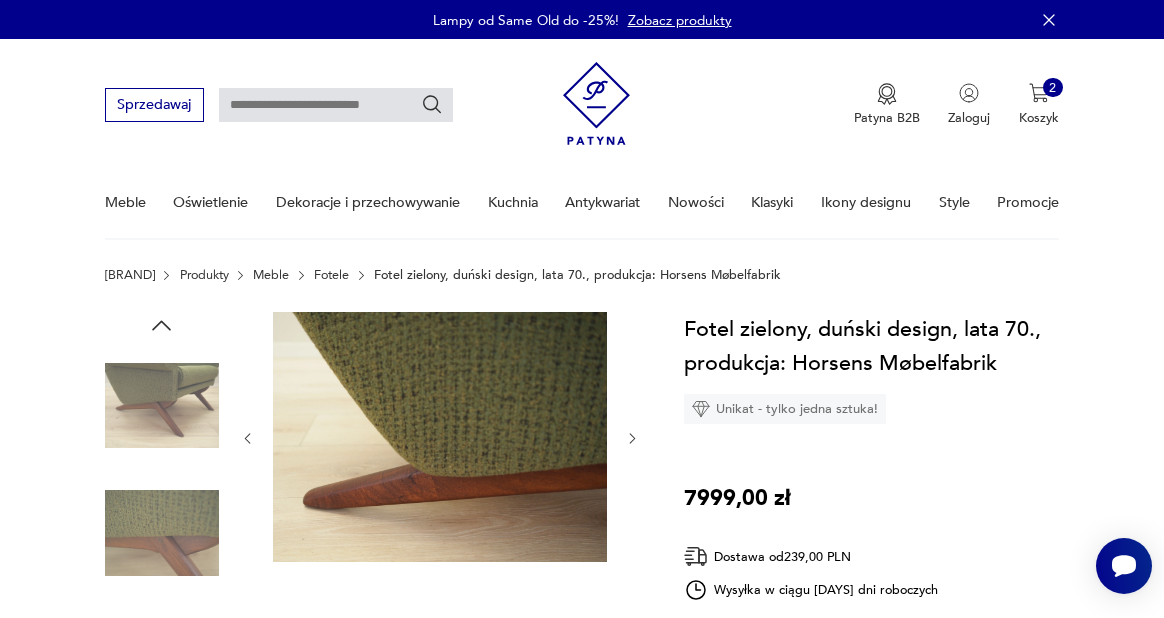 click at bounding box center [247, 438] 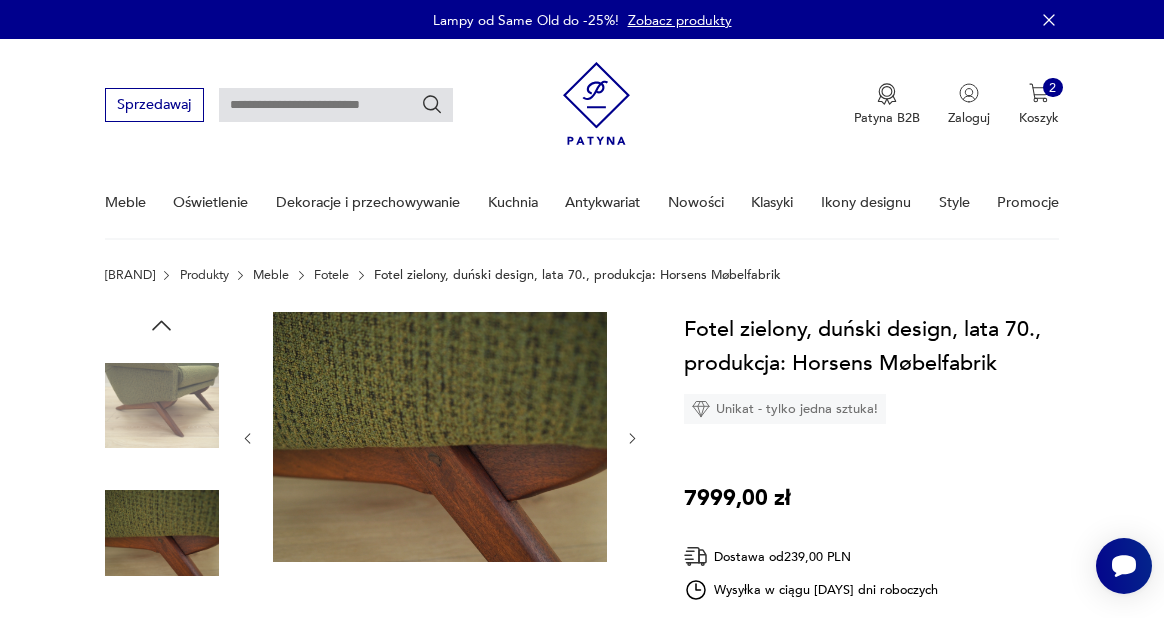 click at bounding box center (247, 438) 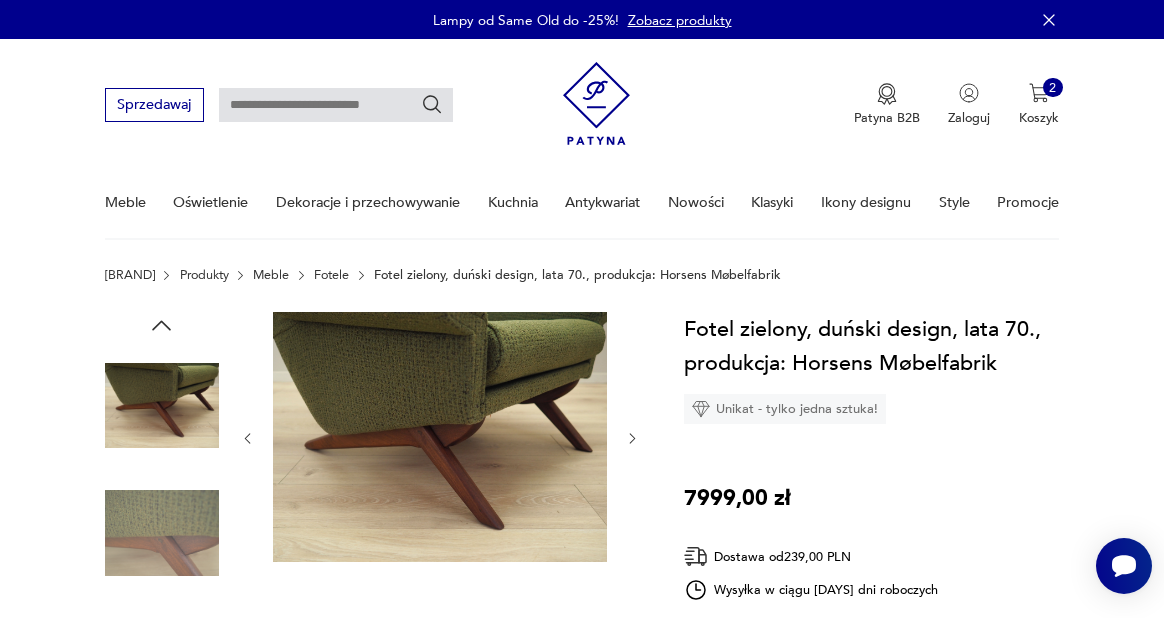click at bounding box center [247, 438] 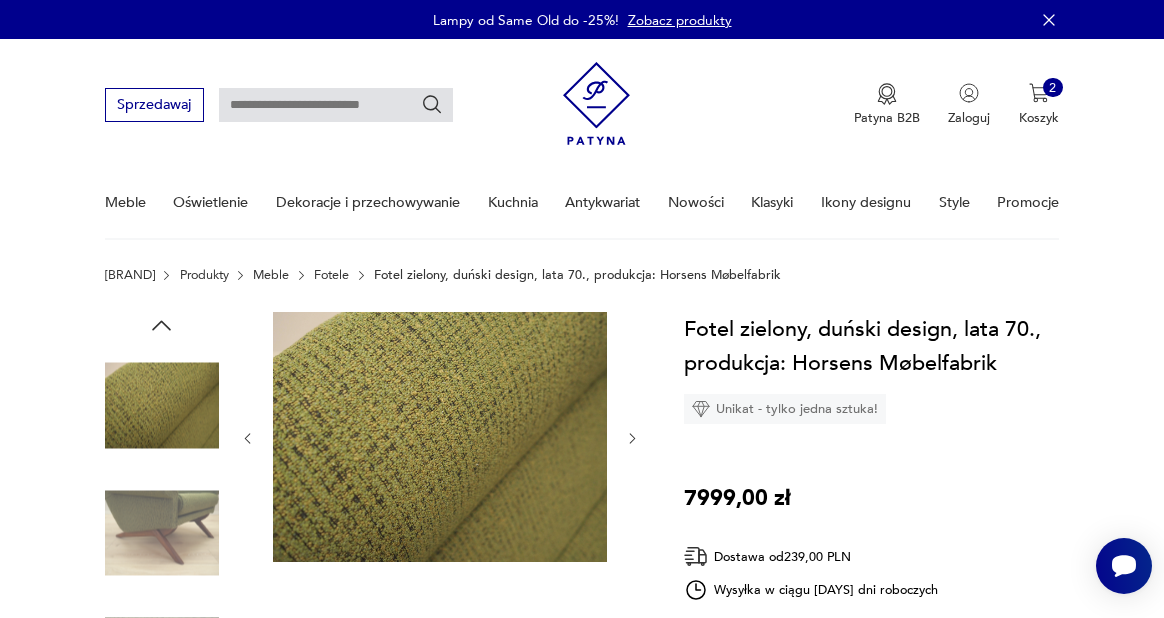 click at bounding box center [247, 438] 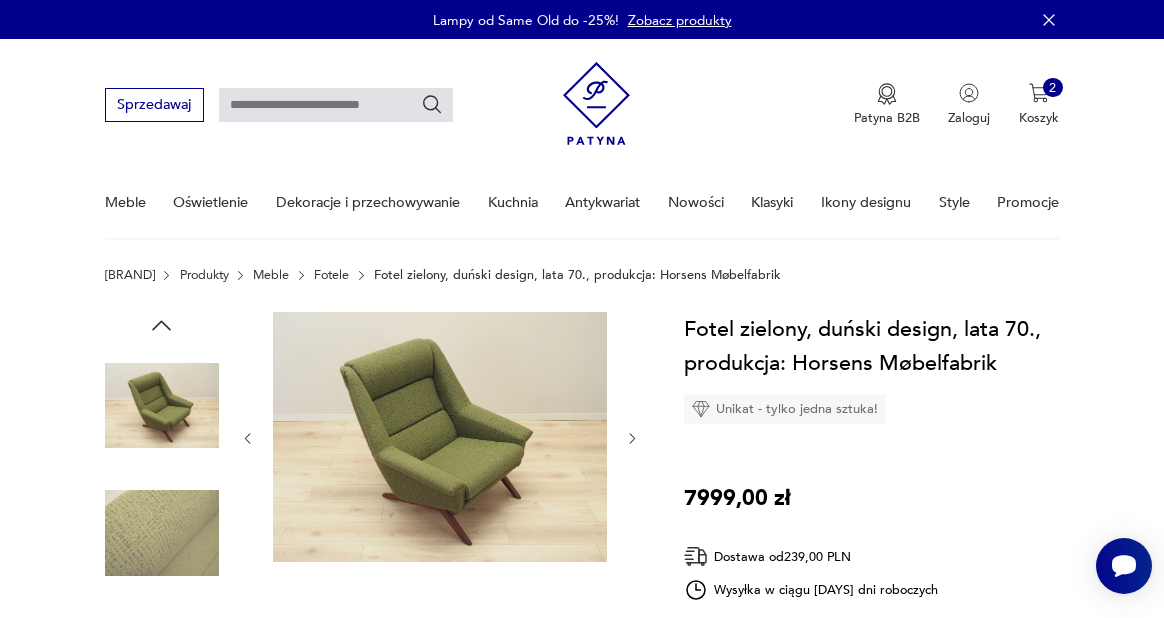 click at bounding box center [247, 438] 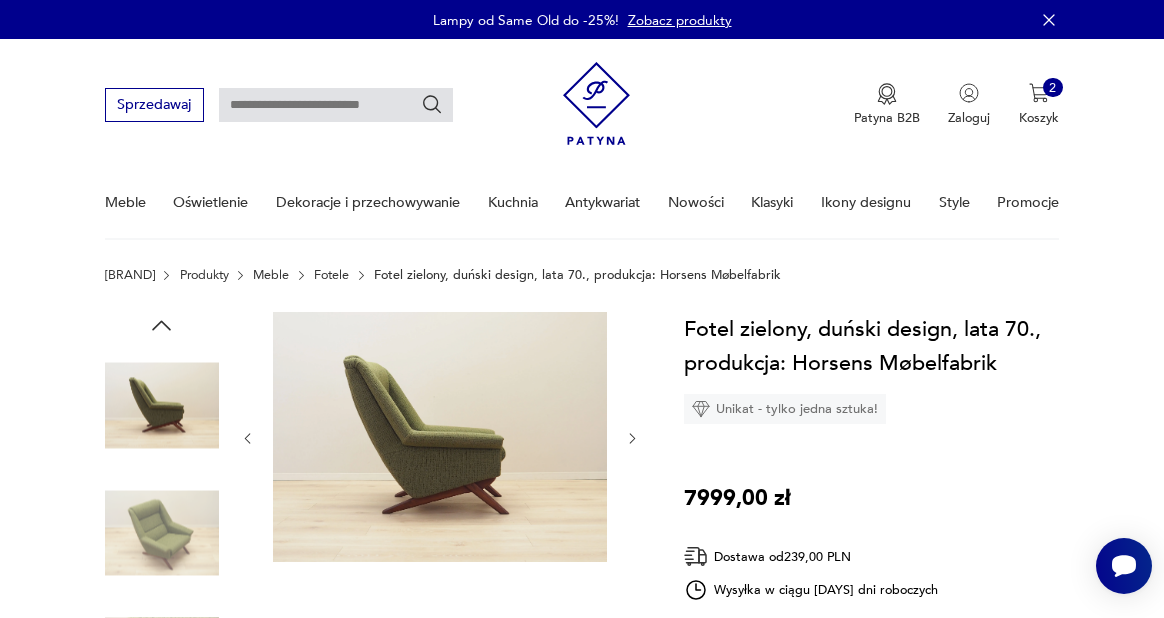click at bounding box center [247, 438] 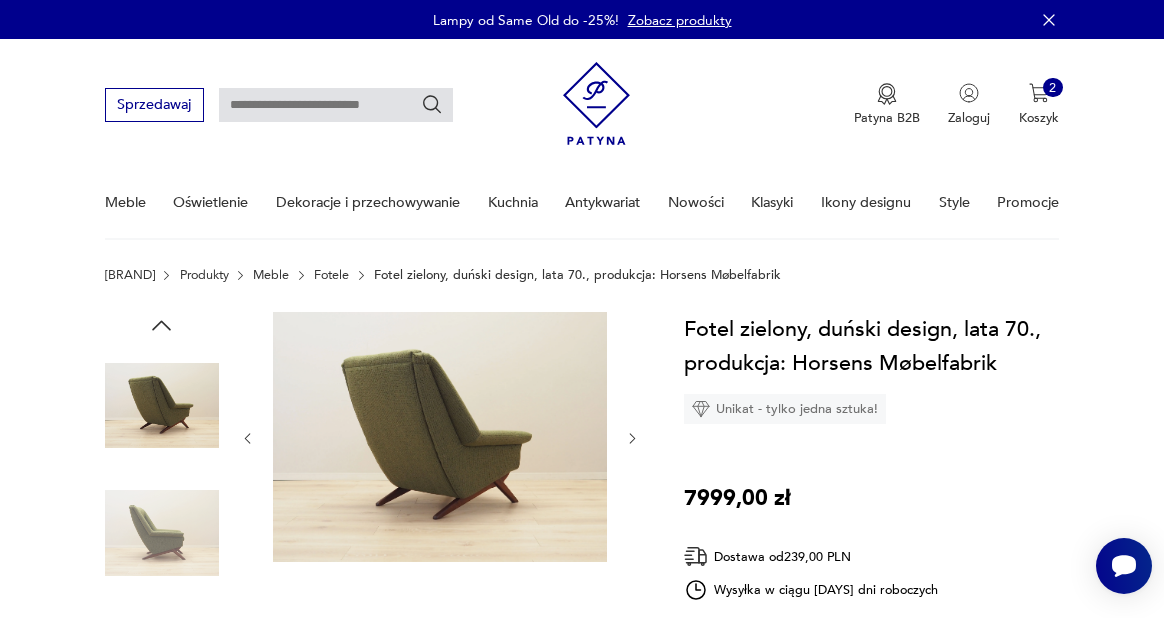 click at bounding box center (247, 438) 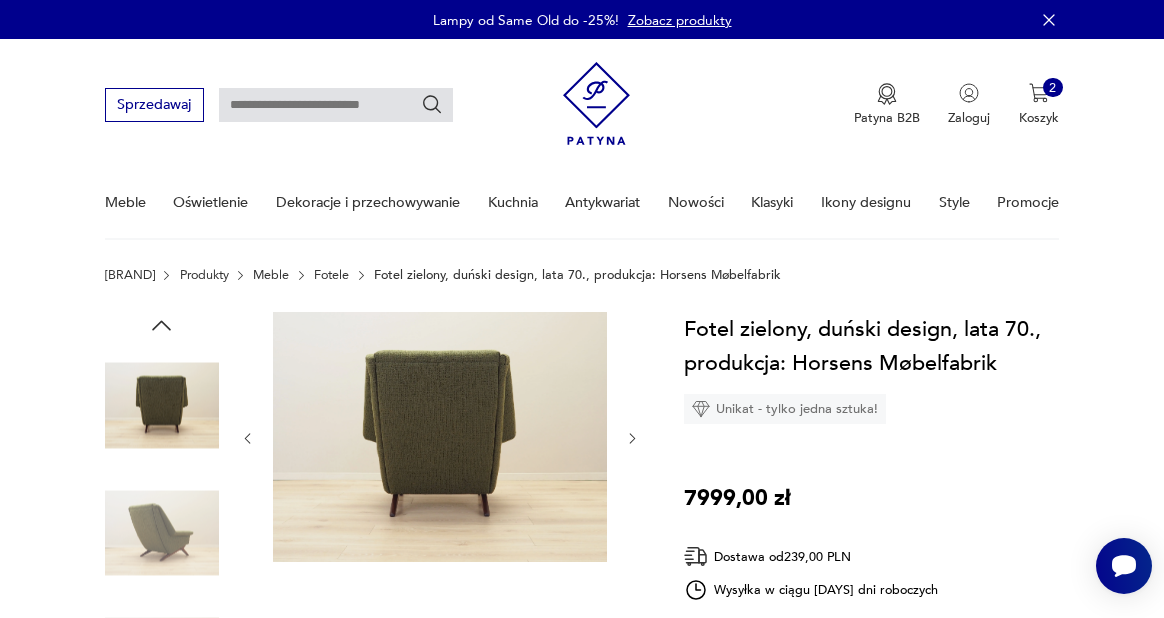 click at bounding box center [247, 438] 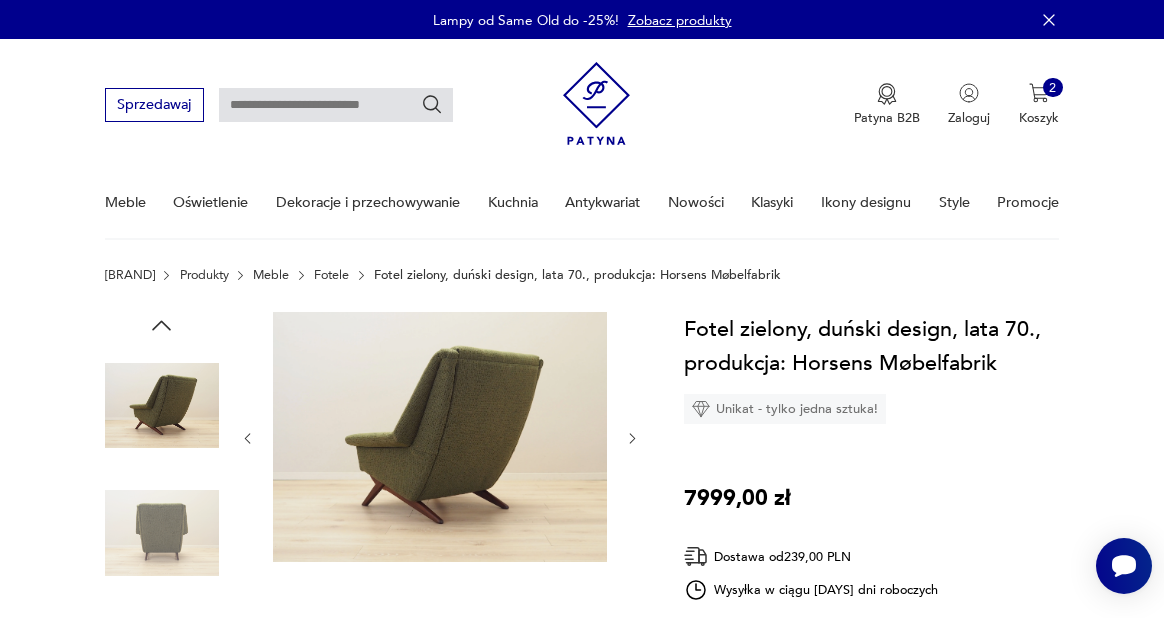 click at bounding box center (247, 438) 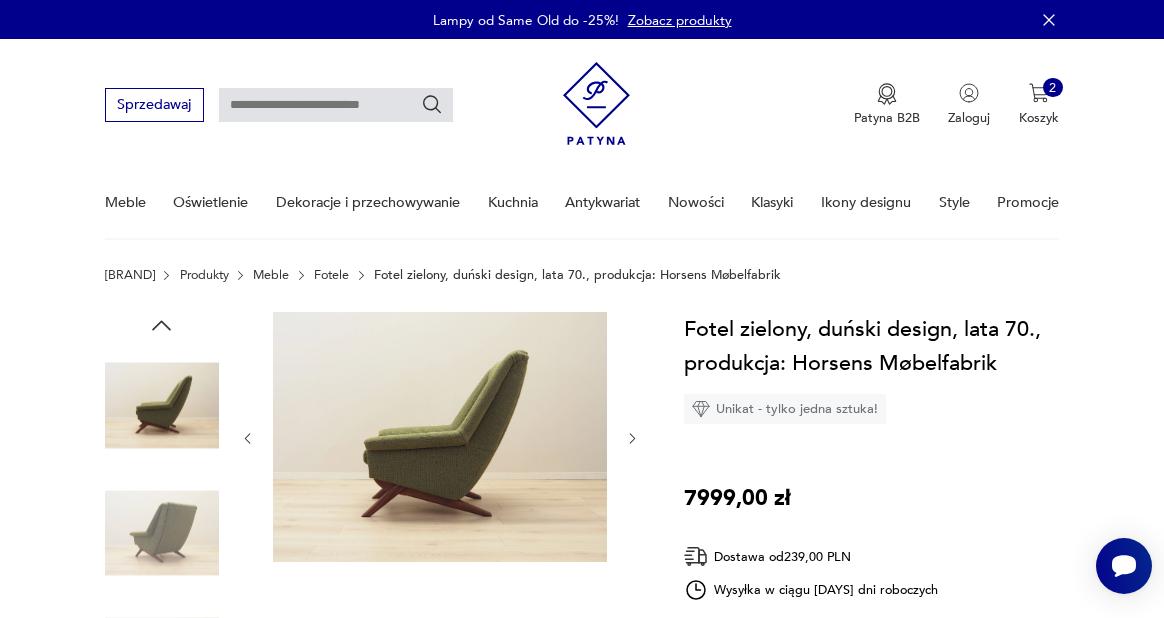 click at bounding box center [247, 438] 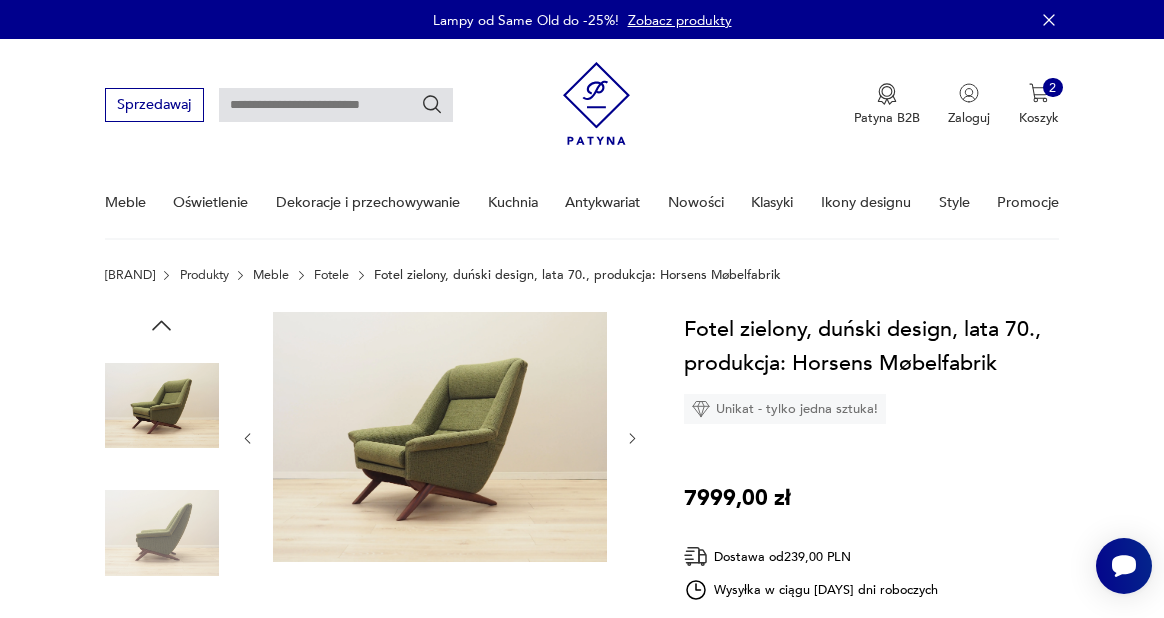 click at bounding box center [247, 438] 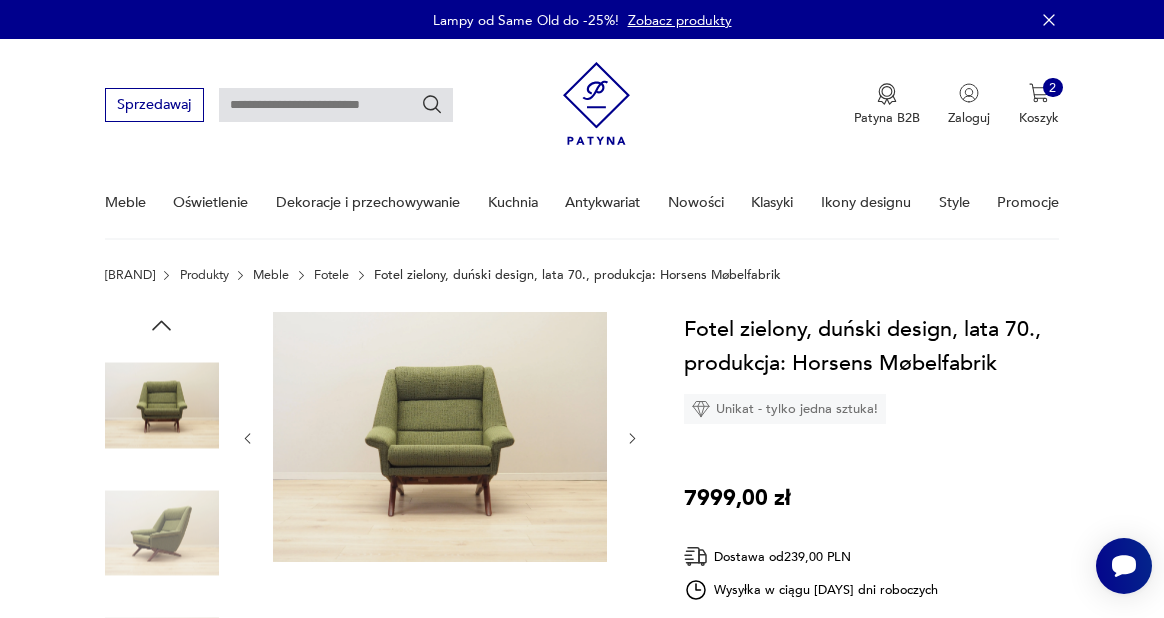 click at bounding box center [247, 438] 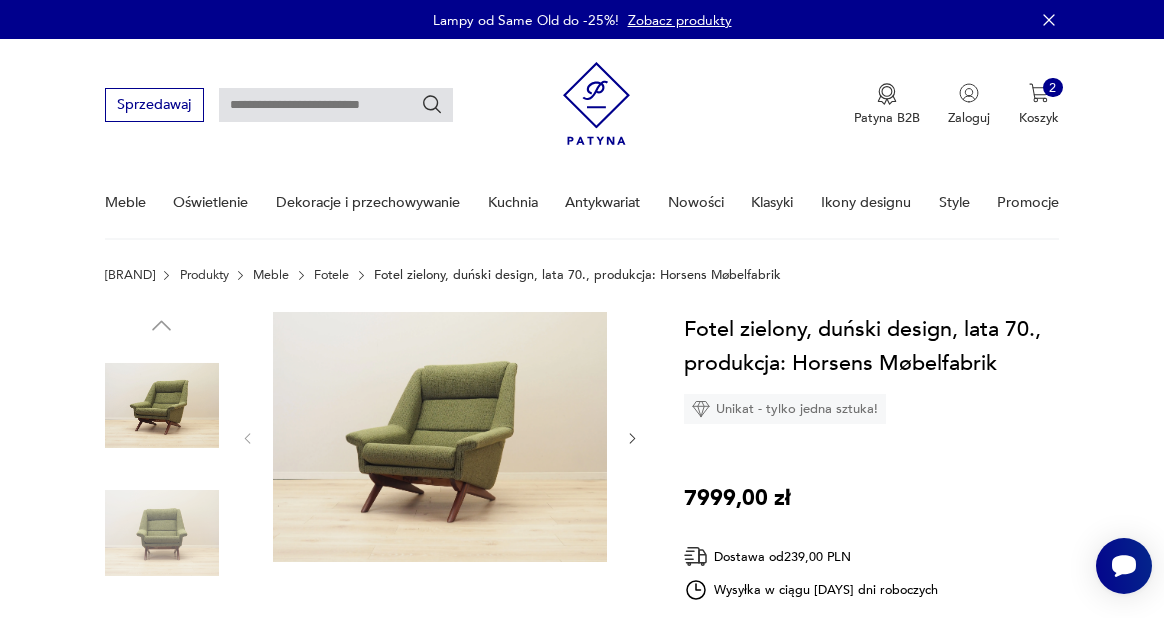 click at bounding box center [440, 437] 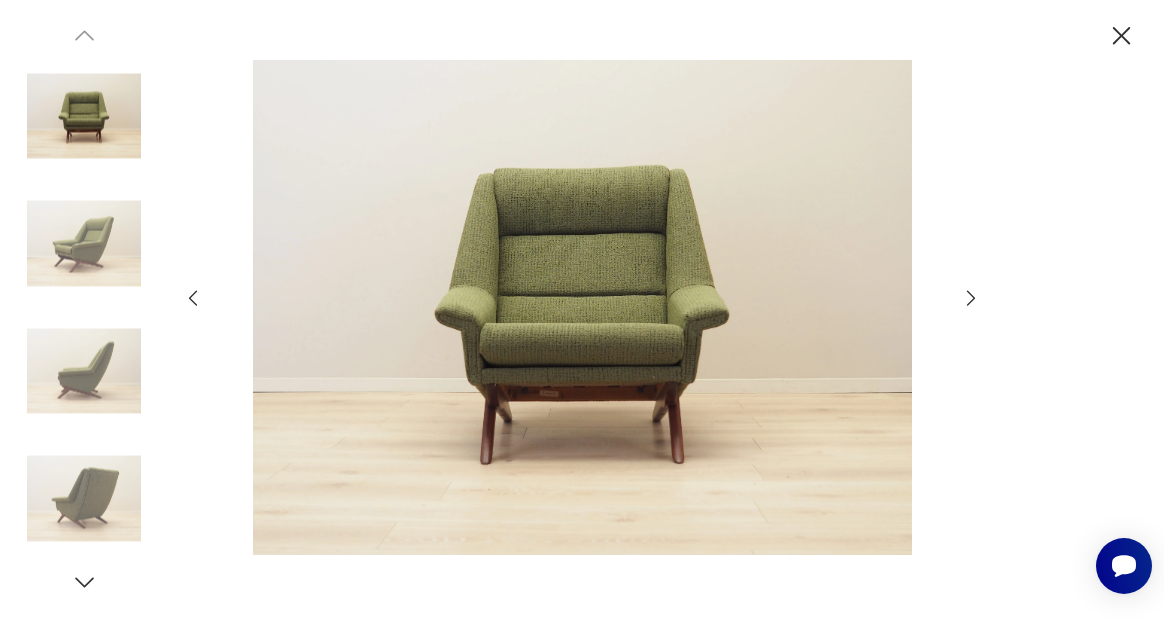 click at bounding box center (971, 298) 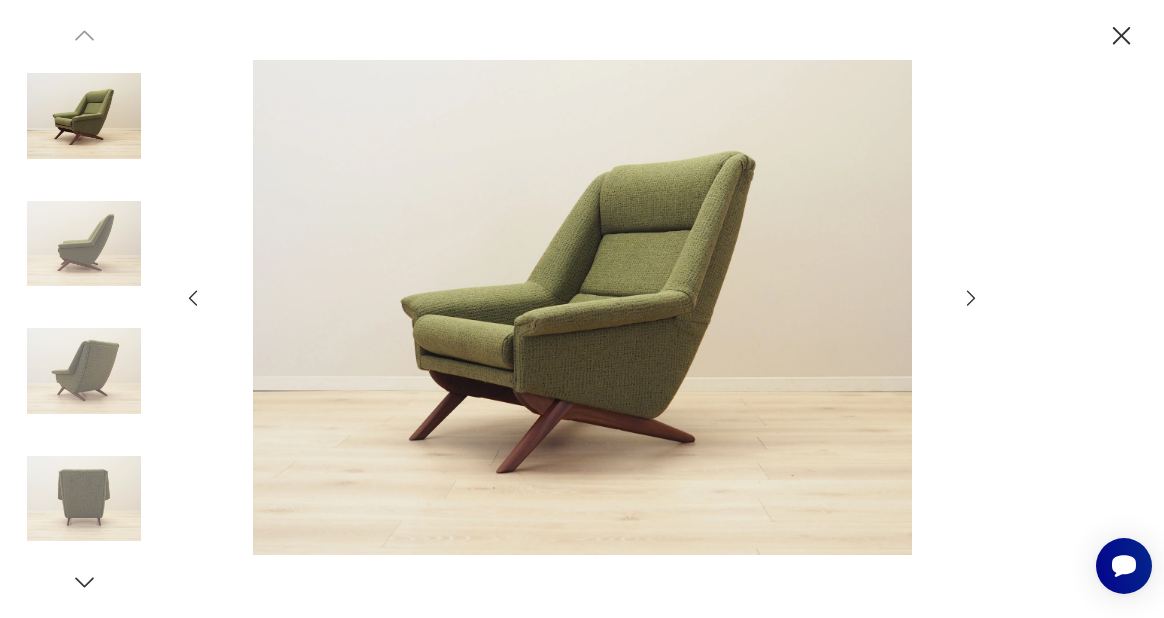 click at bounding box center [971, 298] 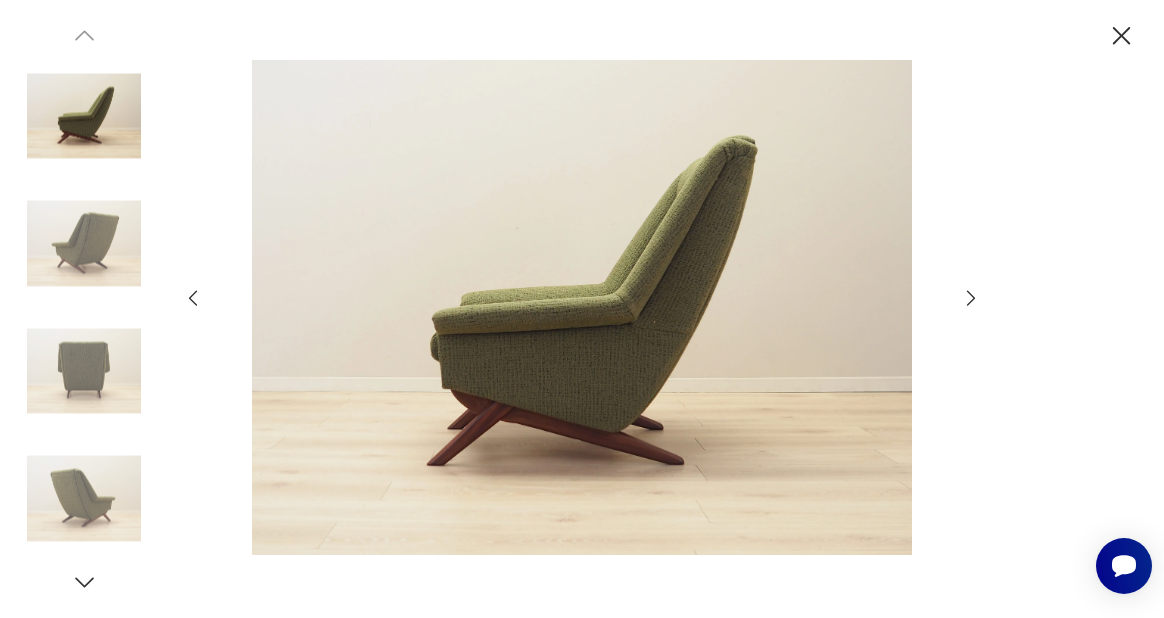 click at bounding box center [1122, 36] 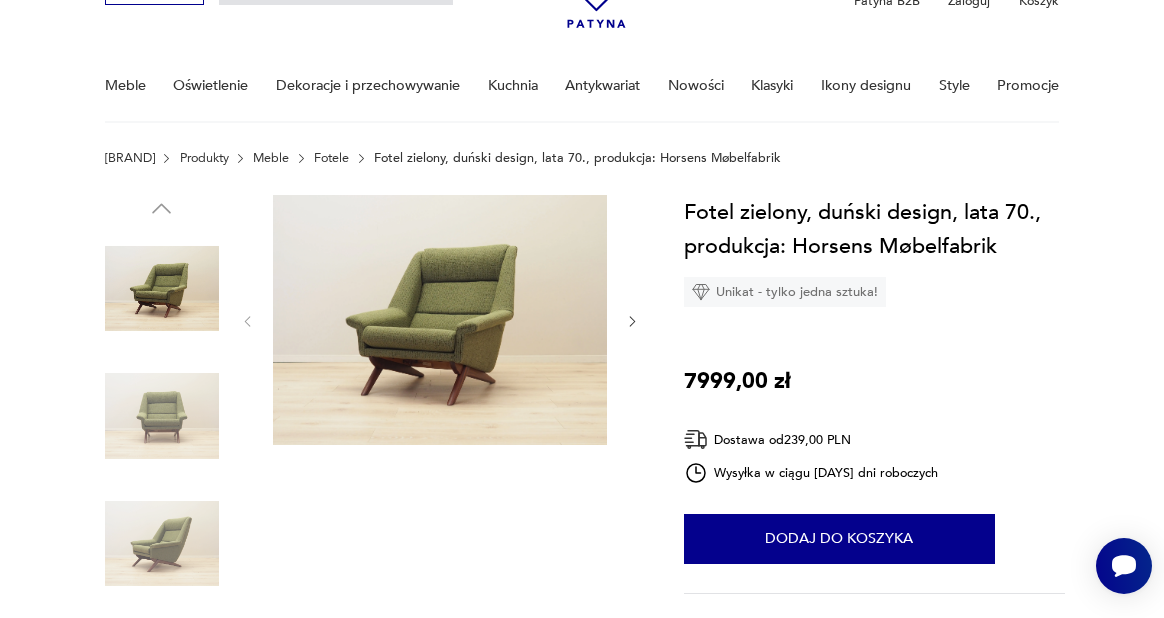 scroll, scrollTop: 143, scrollLeft: 0, axis: vertical 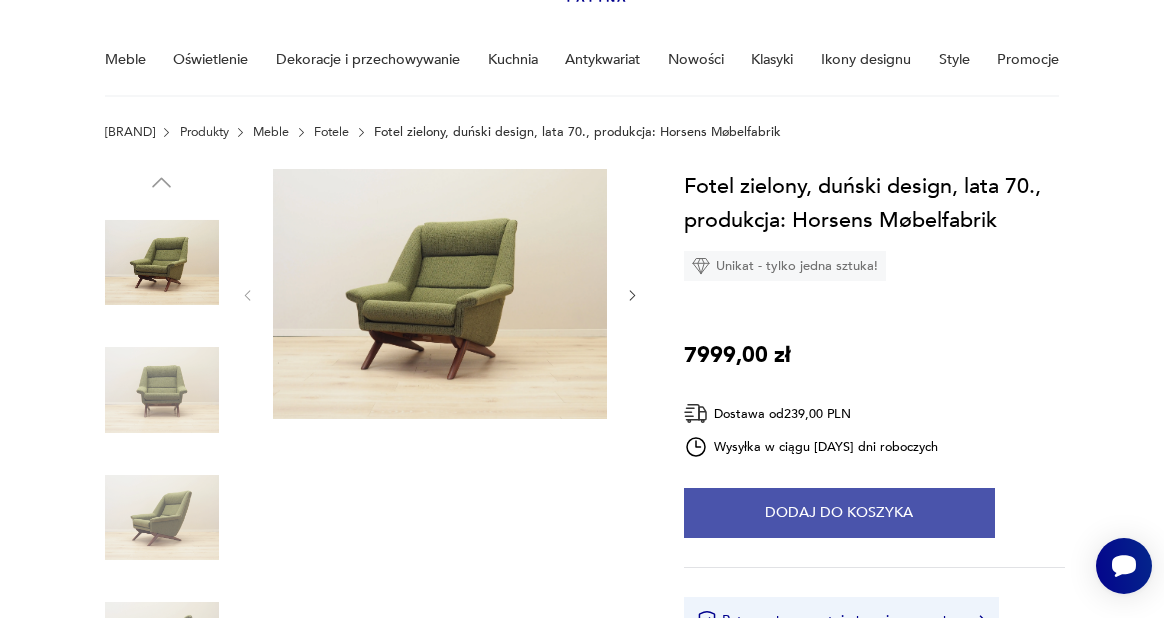 click on "Dodaj do koszyka" at bounding box center [839, 513] 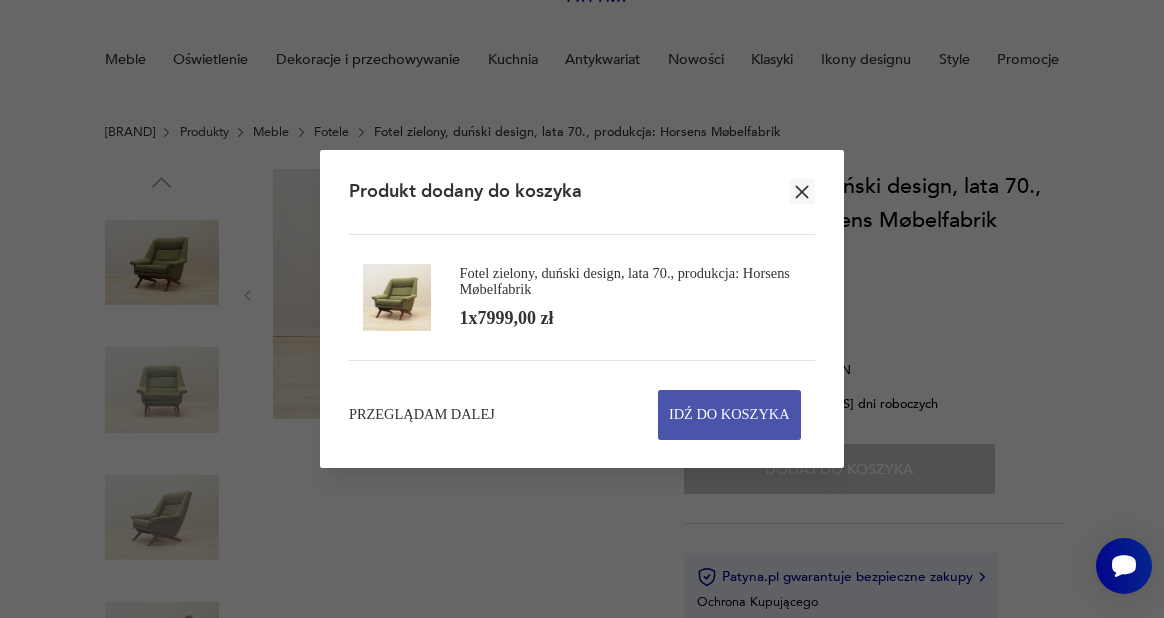 click on "Idź do koszyka" at bounding box center [729, 415] 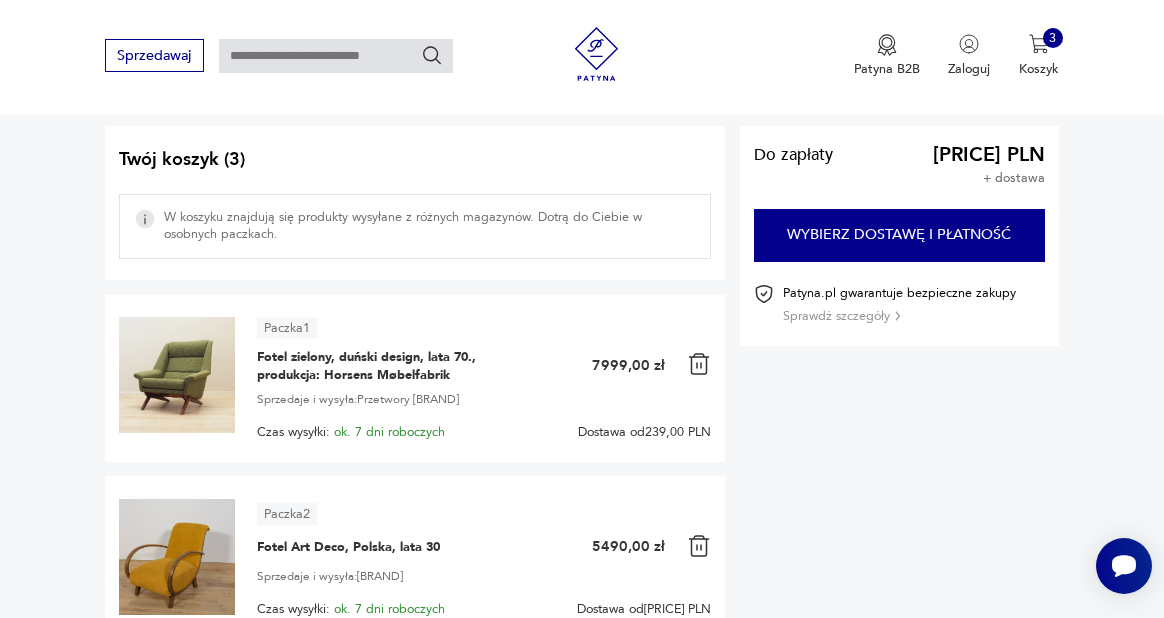 scroll, scrollTop: 304, scrollLeft: 0, axis: vertical 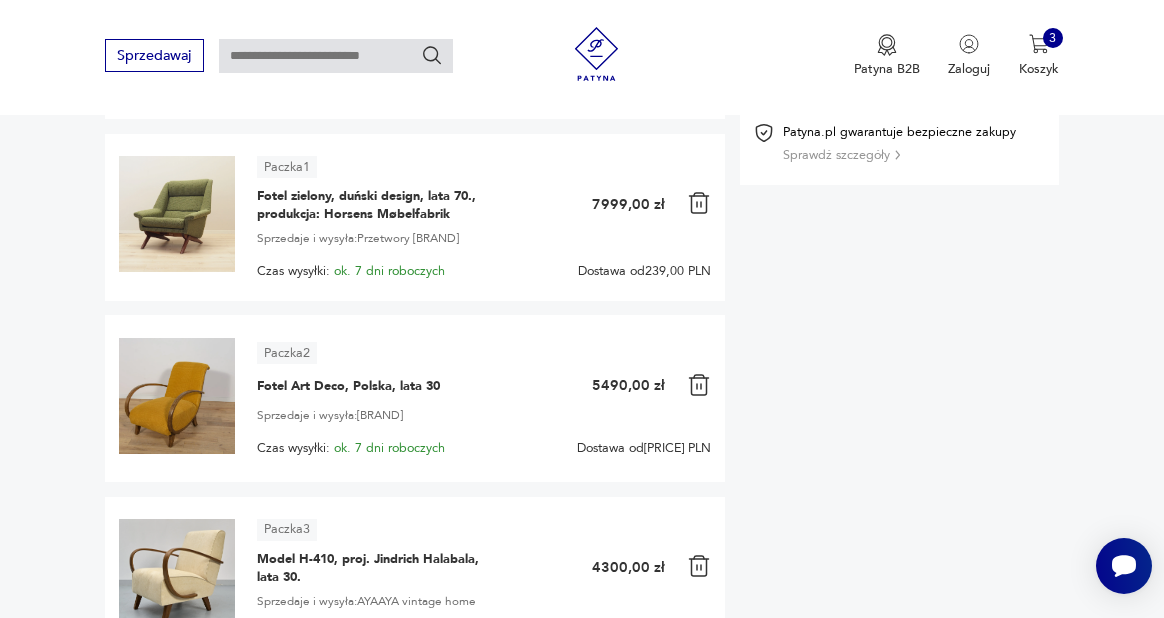 click at bounding box center (699, 203) 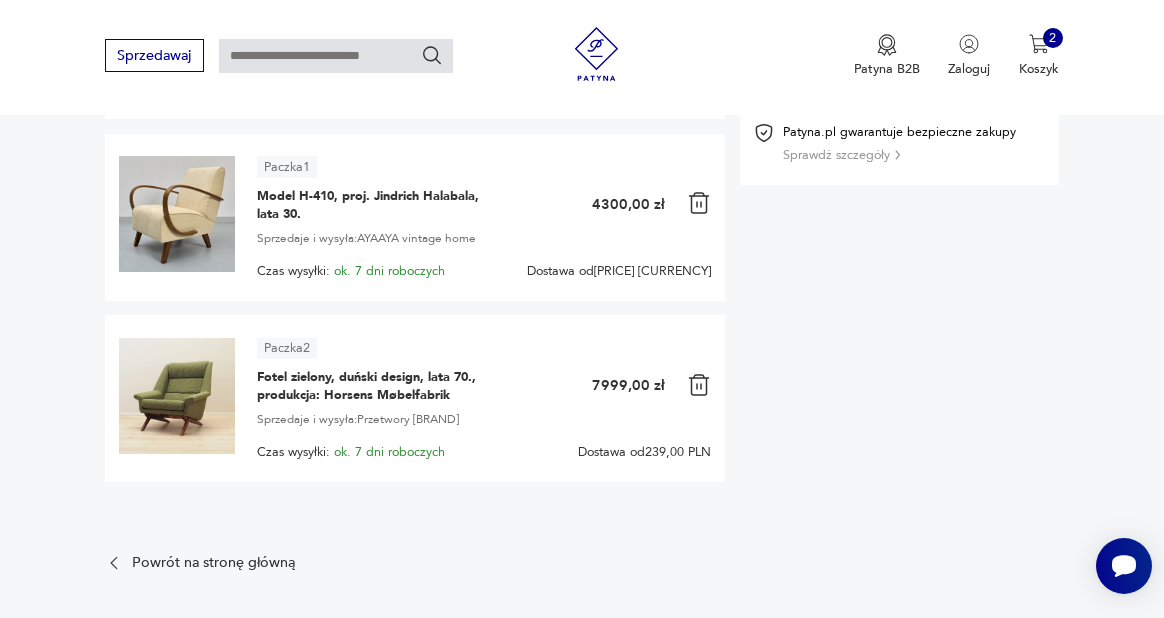 click at bounding box center (699, 203) 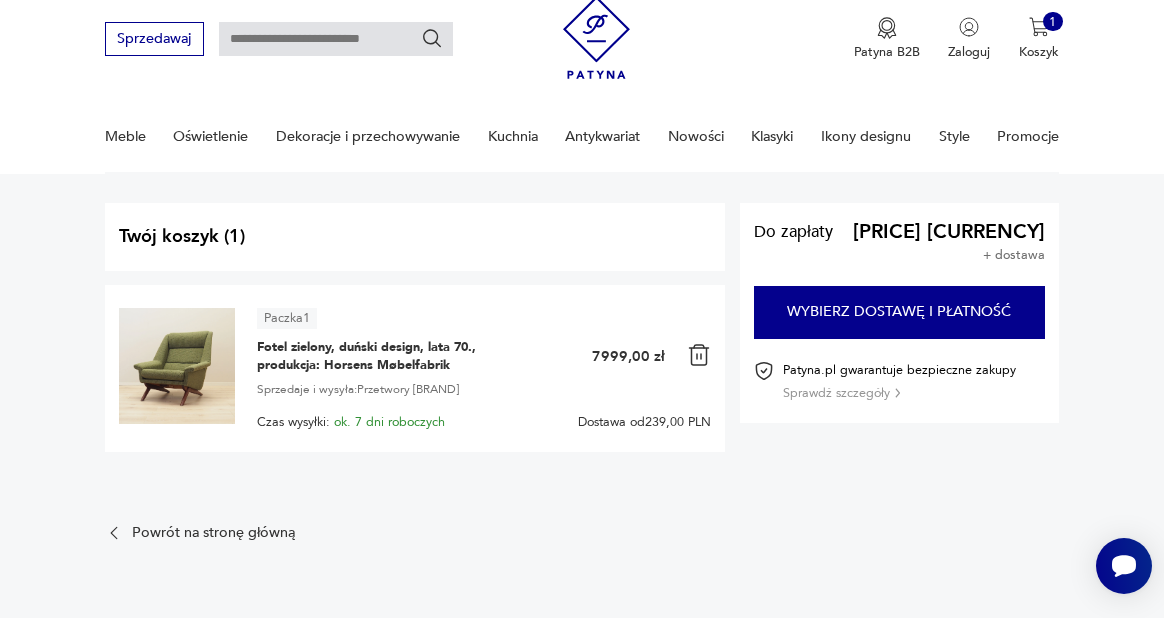 scroll, scrollTop: 0, scrollLeft: 0, axis: both 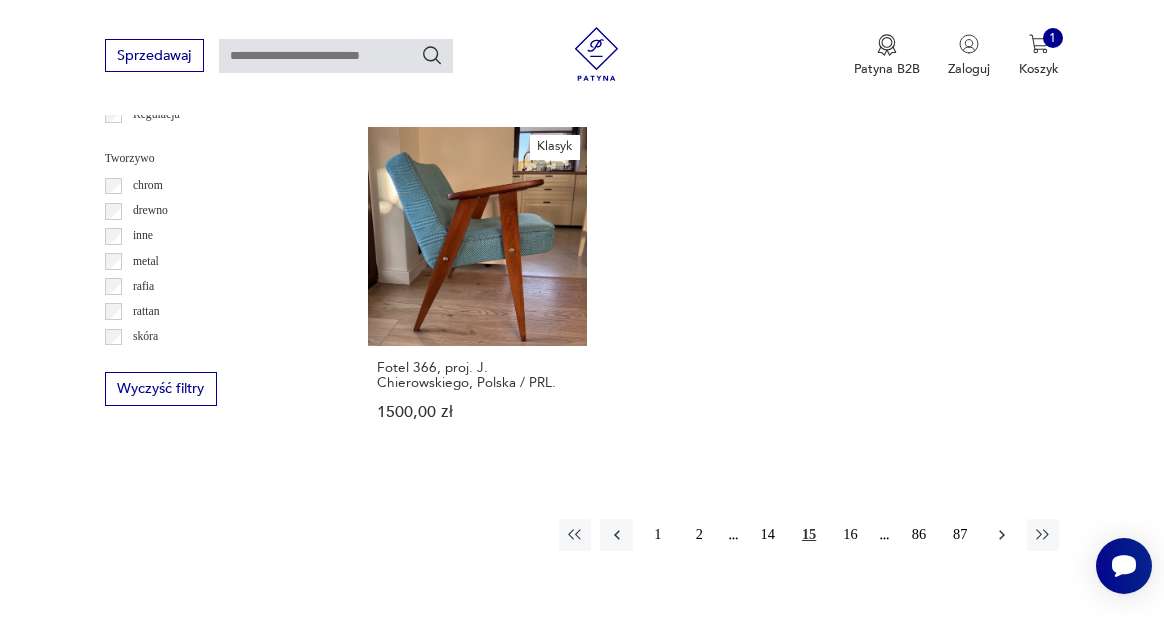 click at bounding box center (1002, 535) 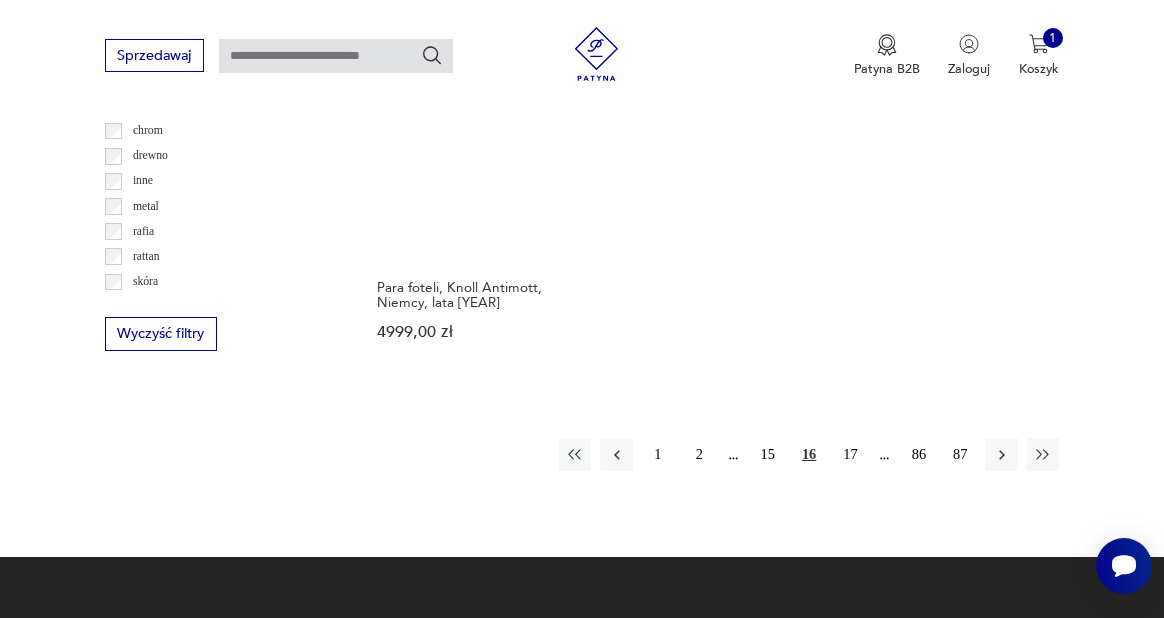 scroll, scrollTop: 2614, scrollLeft: 0, axis: vertical 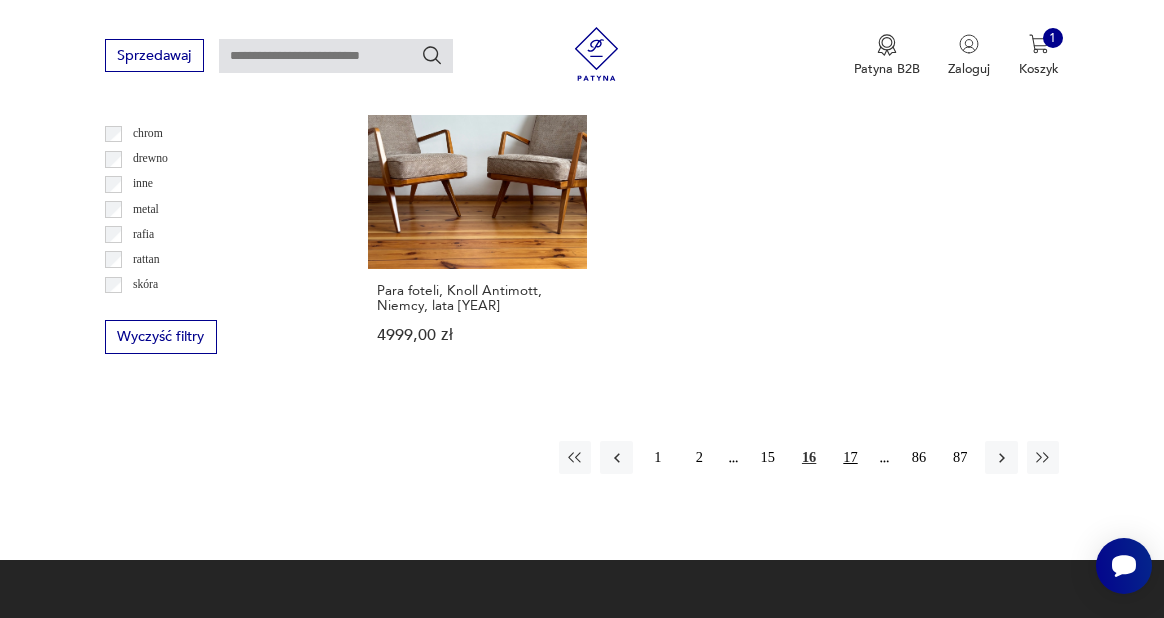 click on "17" at bounding box center (850, 457) 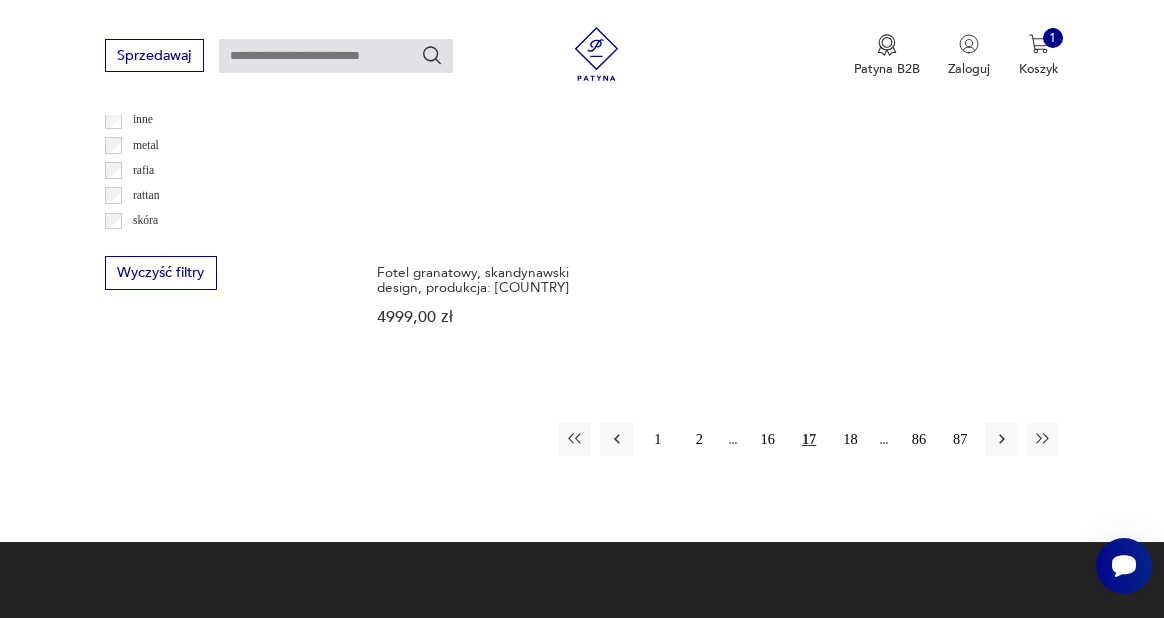 scroll, scrollTop: 2722, scrollLeft: 0, axis: vertical 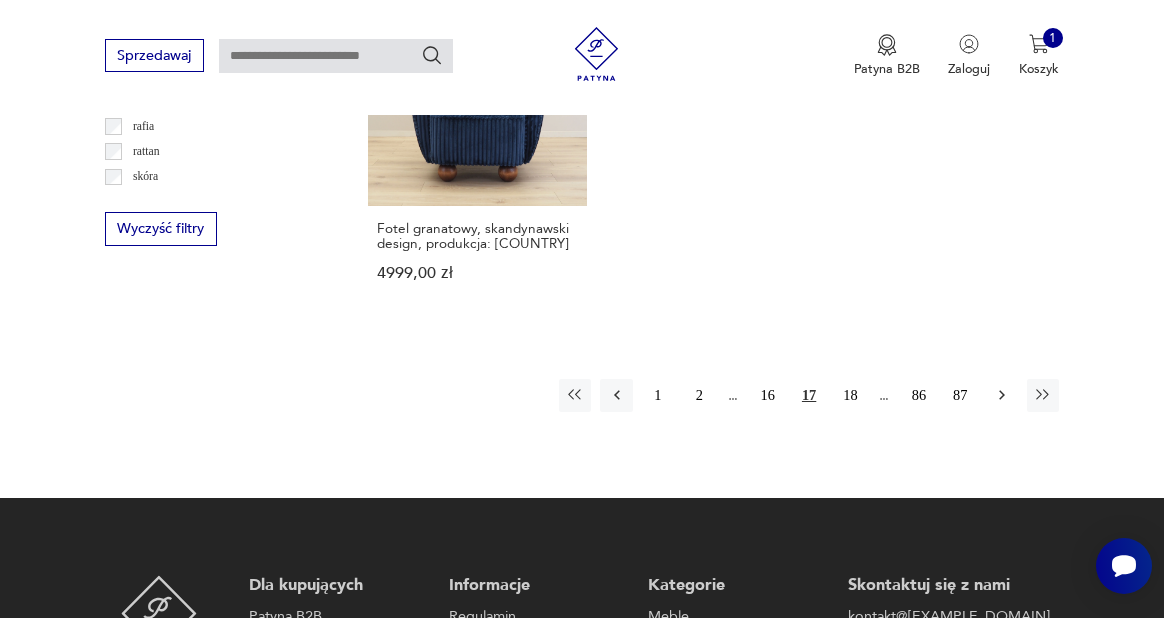 click at bounding box center [1002, 395] 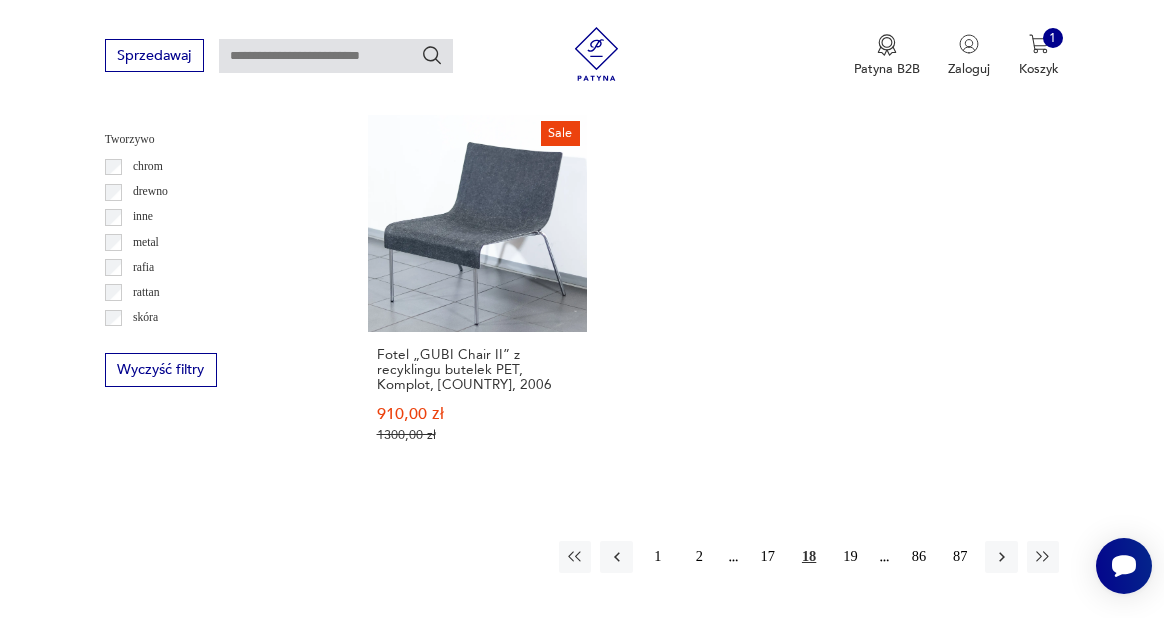 scroll, scrollTop: 2779, scrollLeft: 0, axis: vertical 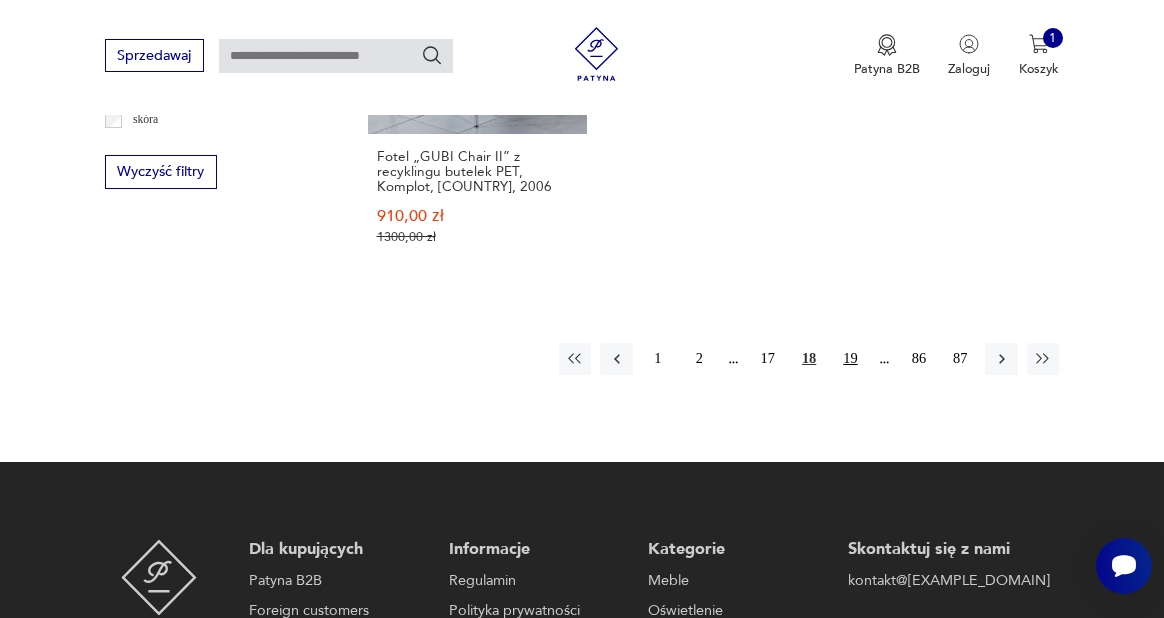 click on "19" at bounding box center [850, 359] 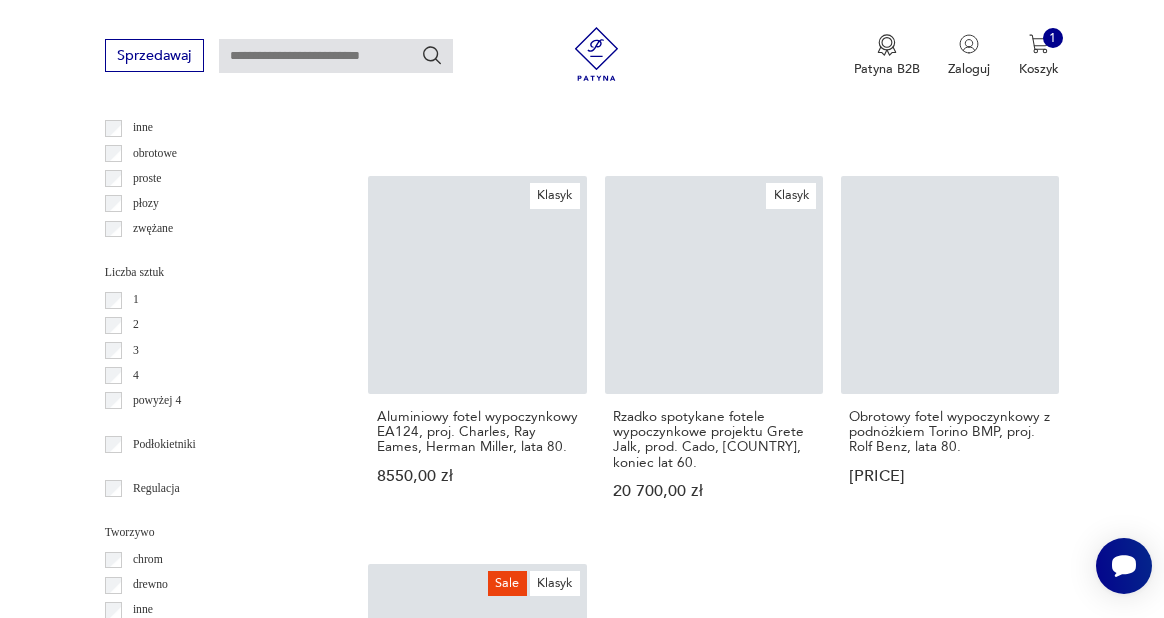 scroll, scrollTop: 2224, scrollLeft: 0, axis: vertical 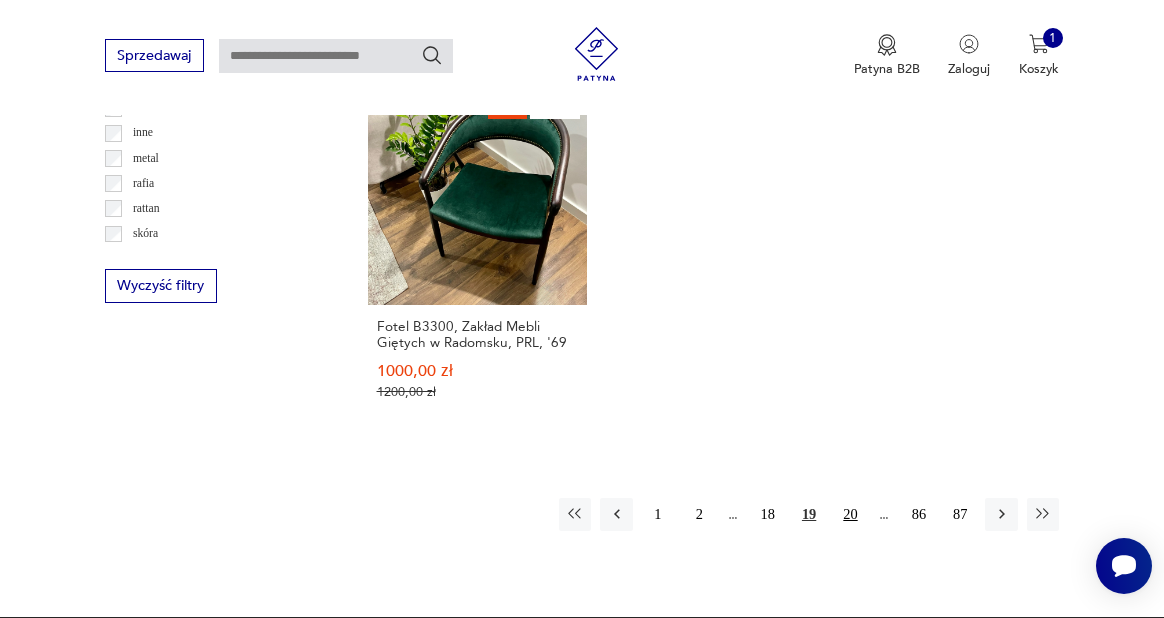 click on "20" at bounding box center [850, 514] 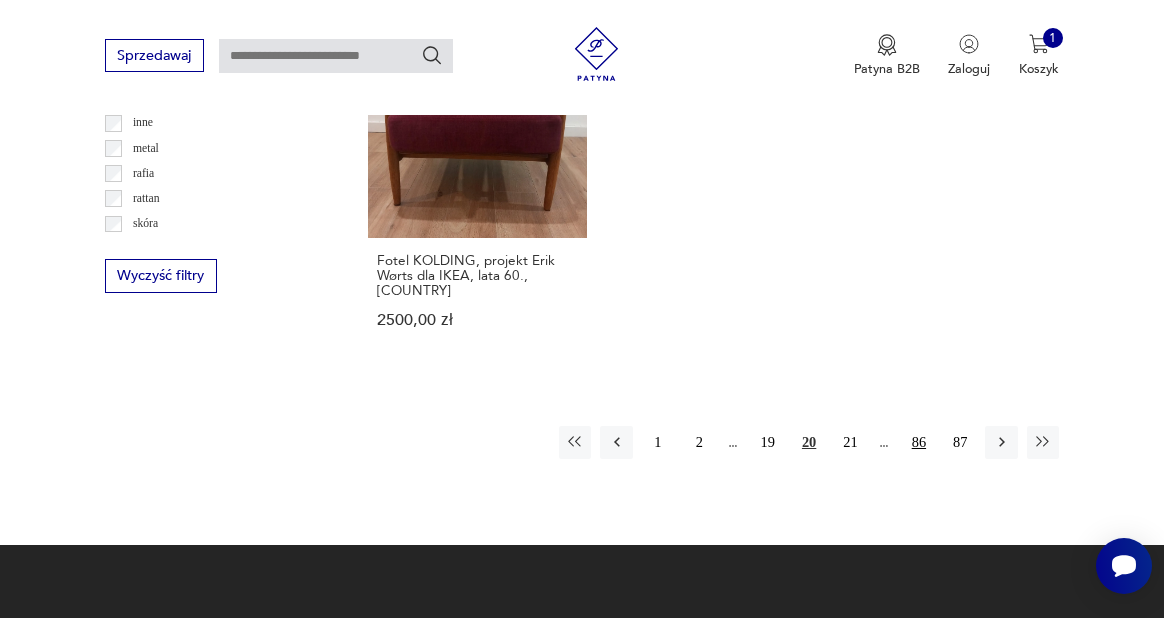 scroll, scrollTop: 2682, scrollLeft: 0, axis: vertical 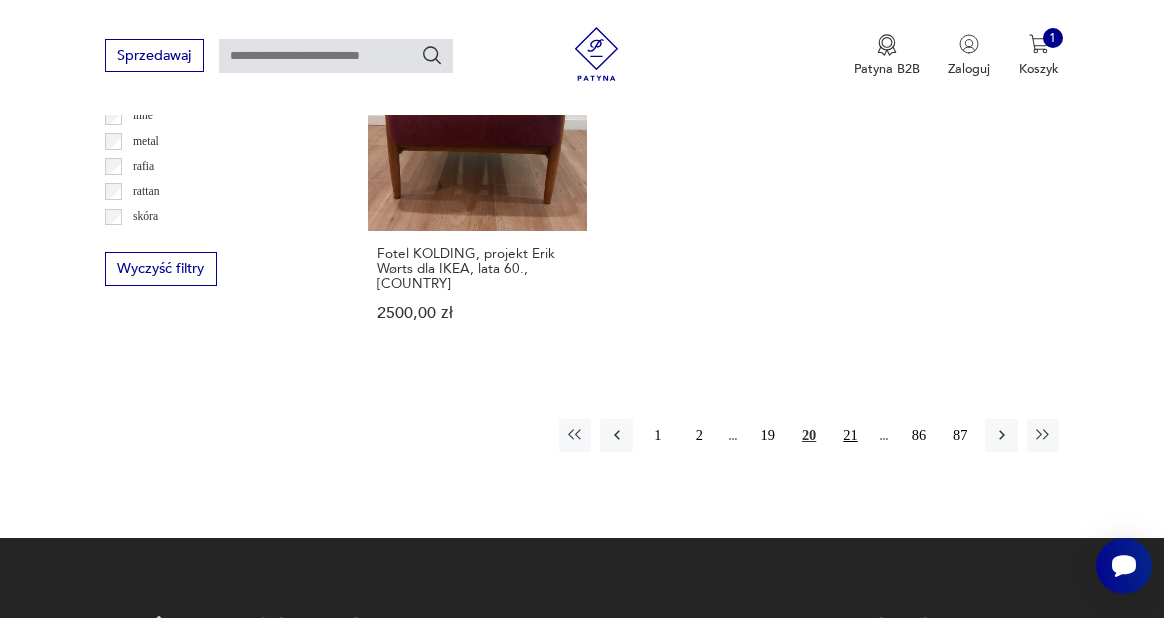 click on "21" at bounding box center (850, 435) 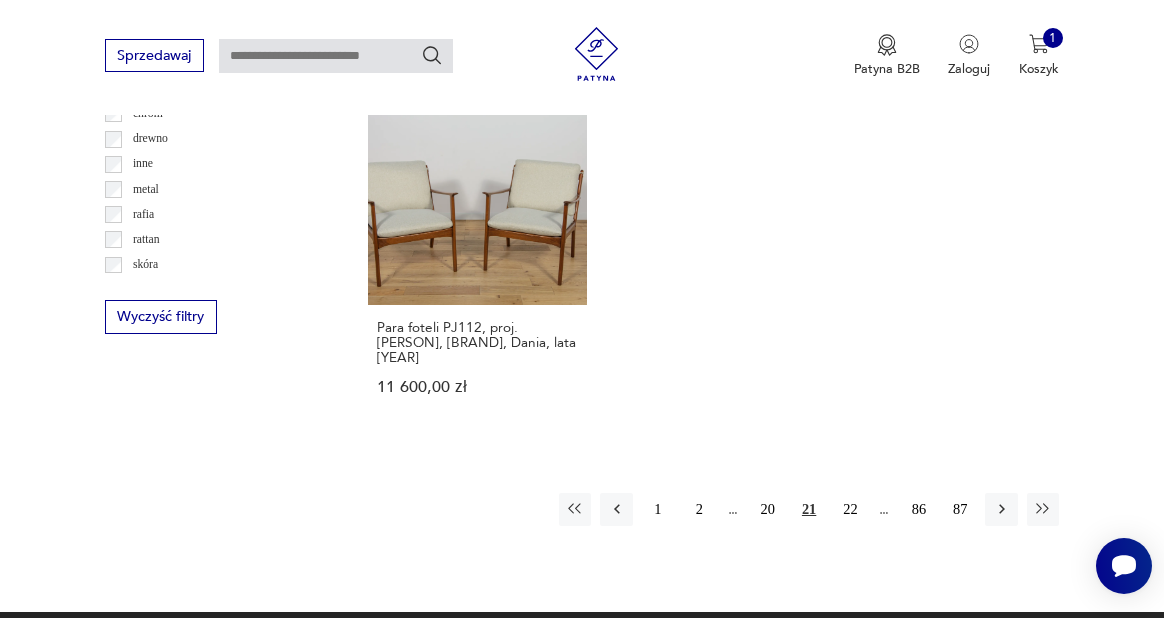 scroll, scrollTop: 2661, scrollLeft: 0, axis: vertical 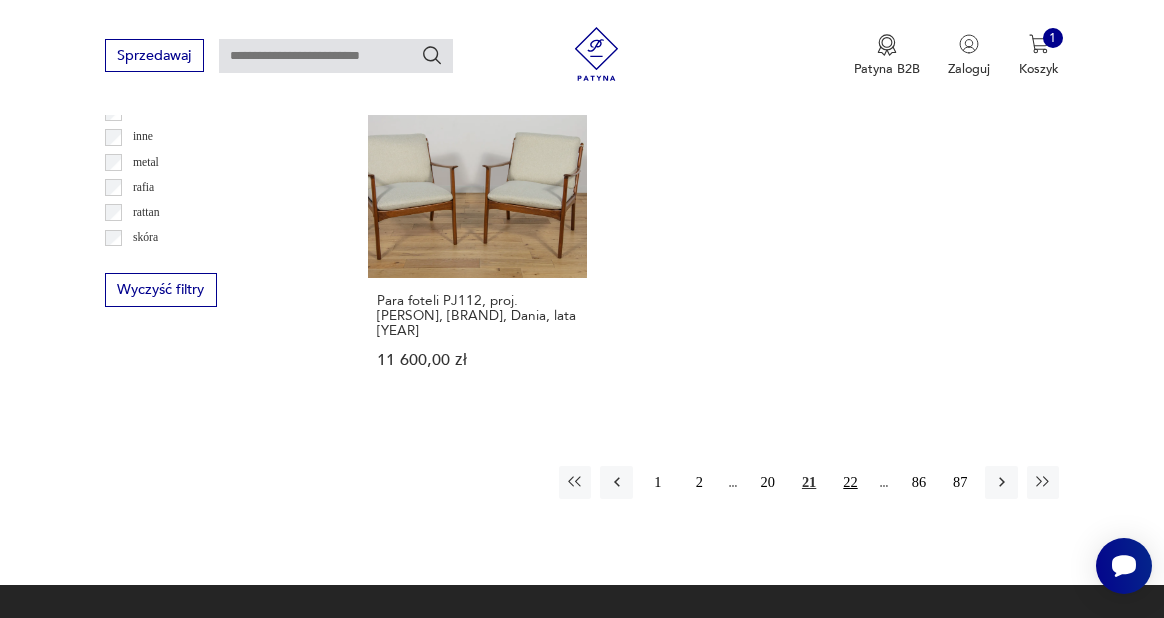 click on "22" at bounding box center [850, 482] 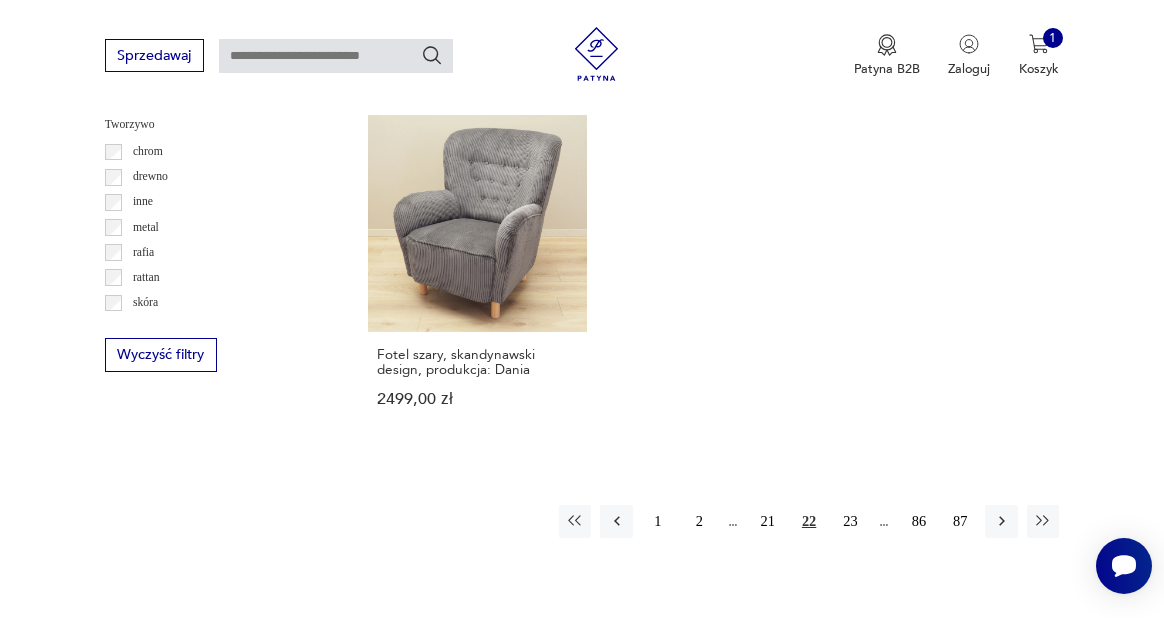 scroll, scrollTop: 2633, scrollLeft: 0, axis: vertical 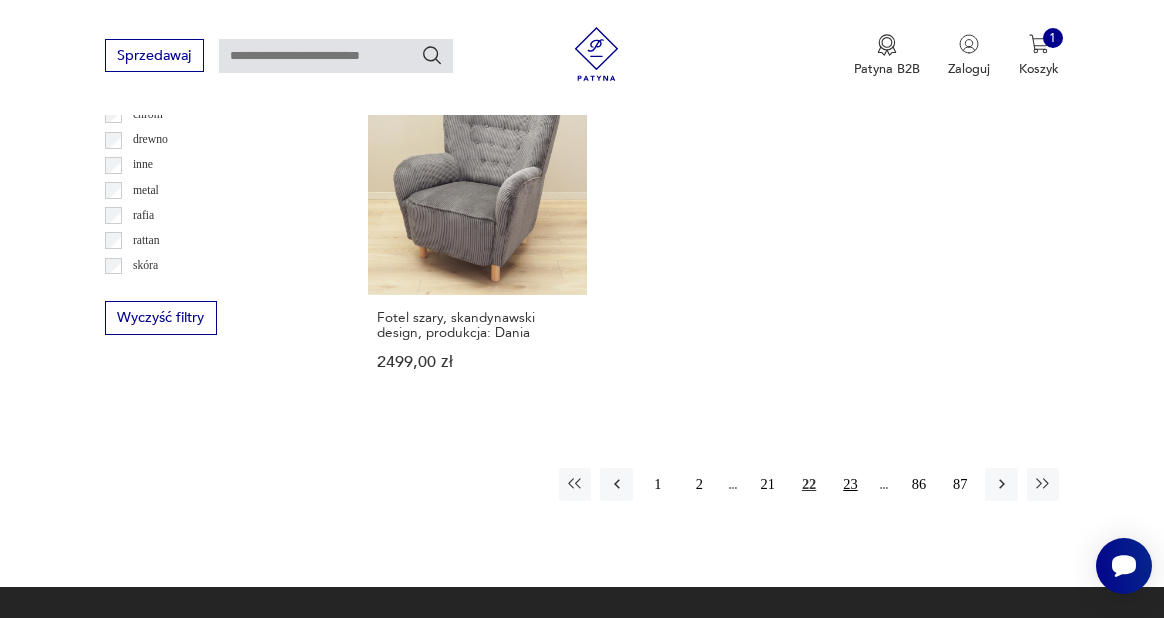 click on "23" at bounding box center [850, 484] 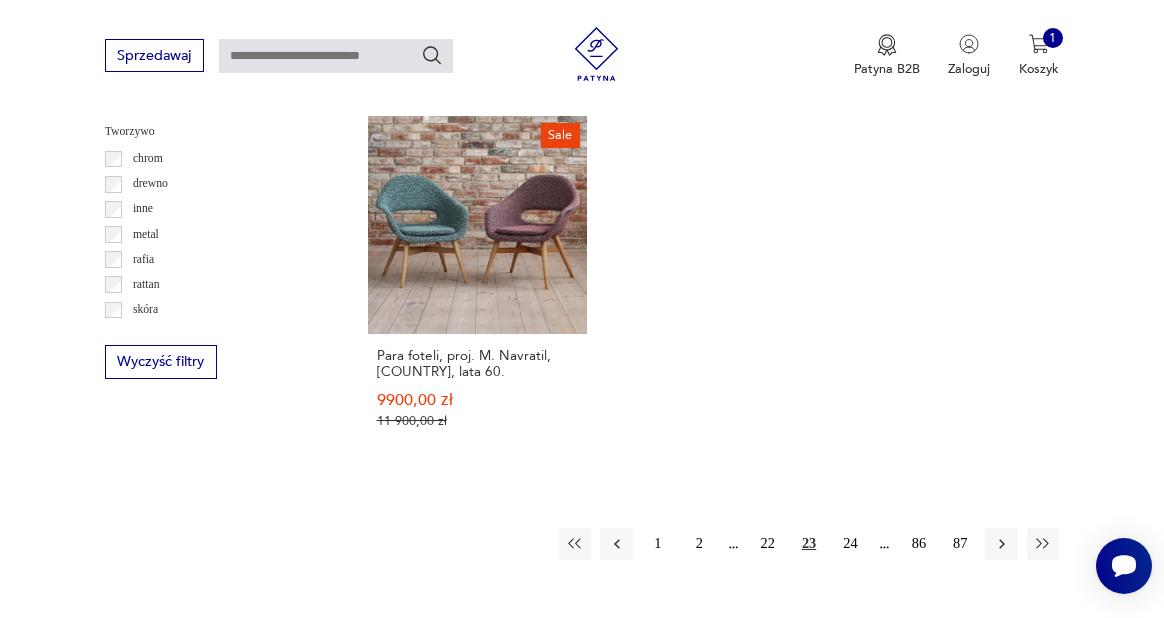 scroll, scrollTop: 2605, scrollLeft: 0, axis: vertical 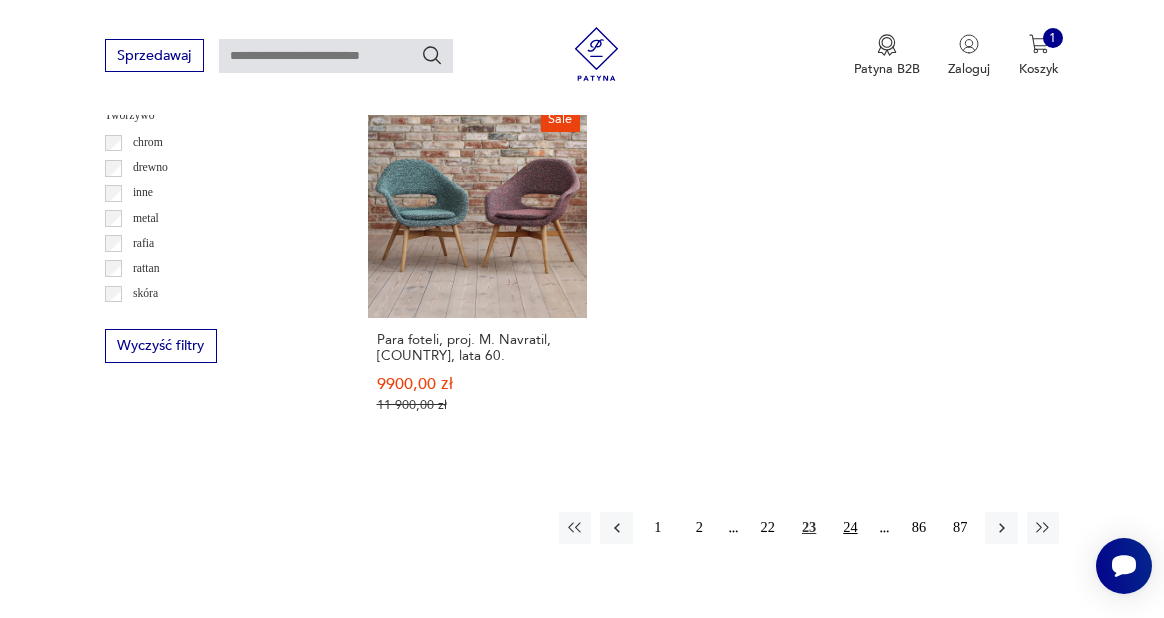 click on "24" at bounding box center [850, 528] 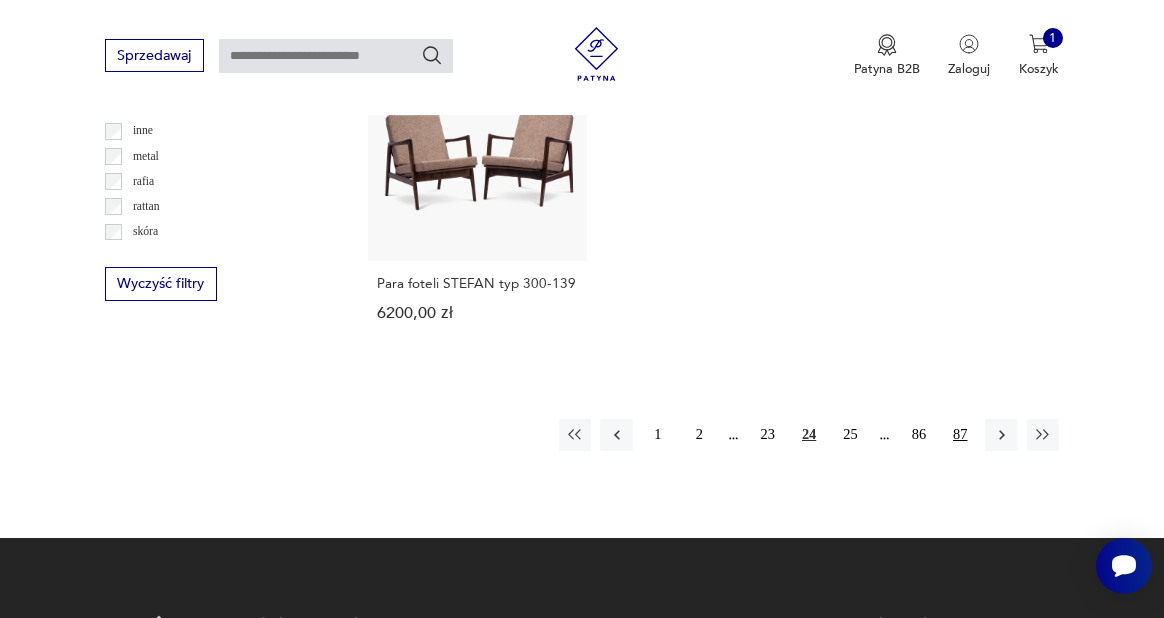 scroll, scrollTop: 2711, scrollLeft: 0, axis: vertical 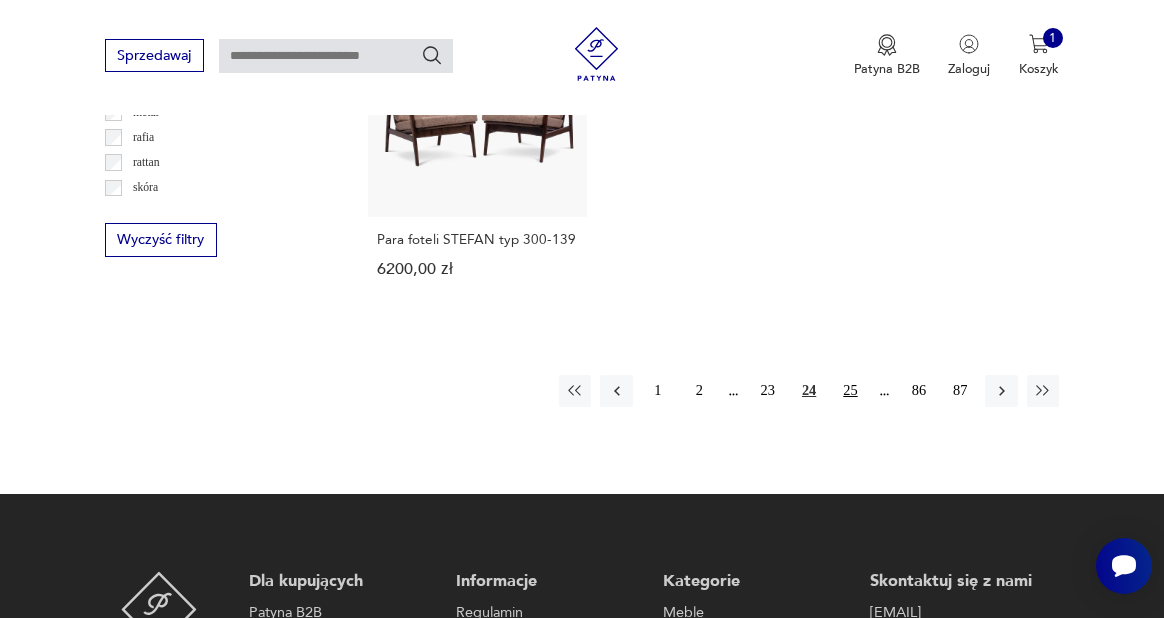 click on "25" at bounding box center [850, 391] 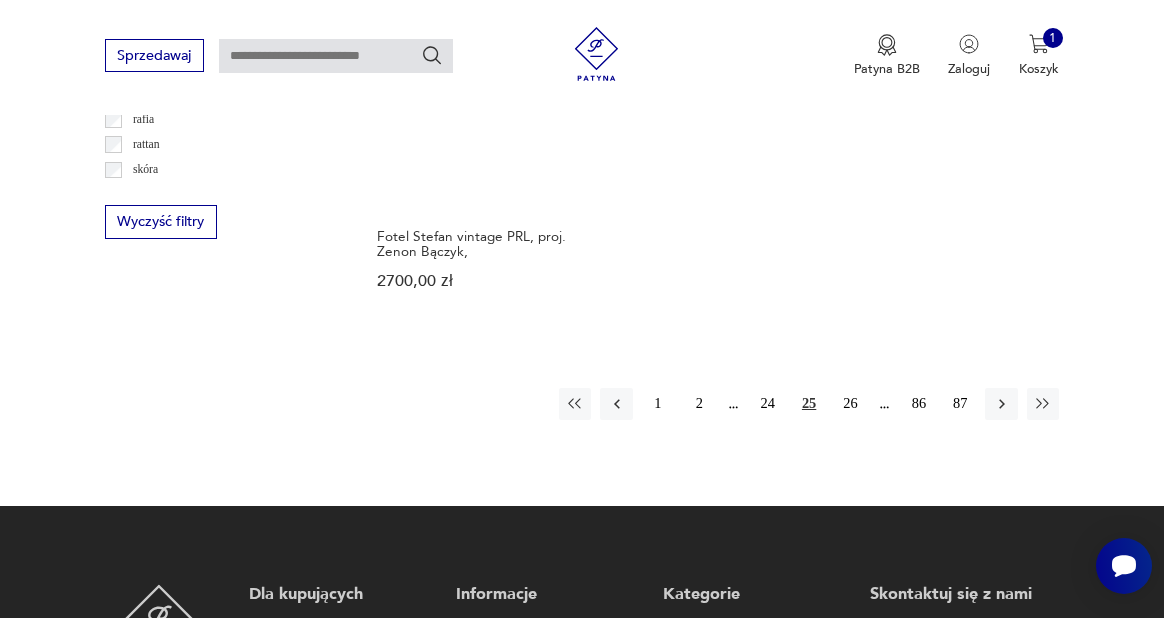 scroll, scrollTop: 2728, scrollLeft: 0, axis: vertical 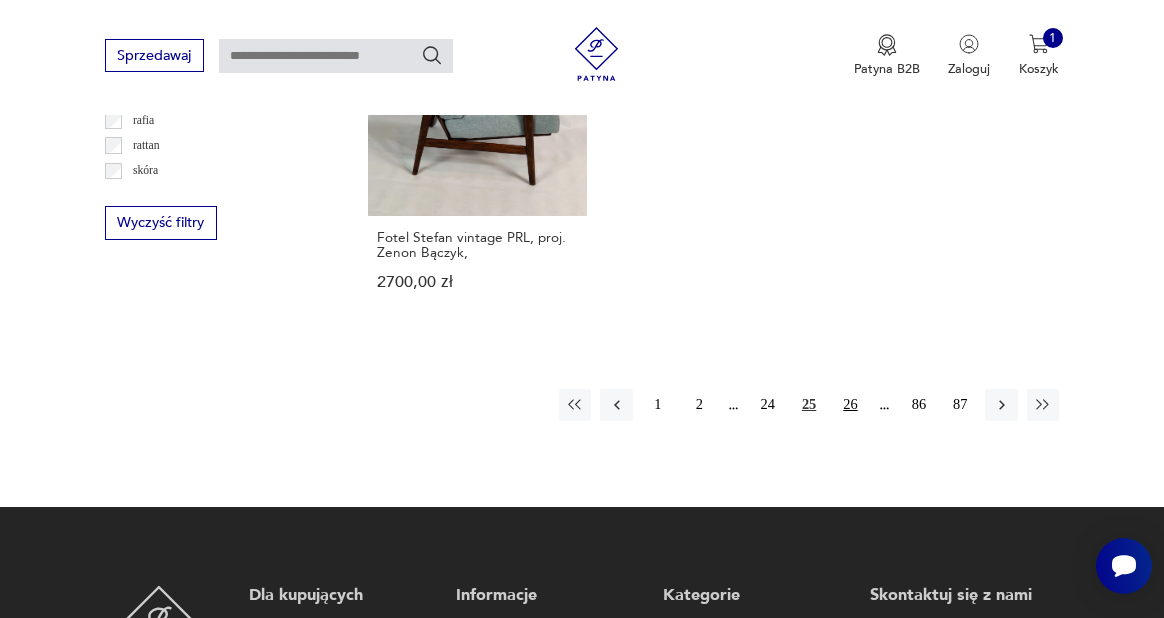 click on "26" at bounding box center (850, 405) 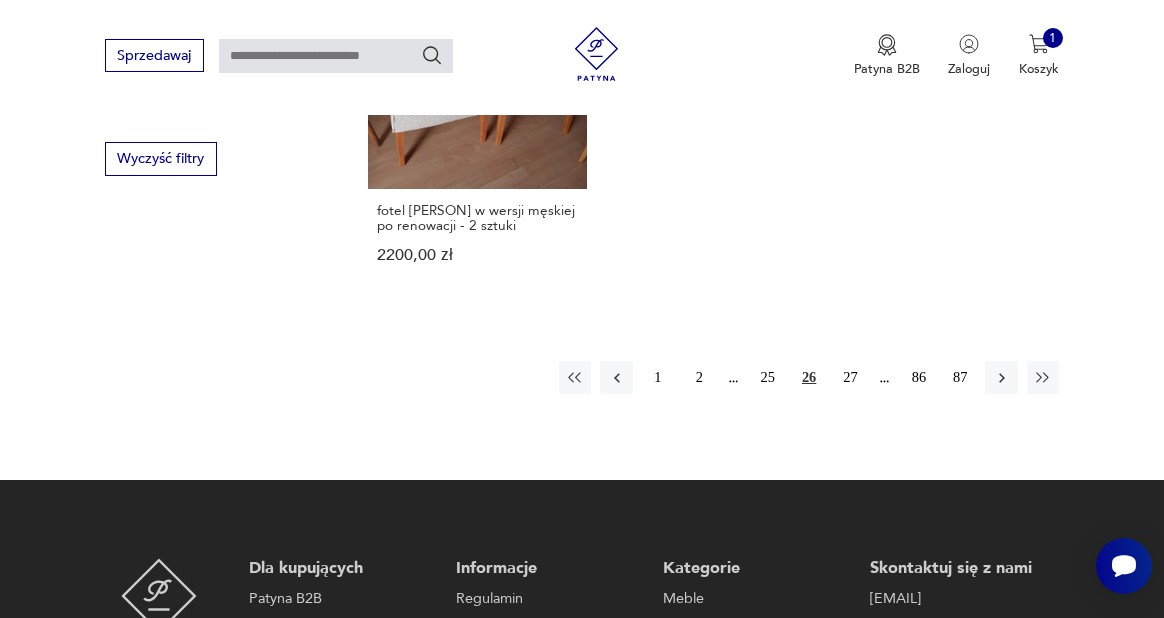 scroll, scrollTop: 2903, scrollLeft: 0, axis: vertical 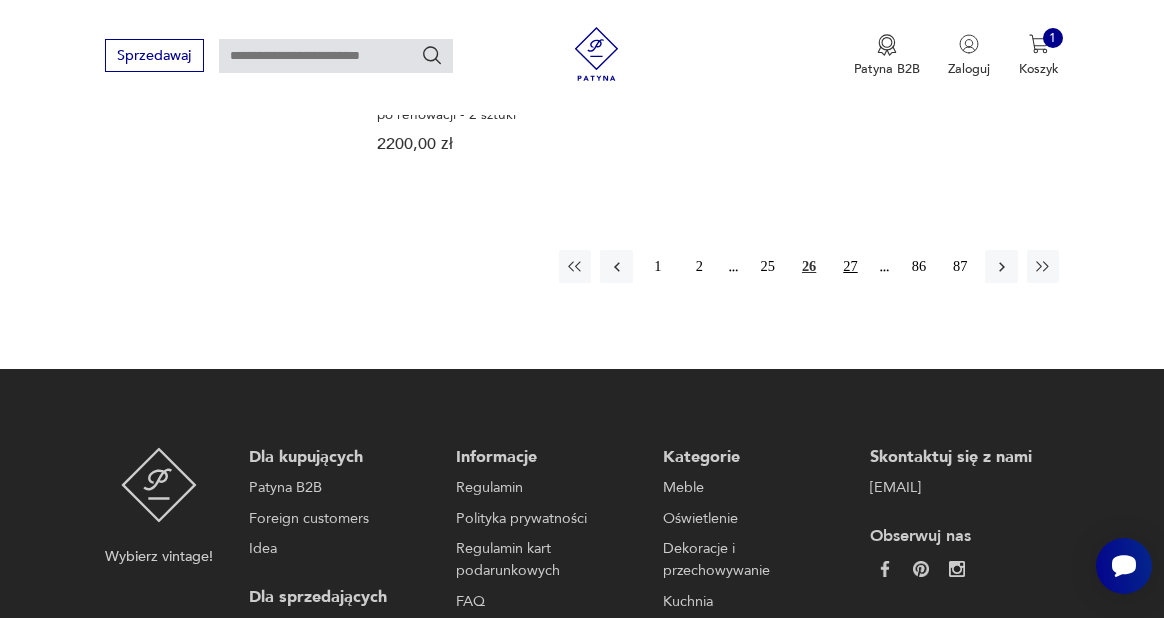 click on "27" at bounding box center (850, 266) 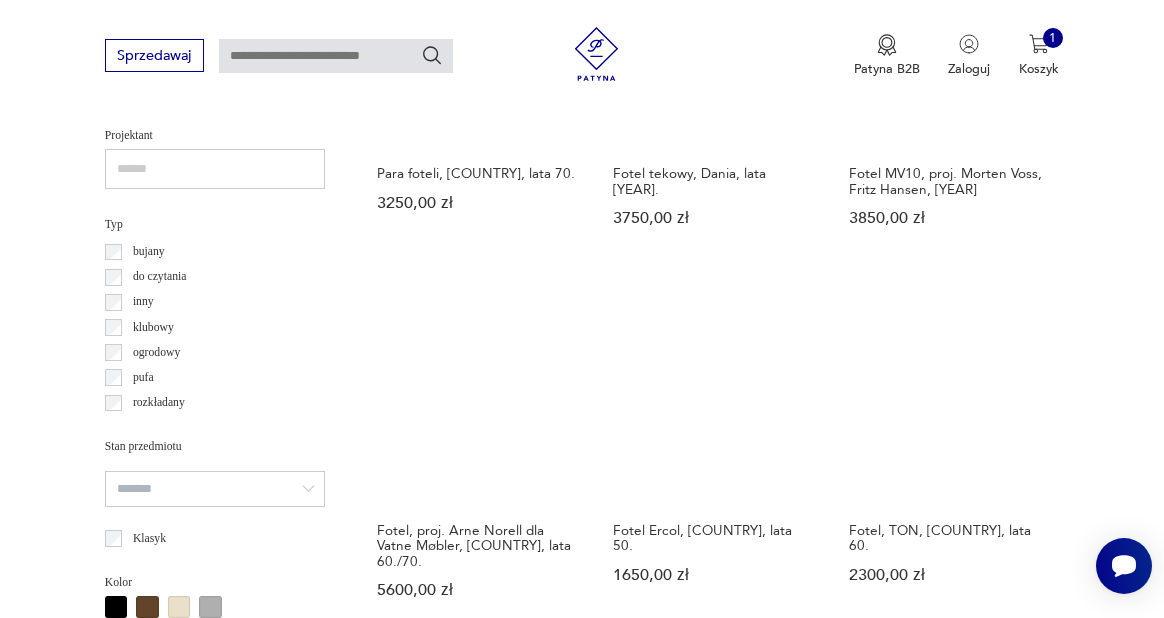 scroll, scrollTop: 1294, scrollLeft: 0, axis: vertical 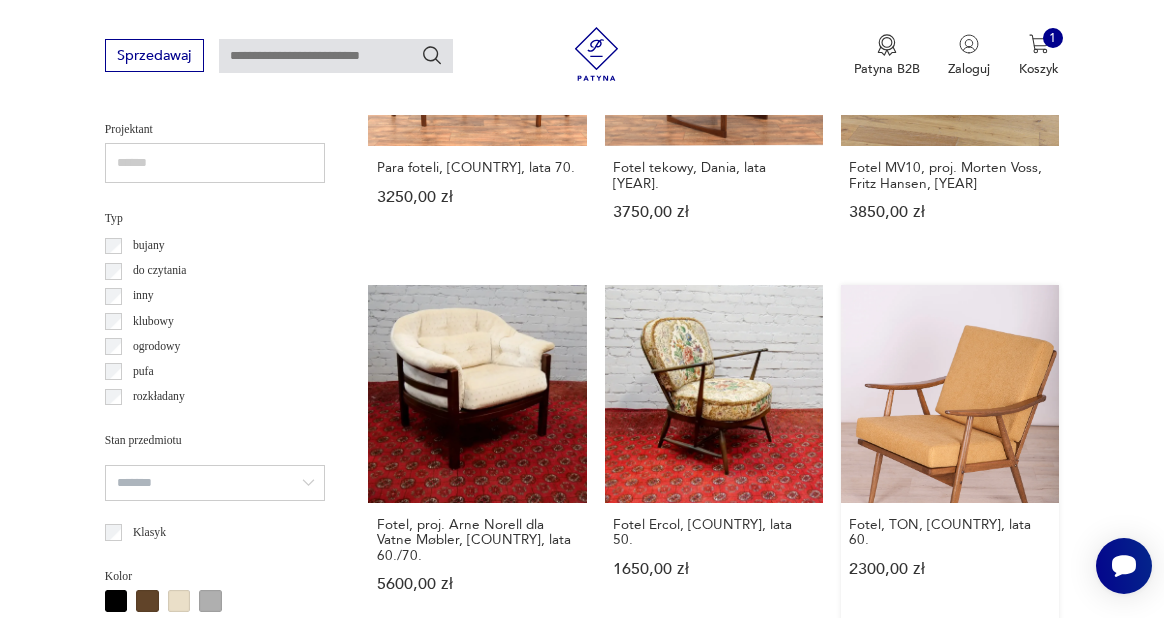 click on "Fotel, TON, Czechosłowacja, lata 60. 2300,00 zł" at bounding box center [950, 456] 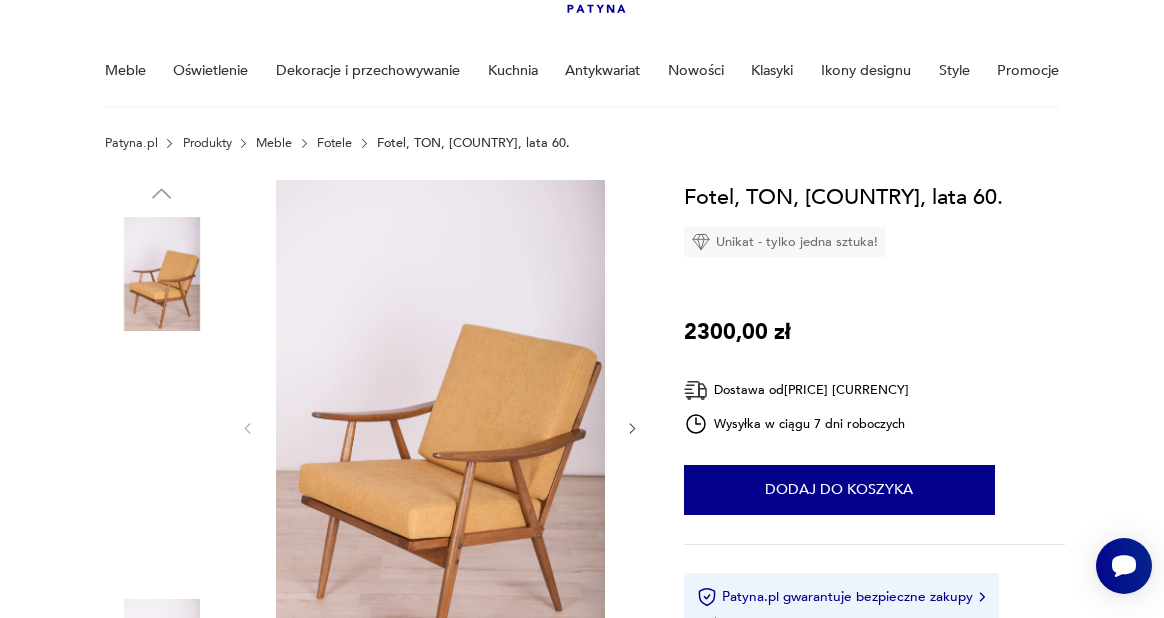 scroll, scrollTop: 213, scrollLeft: 0, axis: vertical 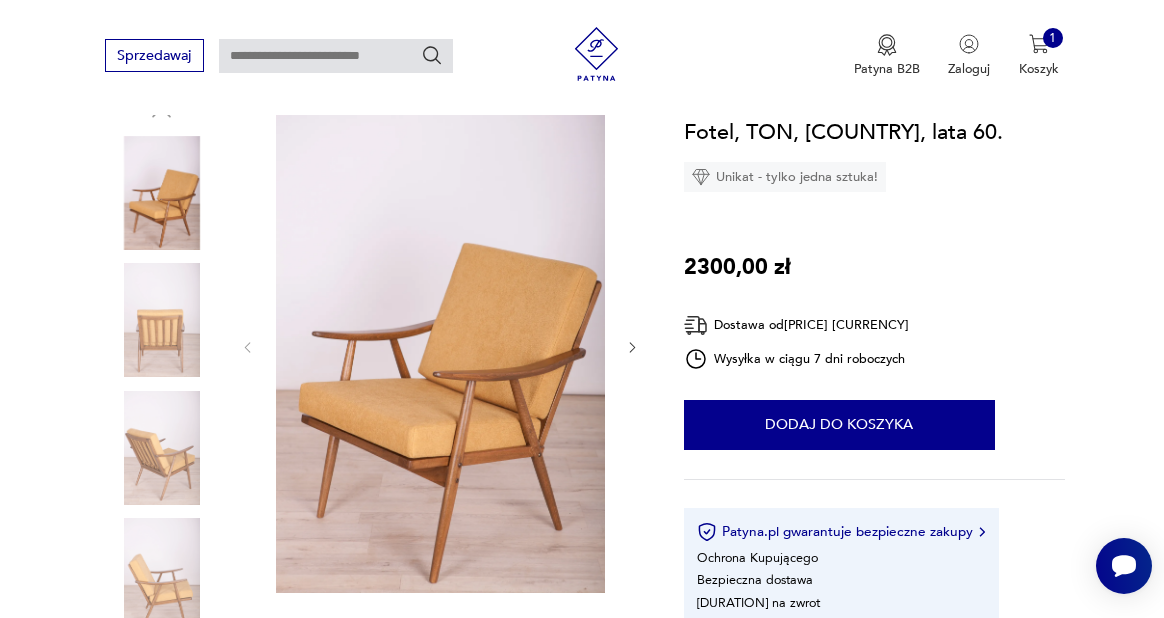 click at bounding box center [633, 348] 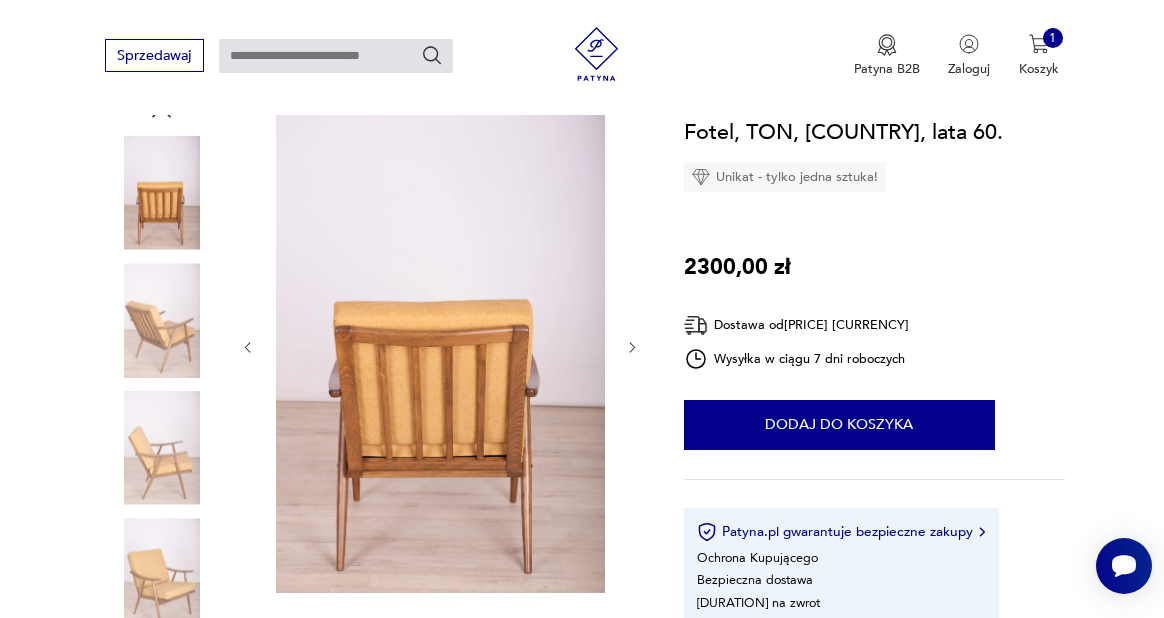 click at bounding box center (633, 348) 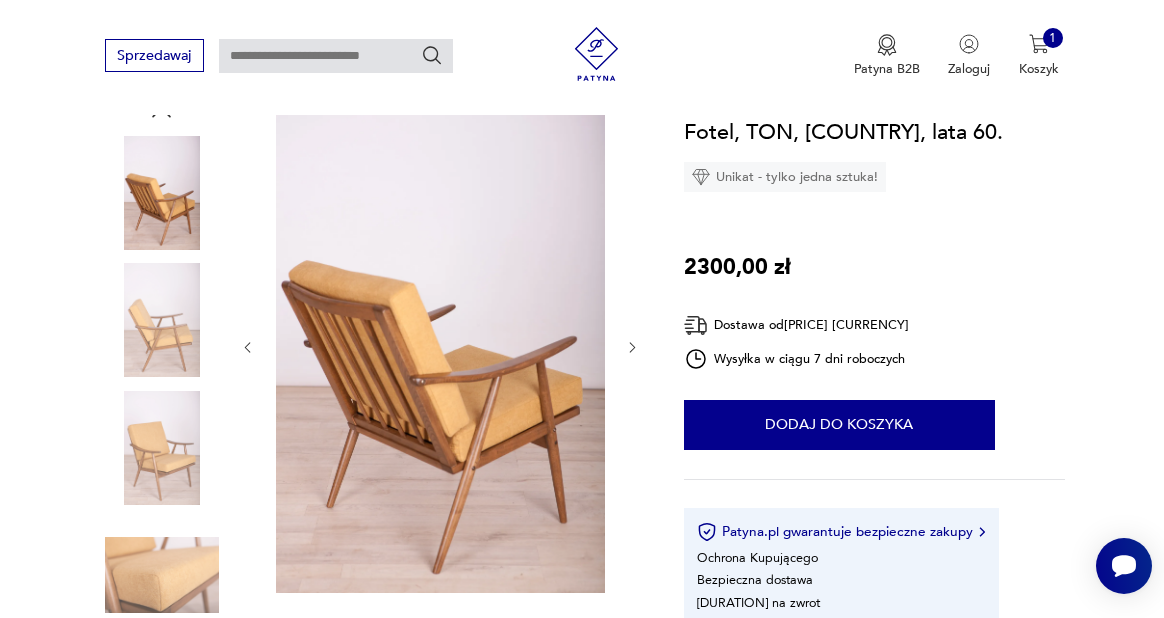 click at bounding box center (633, 348) 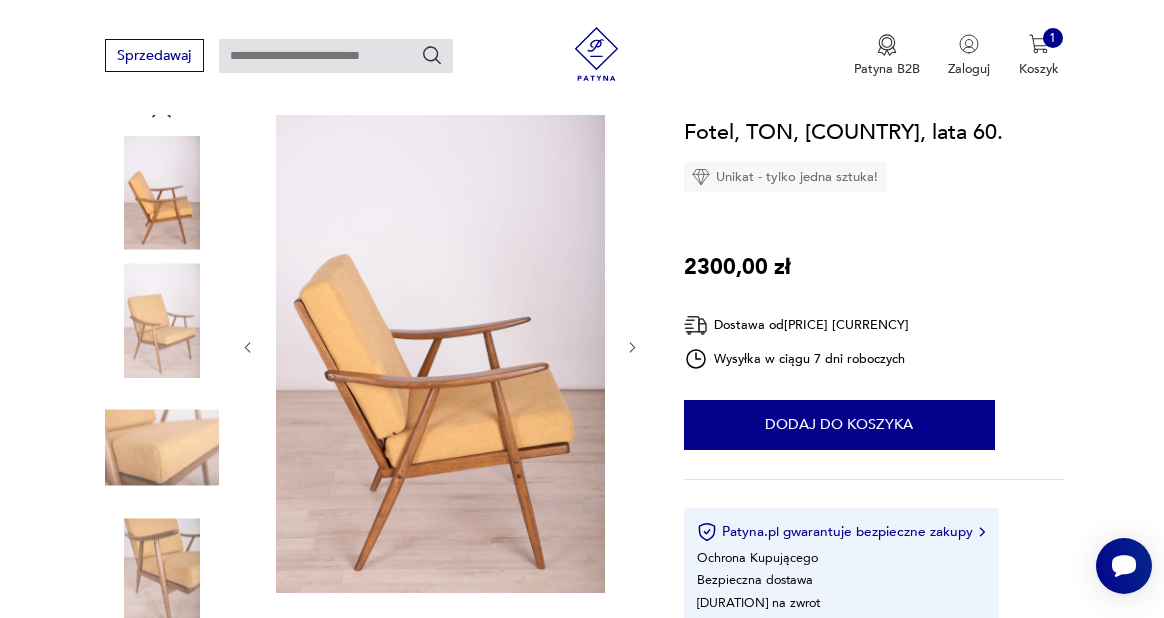 click at bounding box center [633, 348] 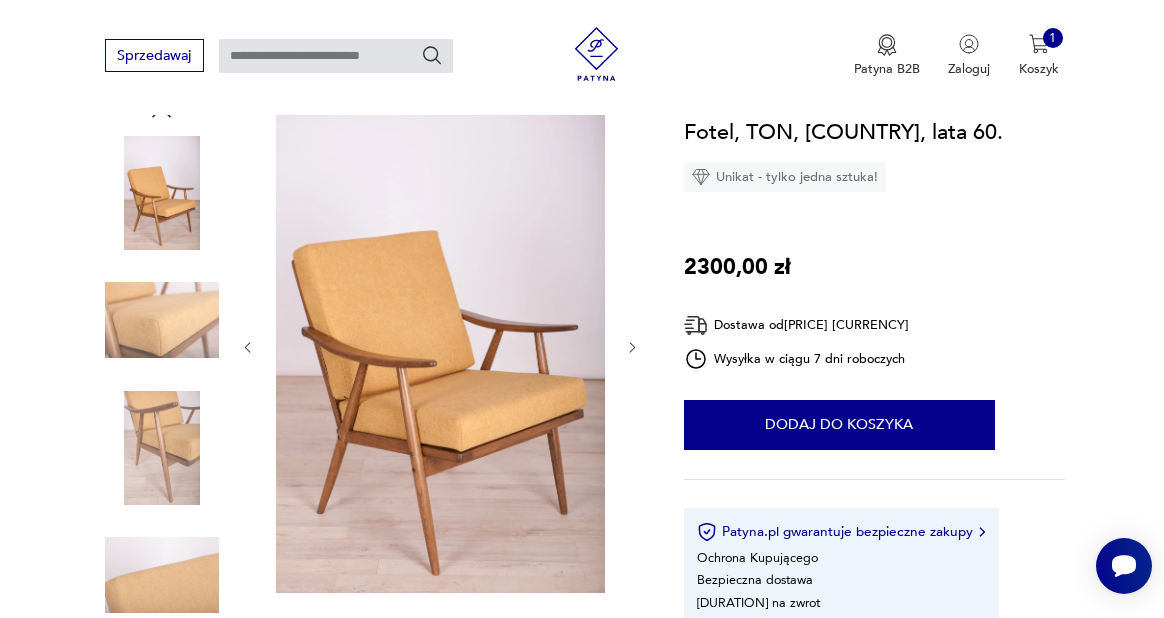 click at bounding box center (633, 348) 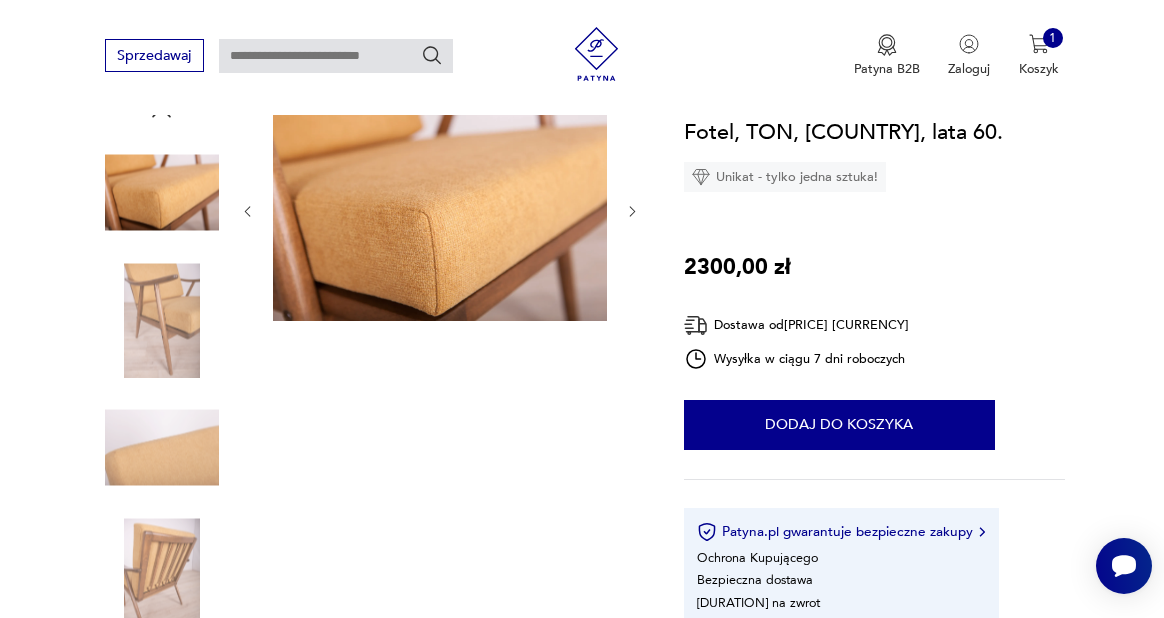 click at bounding box center [440, 386] 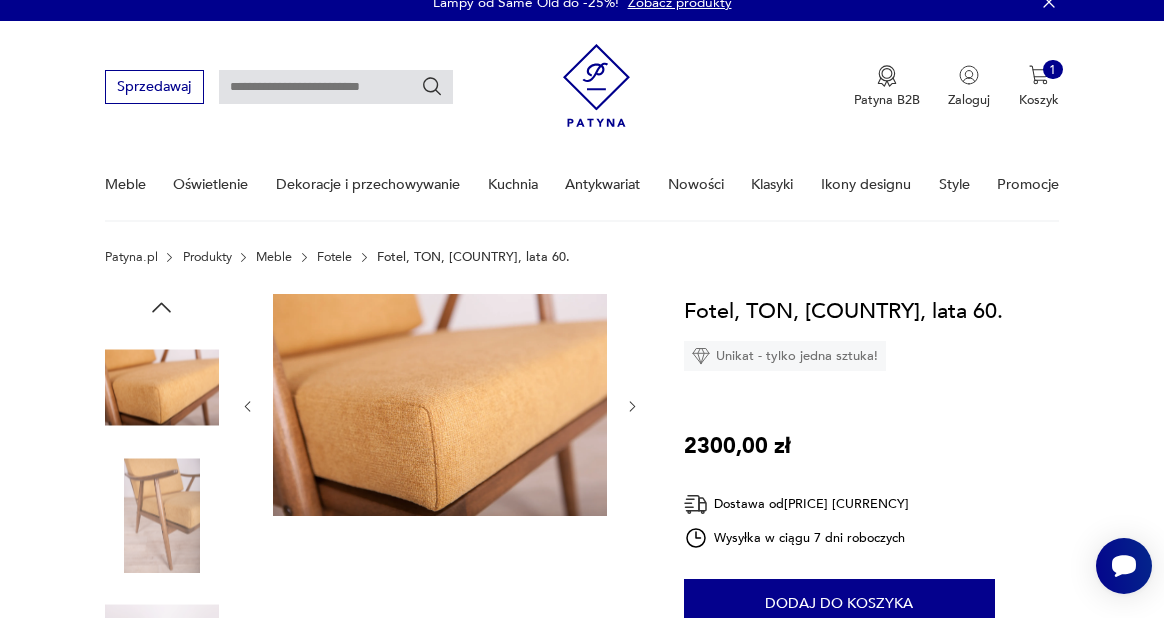 scroll, scrollTop: 19, scrollLeft: 0, axis: vertical 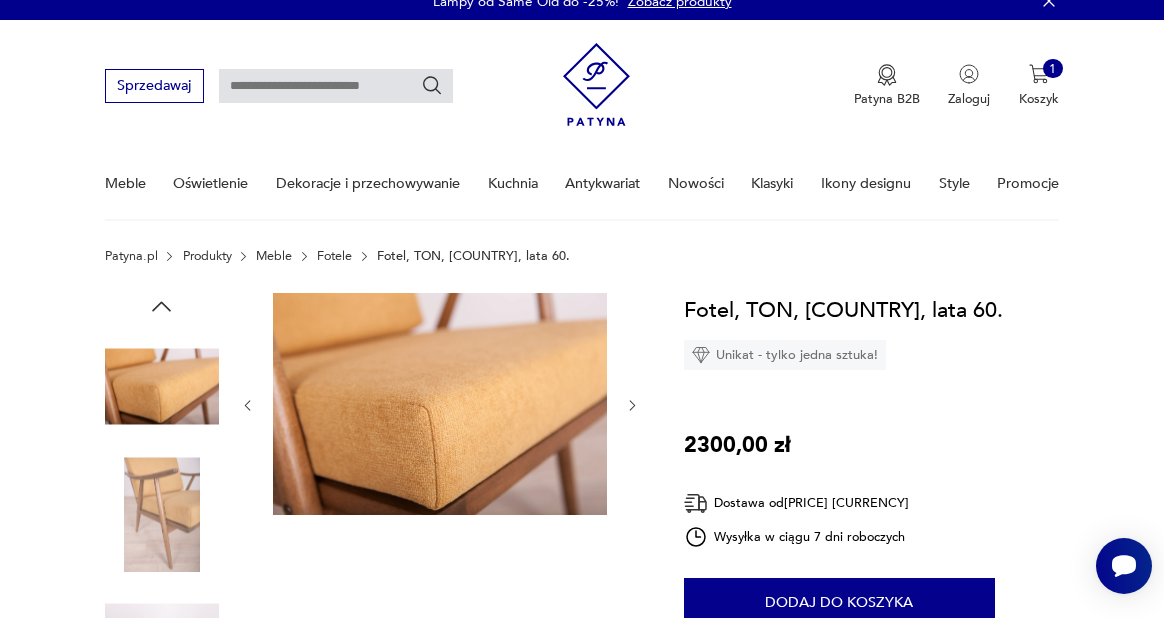 click at bounding box center [632, 405] 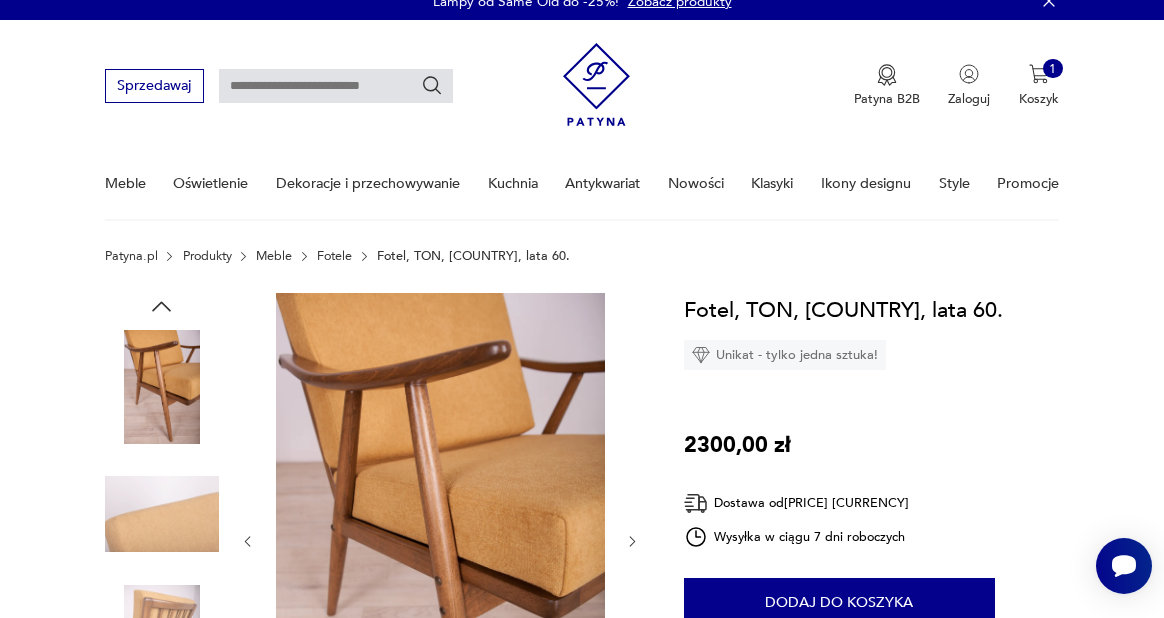 click at bounding box center [440, 542] 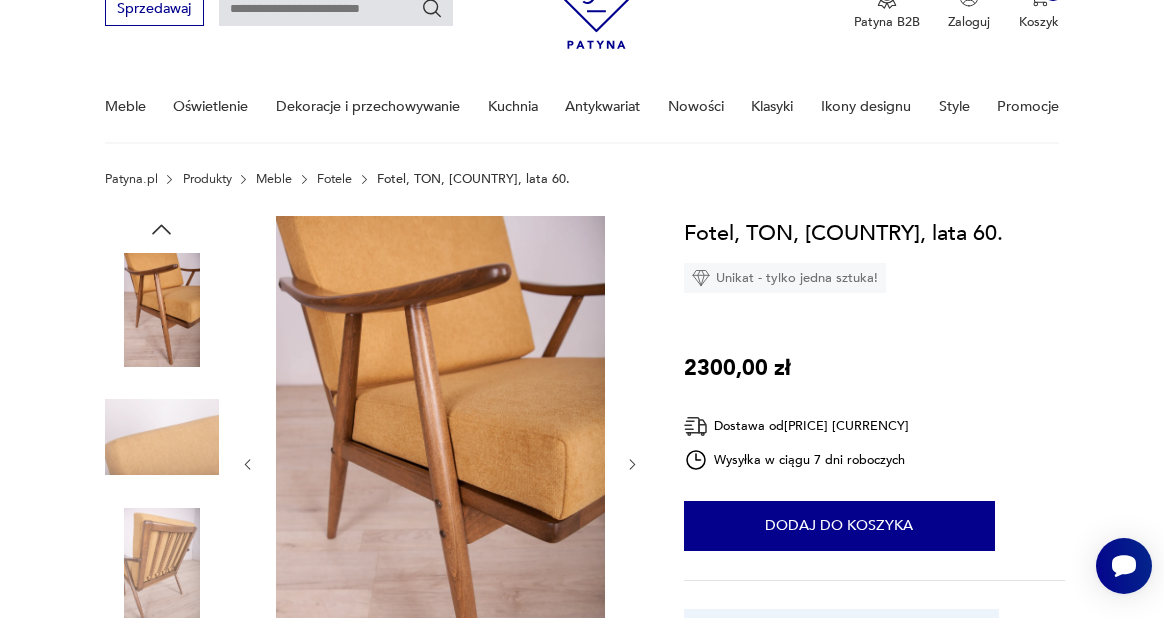 scroll, scrollTop: 135, scrollLeft: 0, axis: vertical 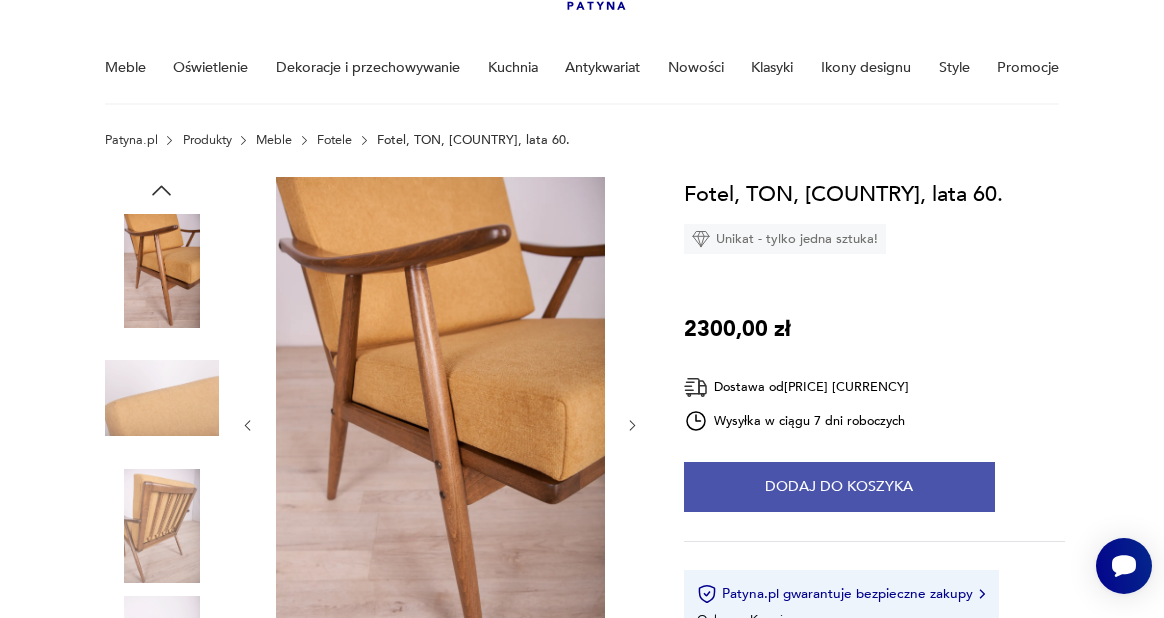 click on "Dodaj do koszyka" at bounding box center (839, 487) 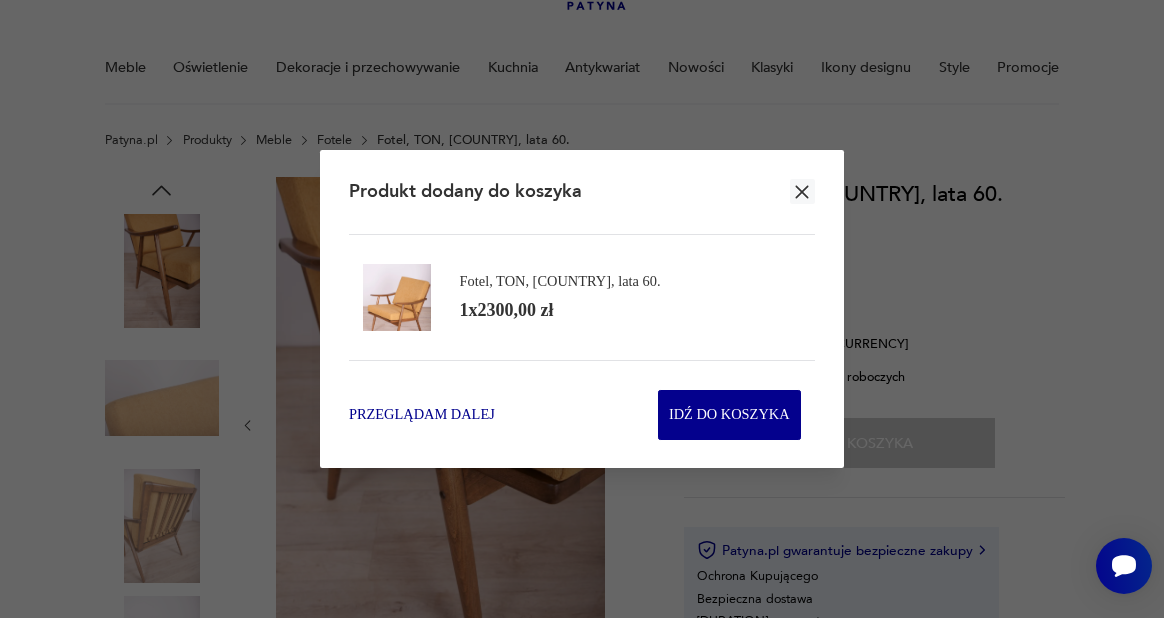 click on "Przeglądam dalej" at bounding box center (422, 415) 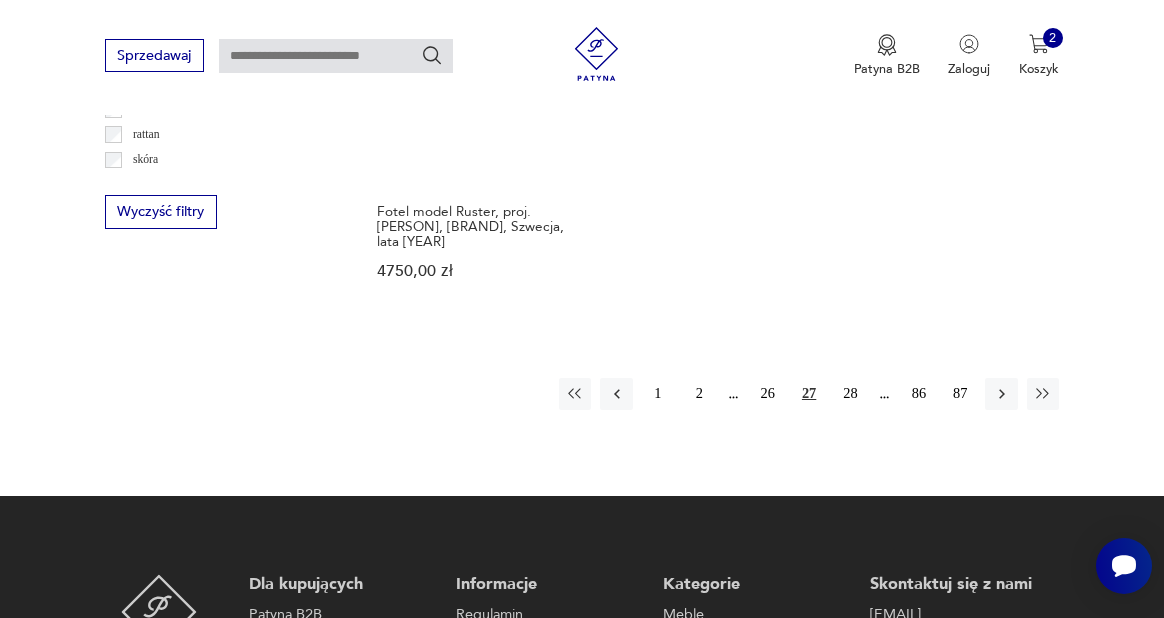scroll, scrollTop: 2811, scrollLeft: 0, axis: vertical 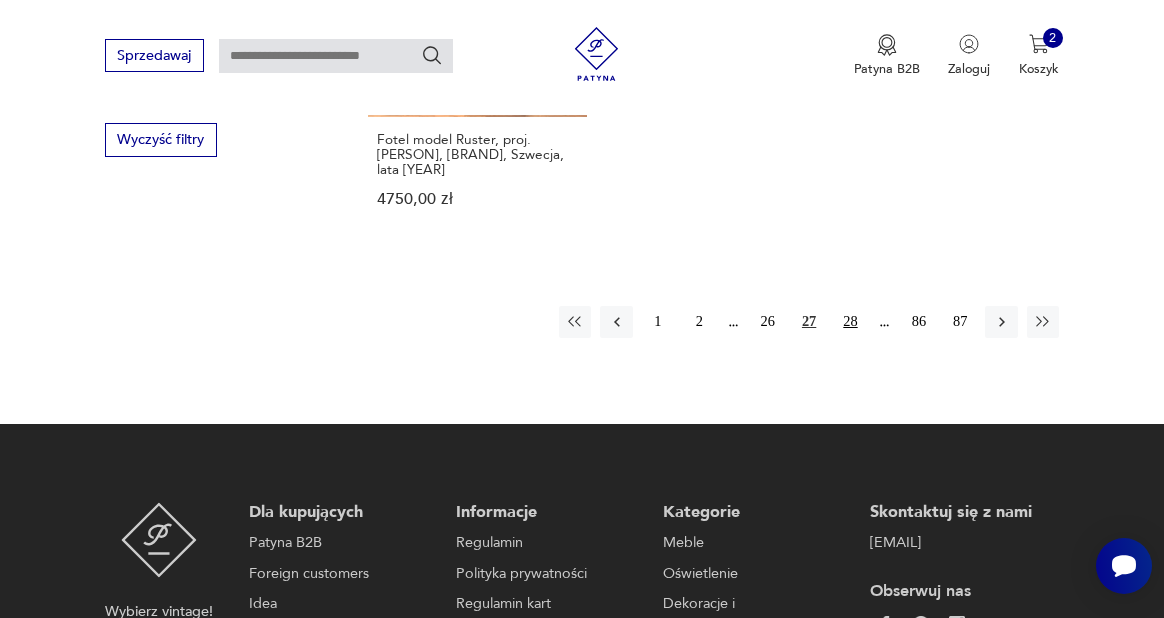 click on "28" at bounding box center (850, 322) 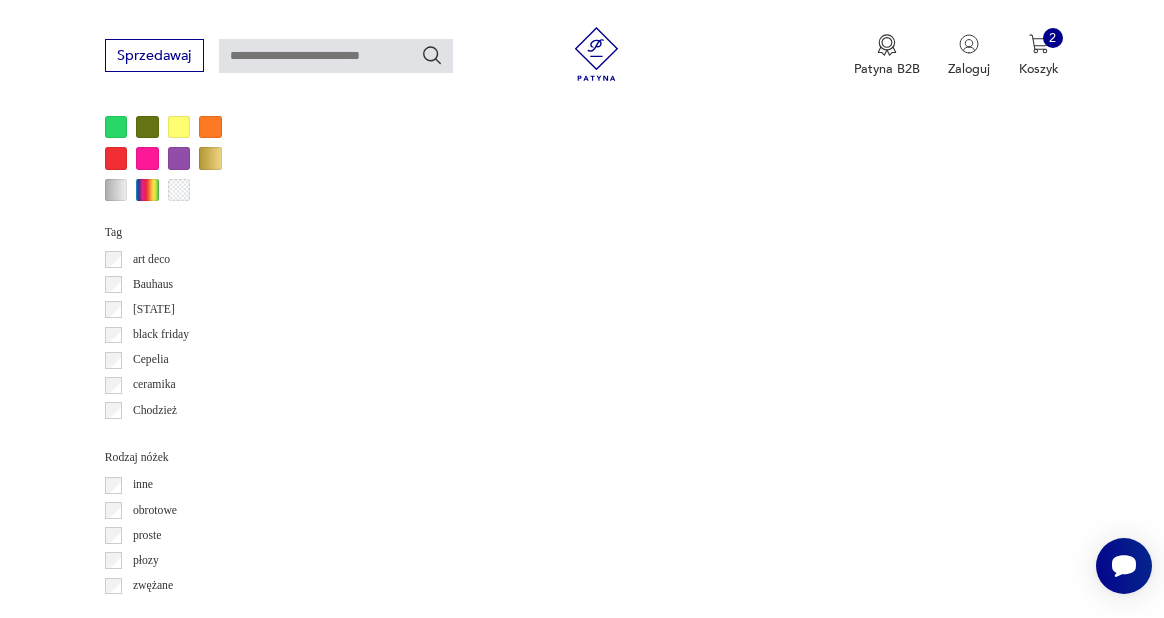 scroll, scrollTop: 507, scrollLeft: 0, axis: vertical 